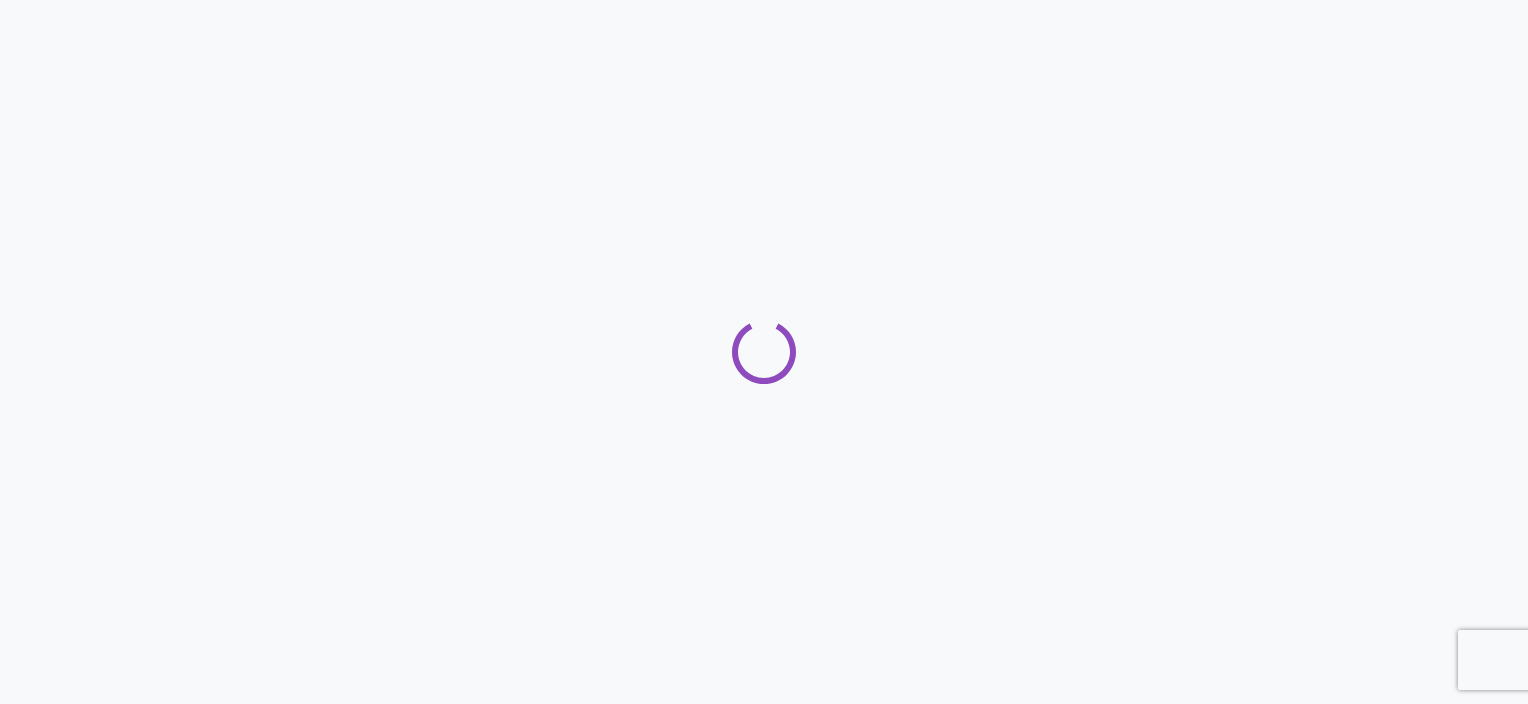 scroll, scrollTop: 0, scrollLeft: 0, axis: both 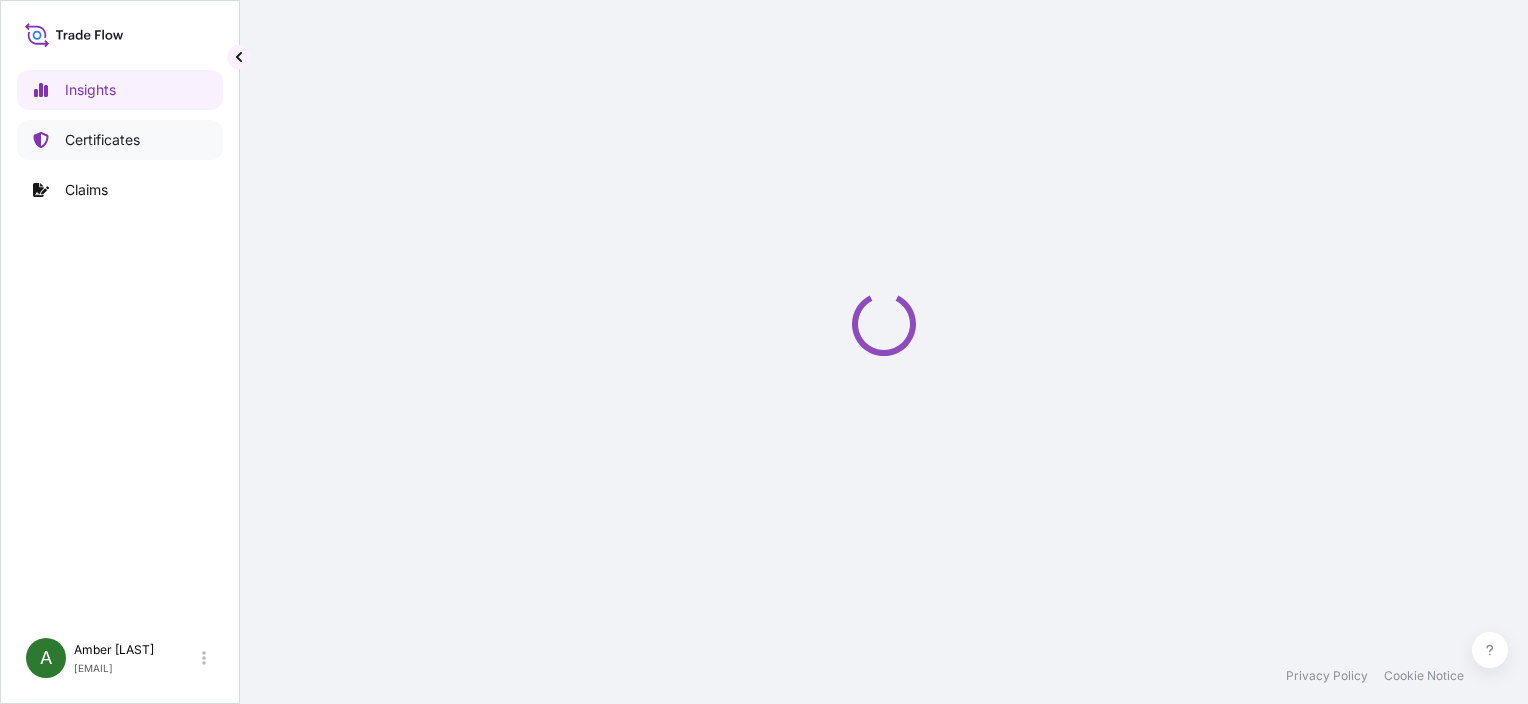 select on "2025" 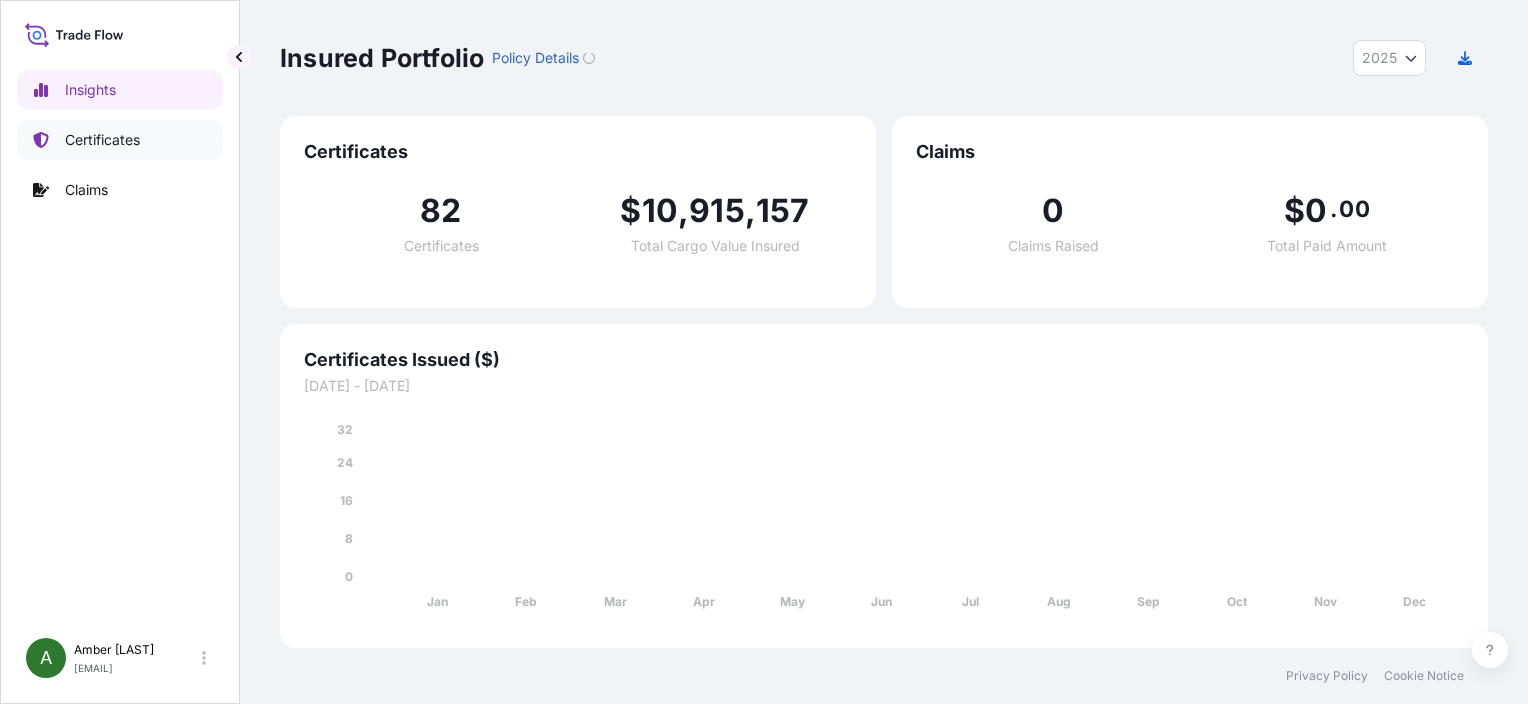 click on "Certificates" at bounding box center [102, 140] 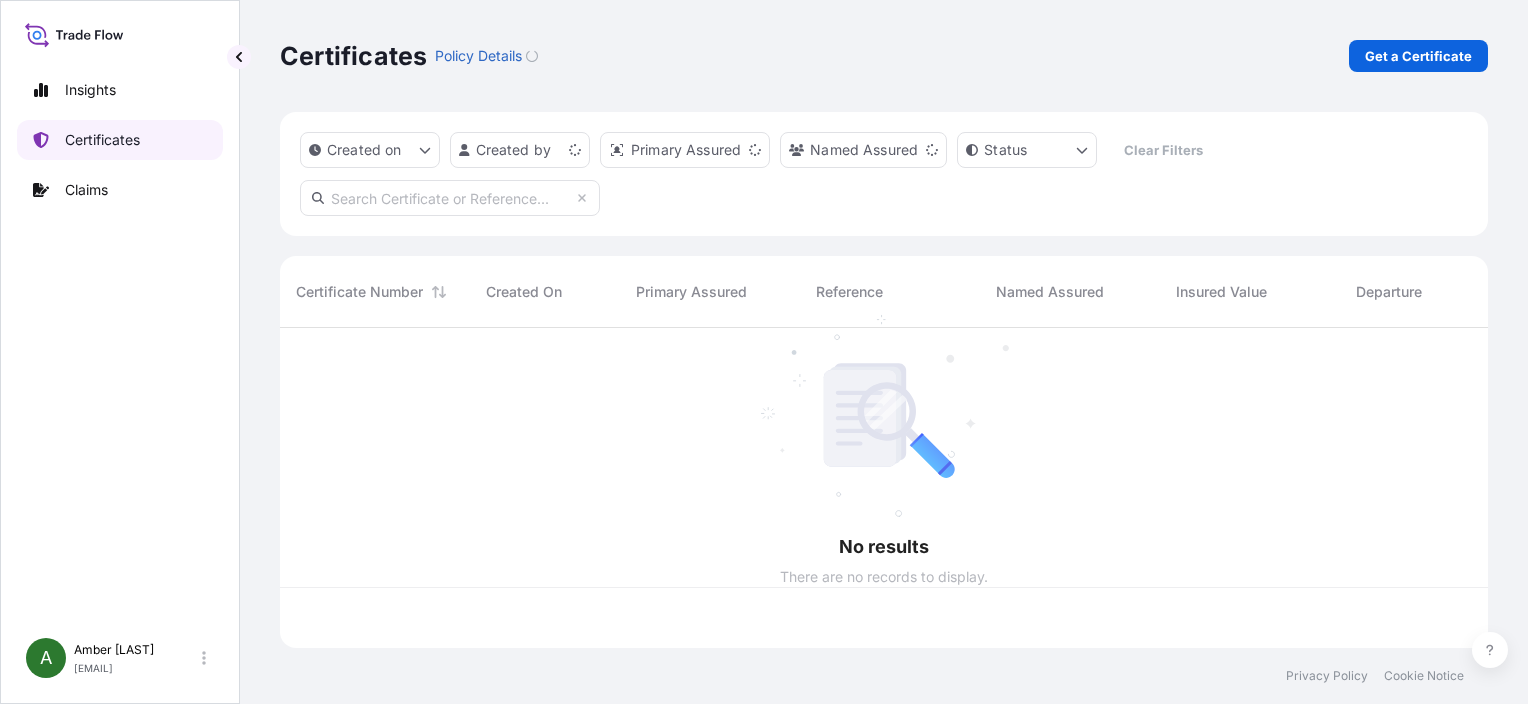 scroll, scrollTop: 16, scrollLeft: 16, axis: both 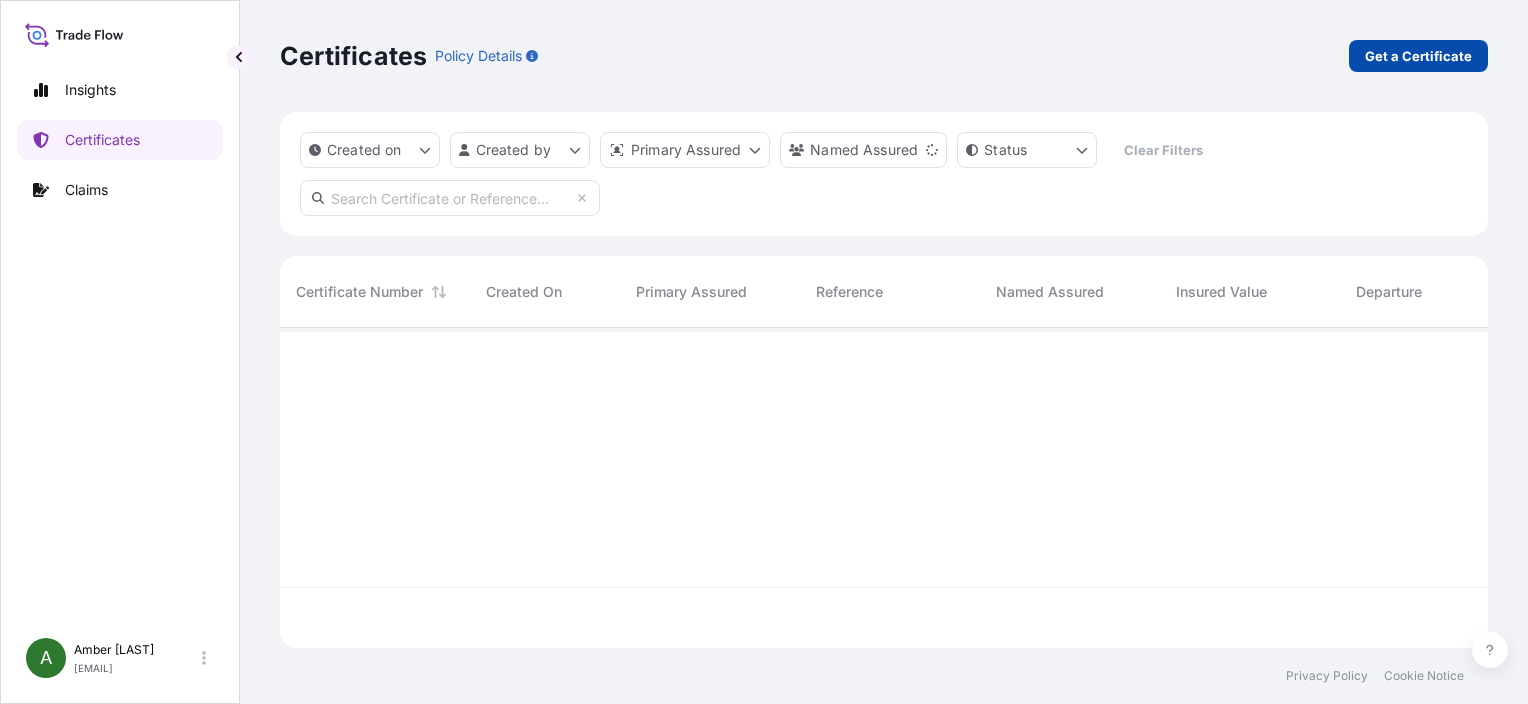 click on "Get a Certificate" at bounding box center (1418, 56) 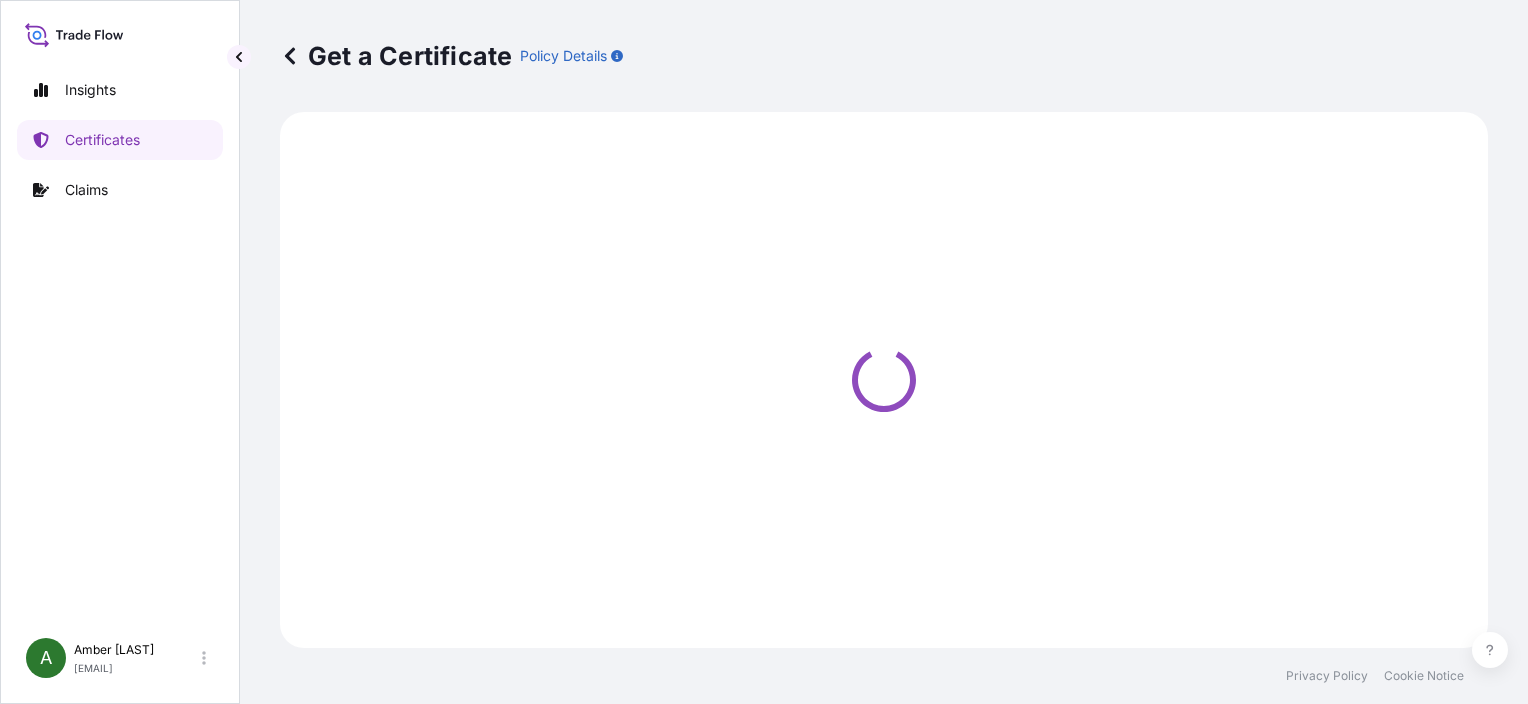 select on "Ocean Vessel" 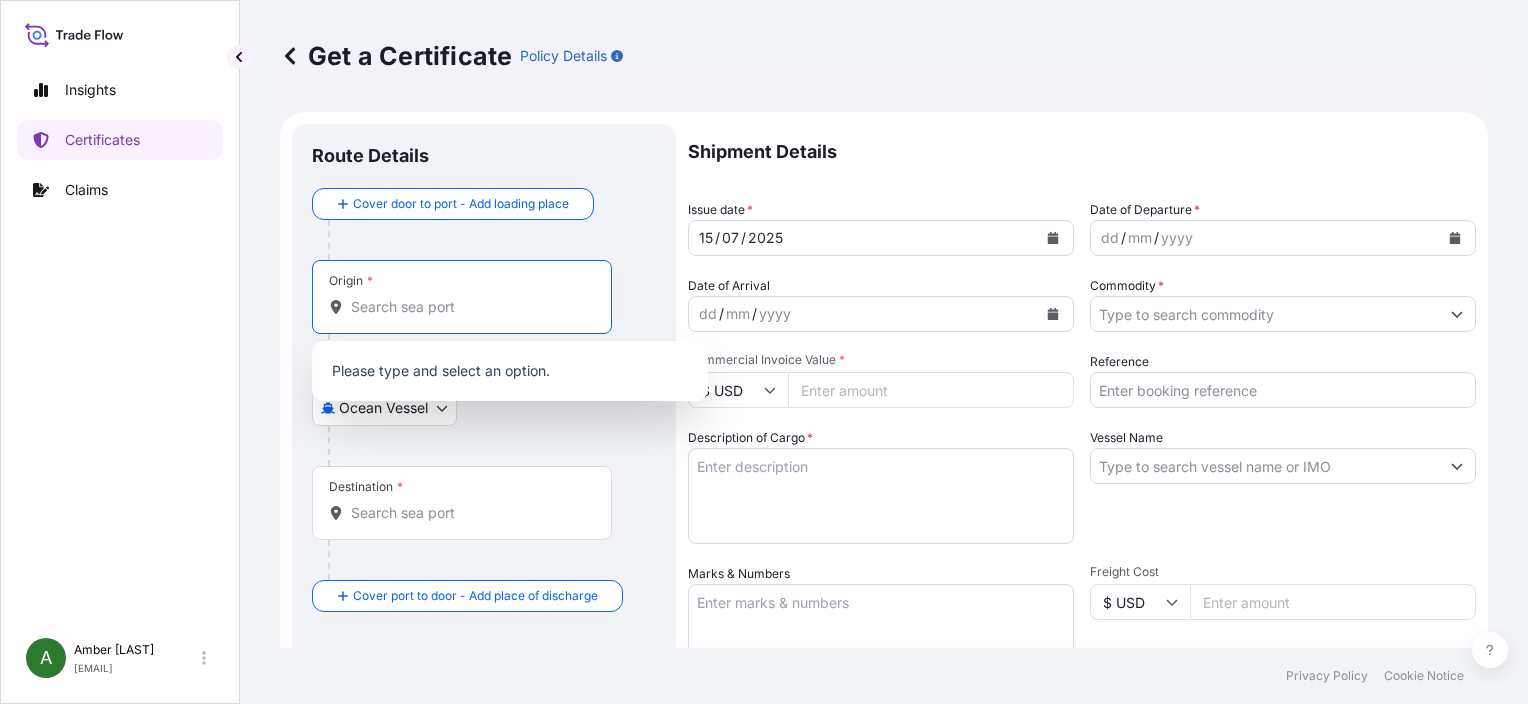 click on "Origin *" at bounding box center (469, 307) 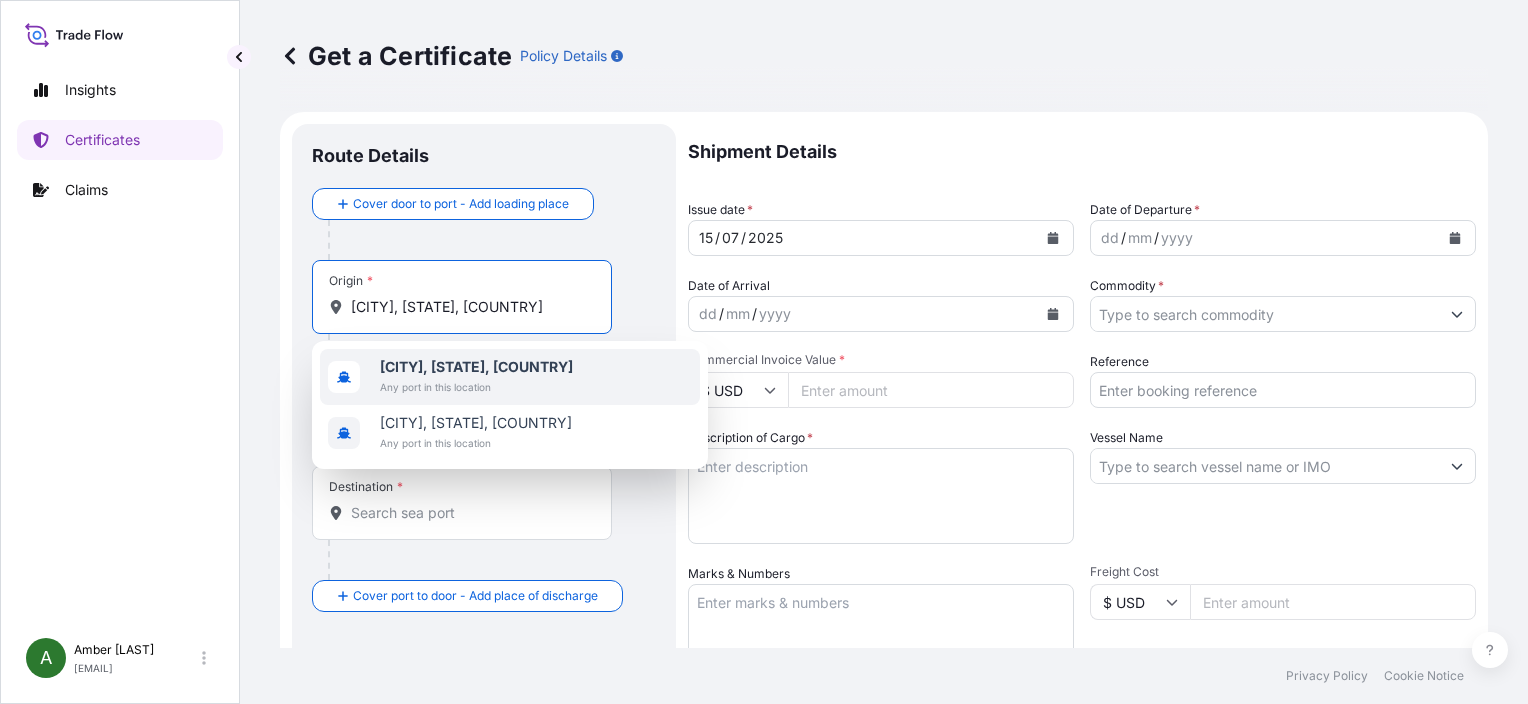 click on "[CITY], [STATE], [COUNTRY]" at bounding box center [476, 366] 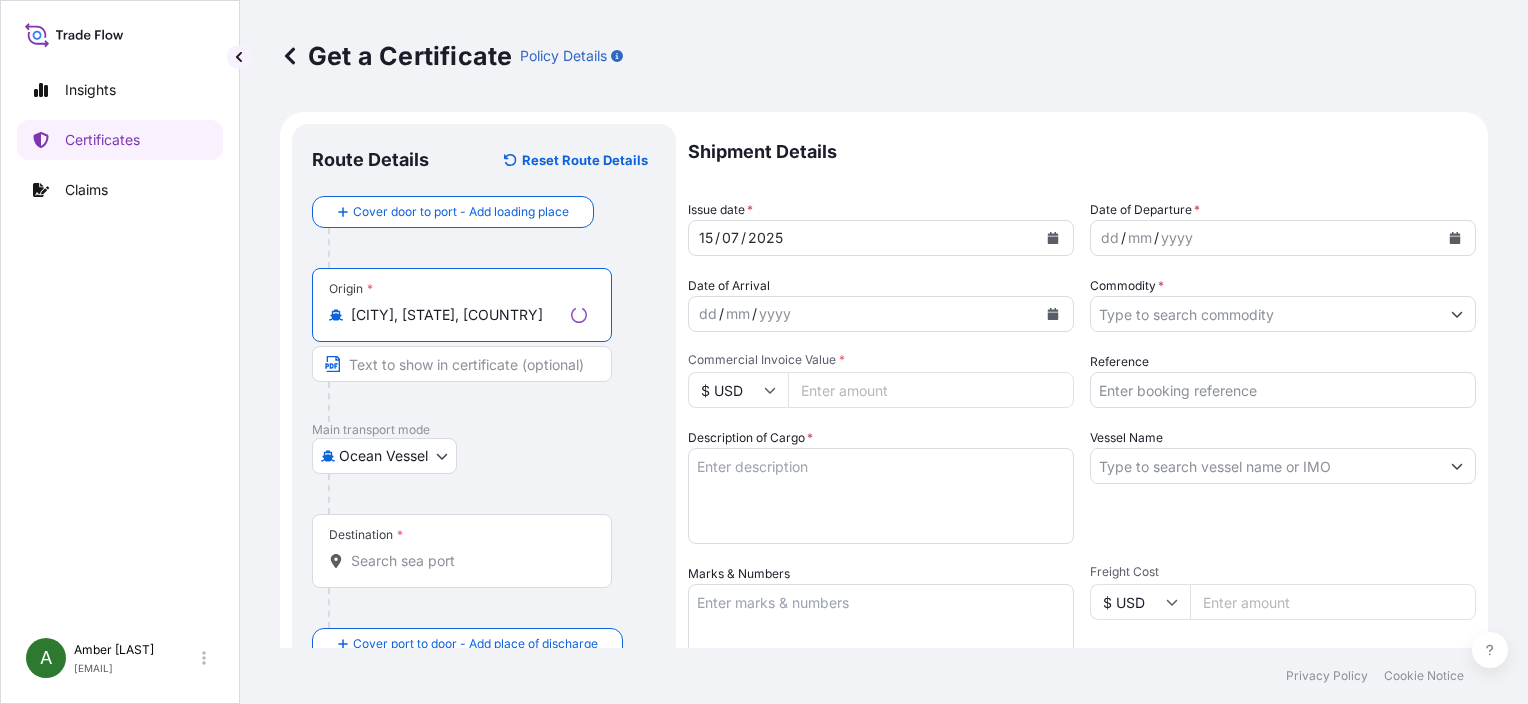 type on "[CITY], [STATE], [COUNTRY]" 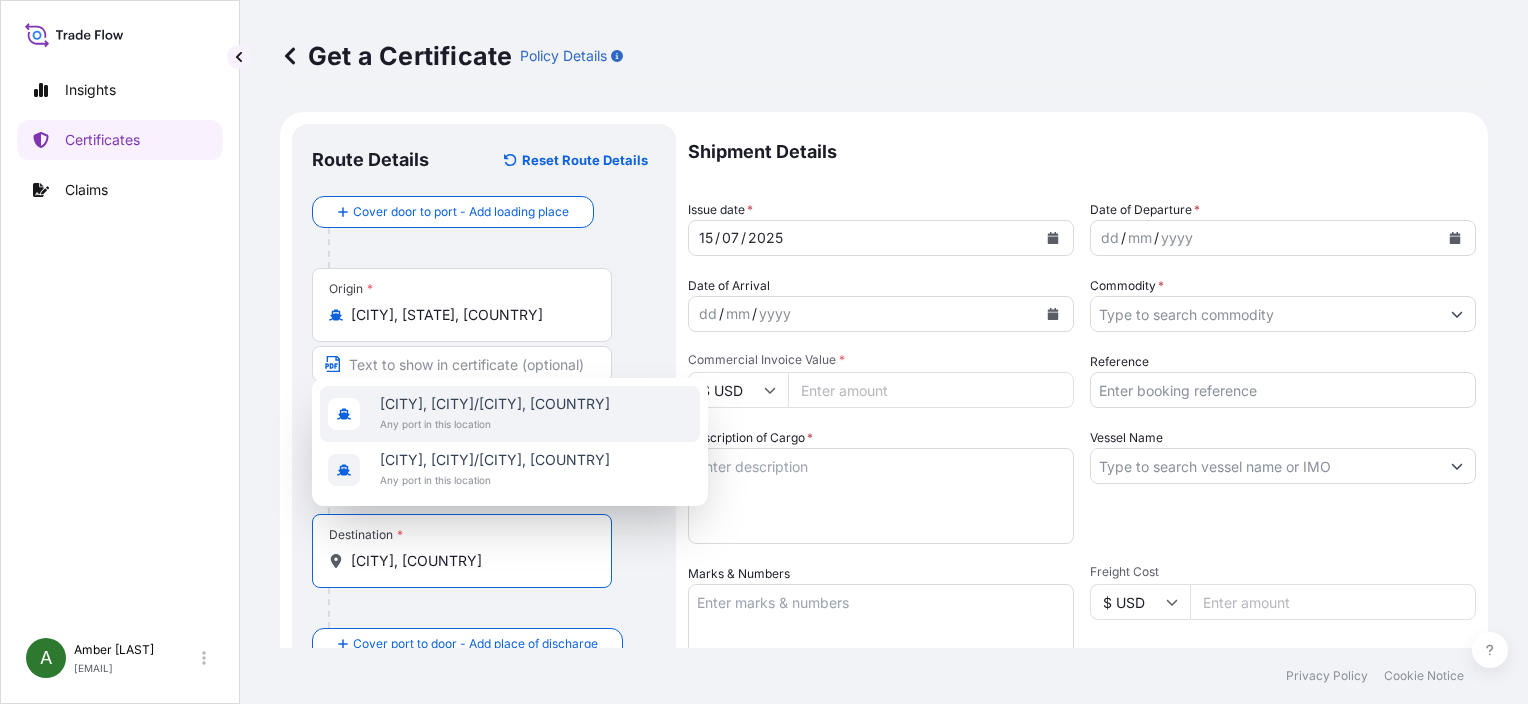 click on "[CITY], [CITY]/[CITY], [COUNTRY]" at bounding box center (495, 404) 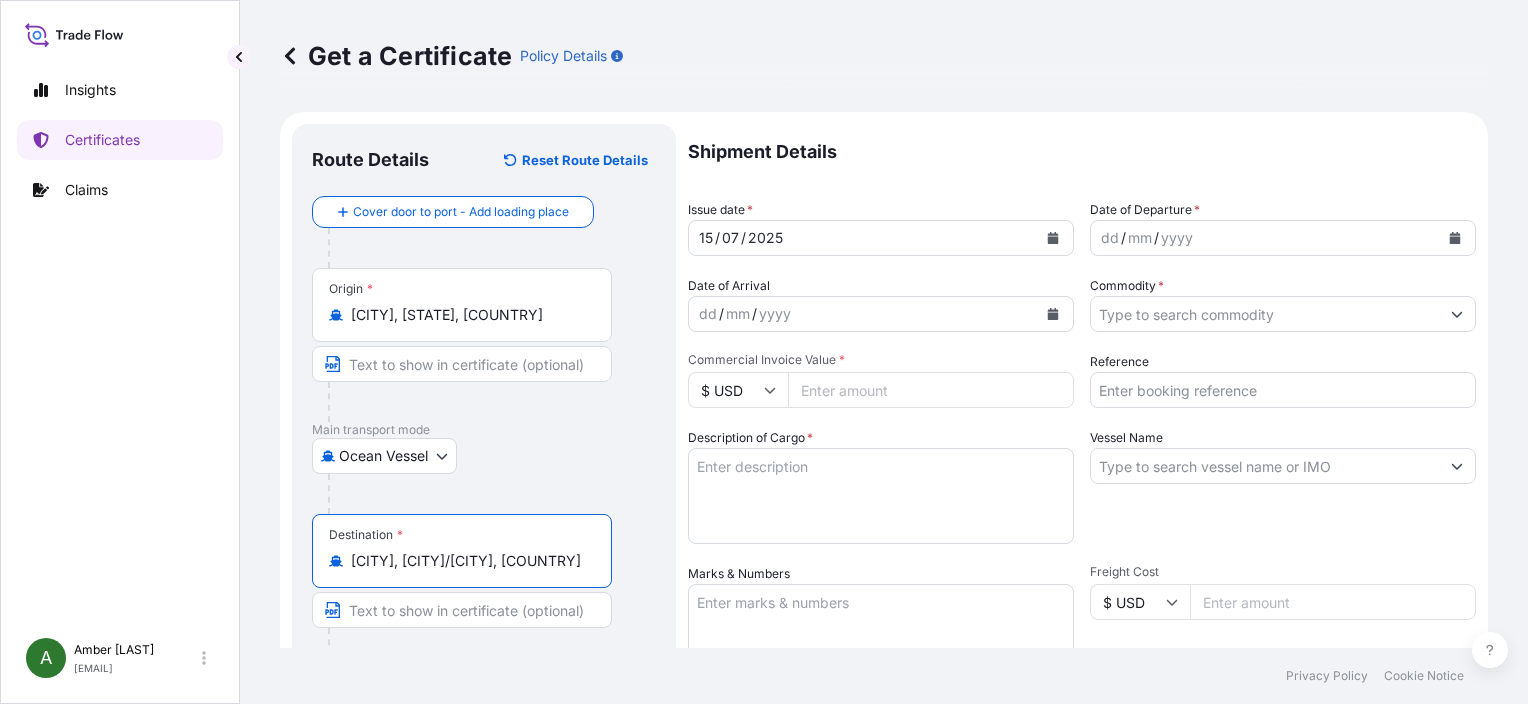 type on "[CITY], [CITY]/[CITY], [COUNTRY]" 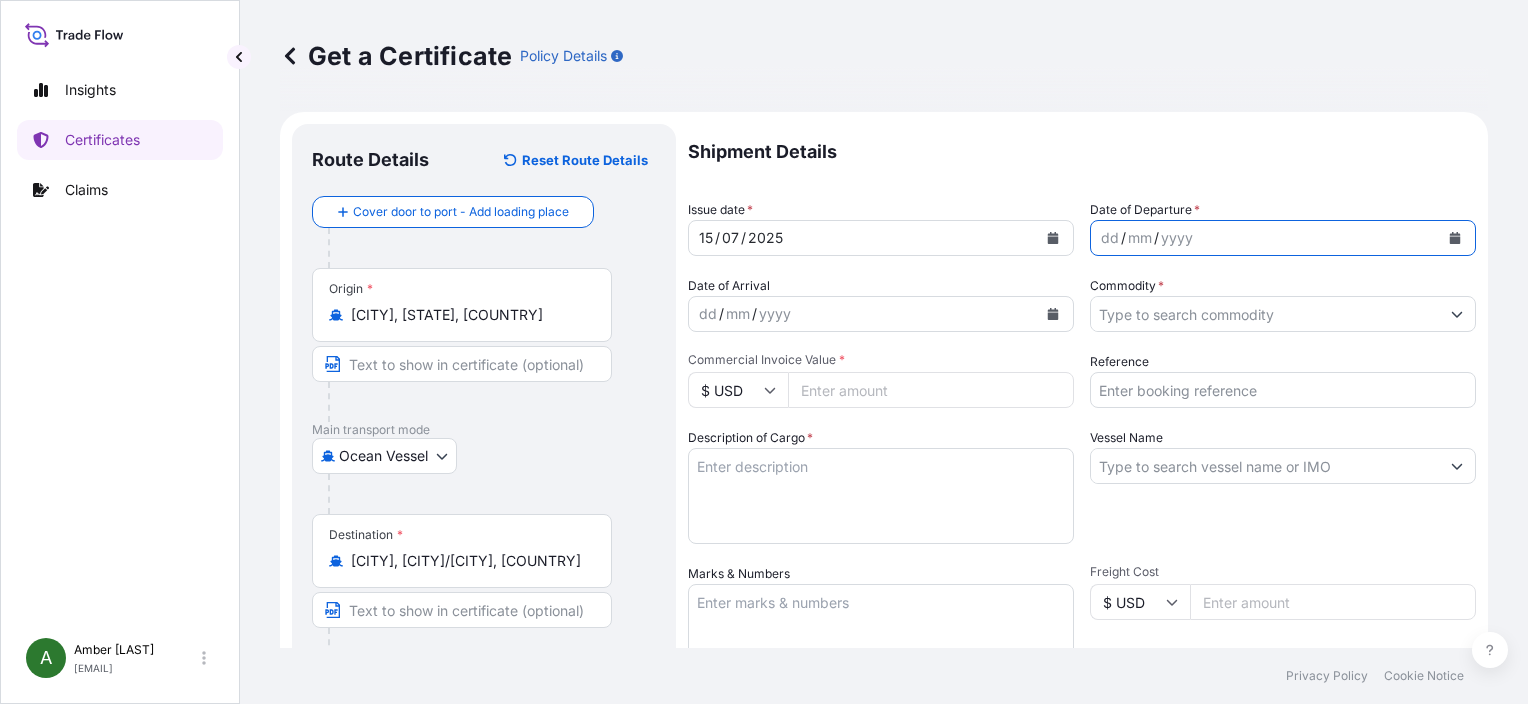 click 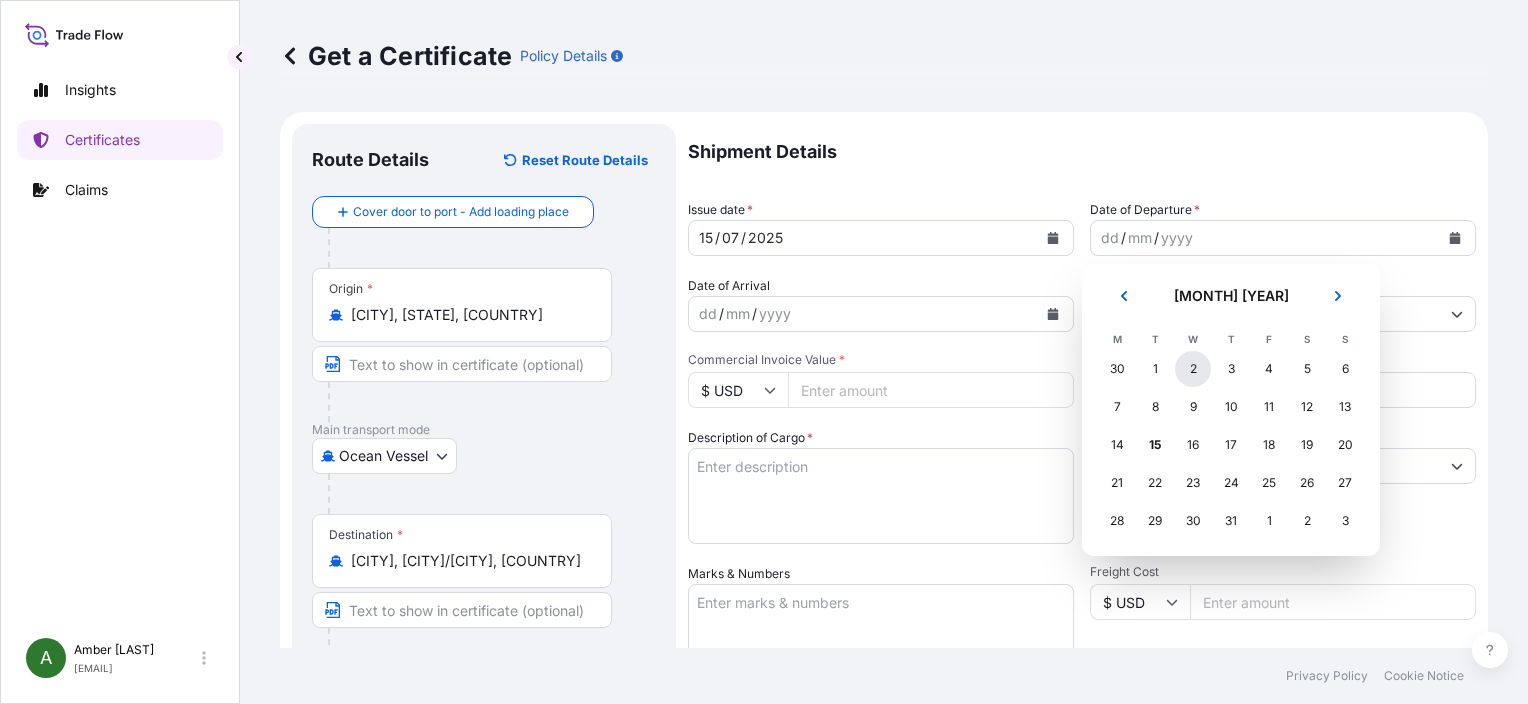 click on "2" at bounding box center [1193, 369] 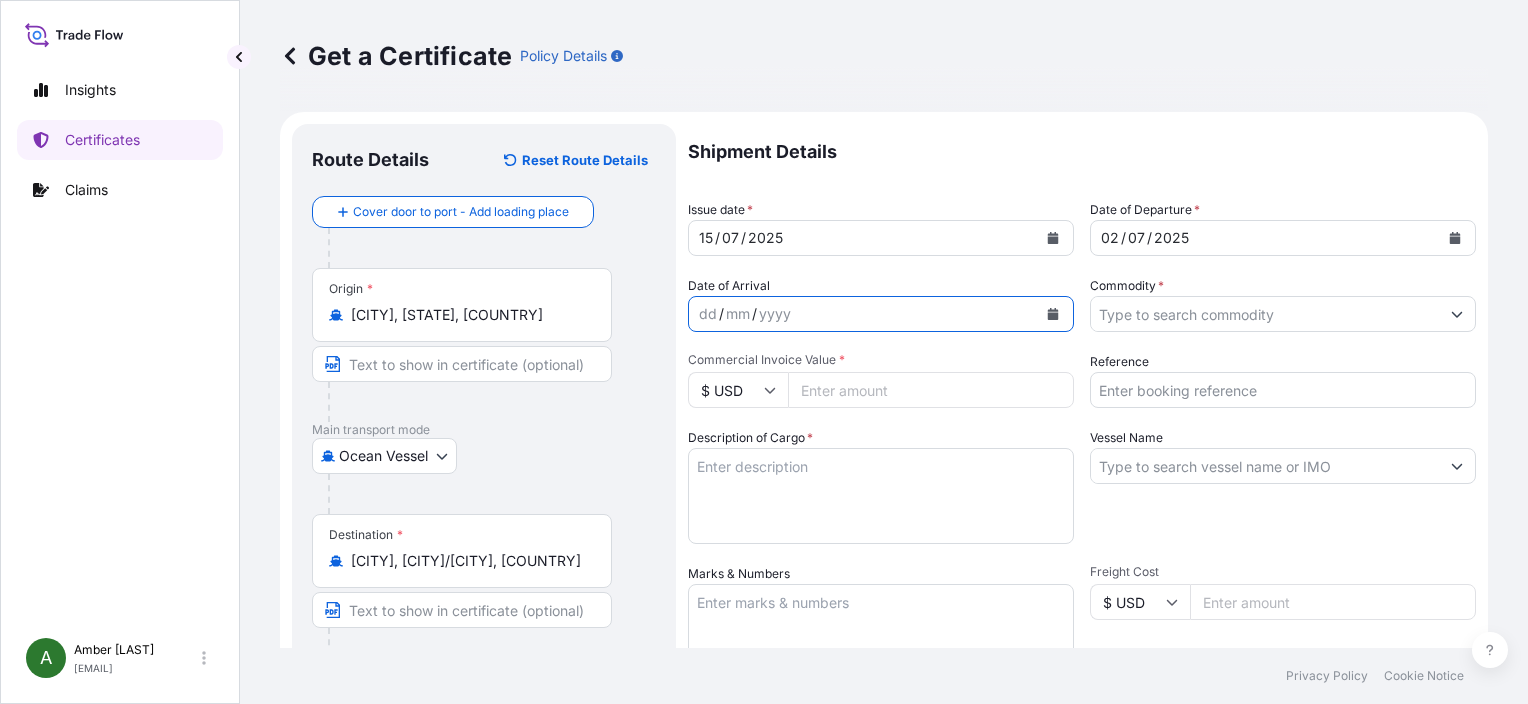 click 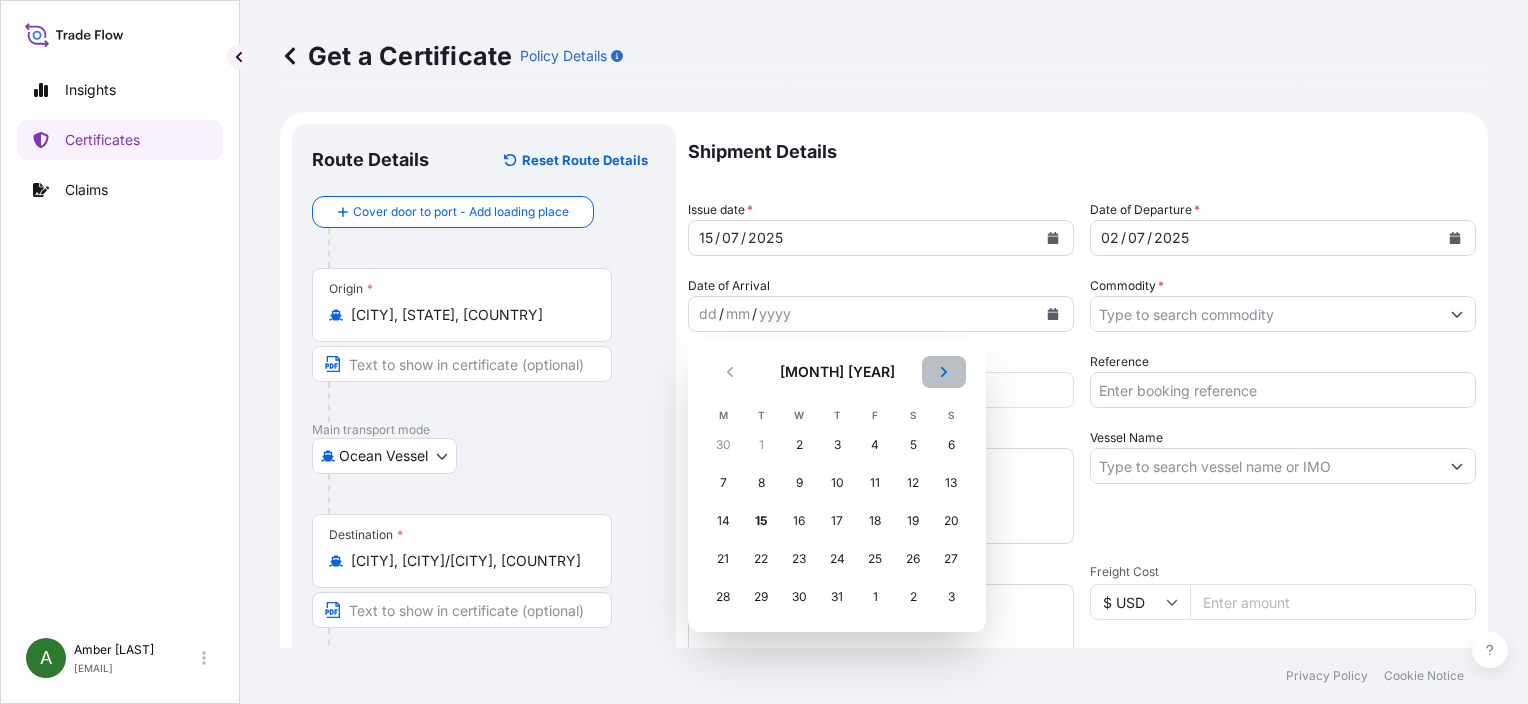 click 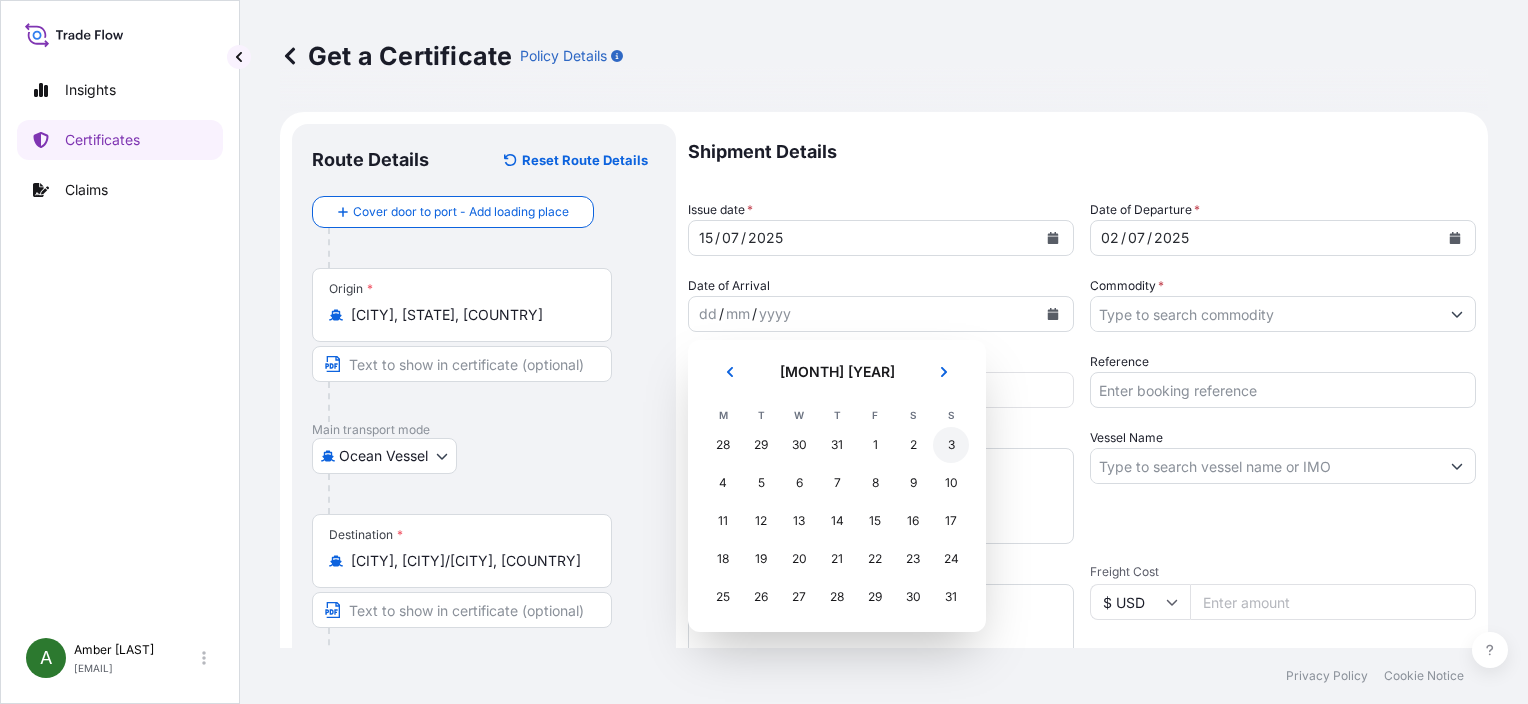 click on "3" at bounding box center [951, 445] 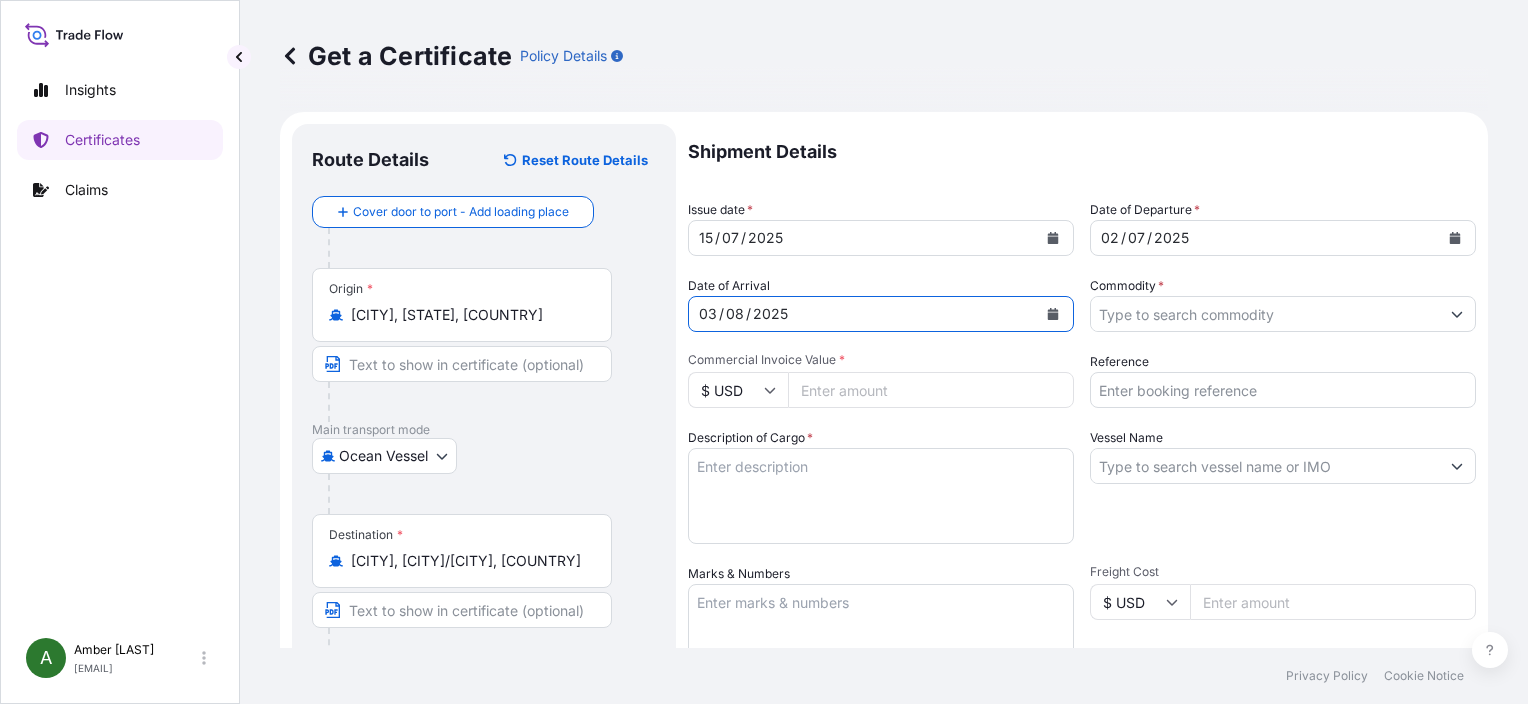 click on "Commodity *" at bounding box center [1265, 314] 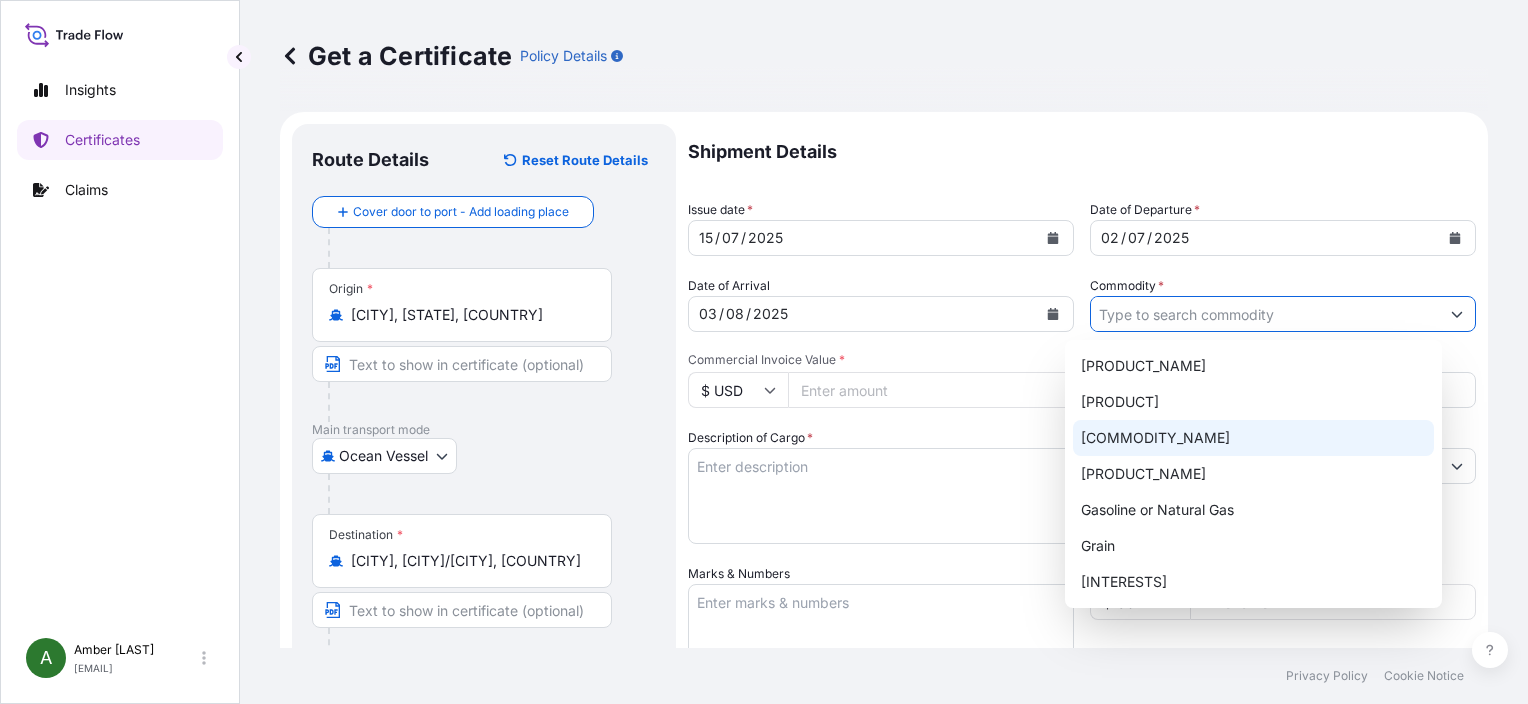 click on "[COMMODITY_NAME]" at bounding box center [1253, 438] 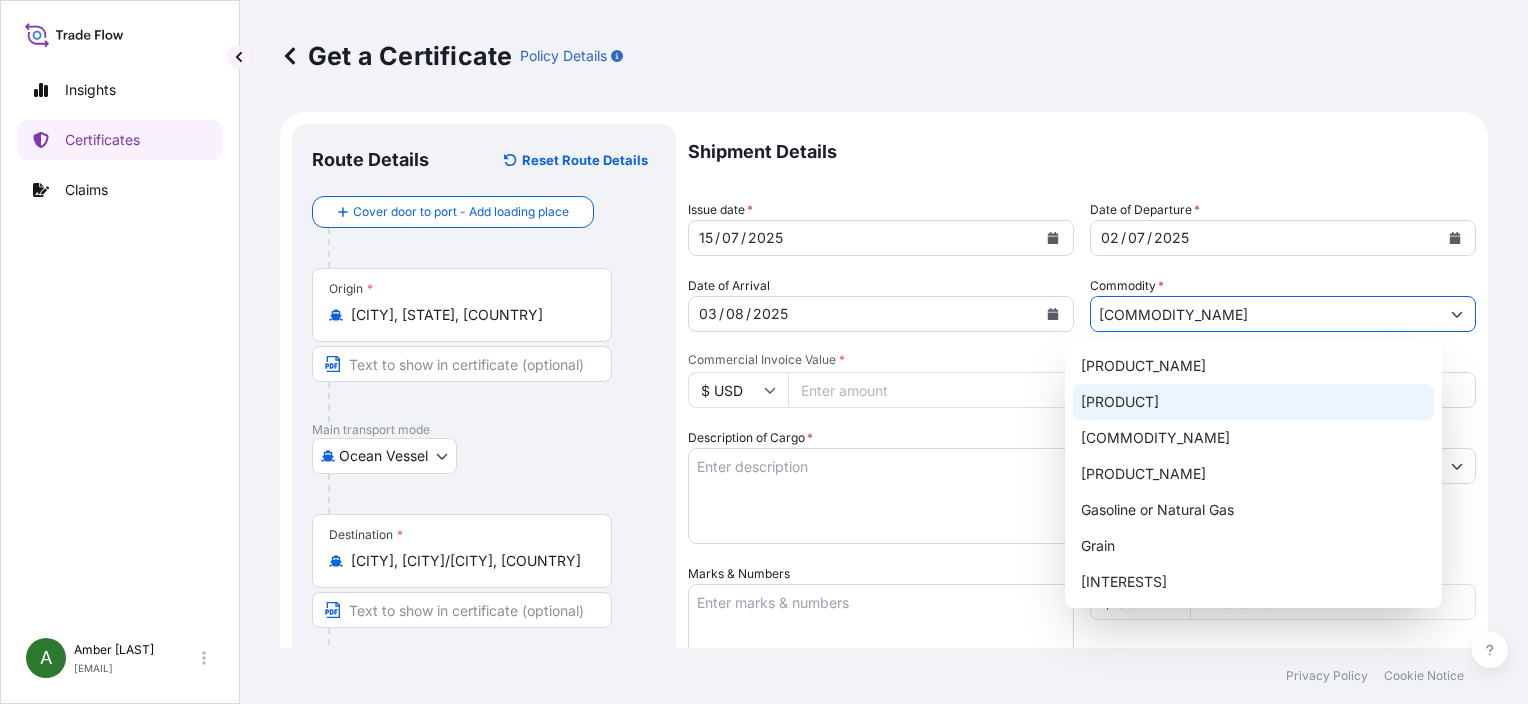 click on "[PRODUCT]" at bounding box center [1253, 402] 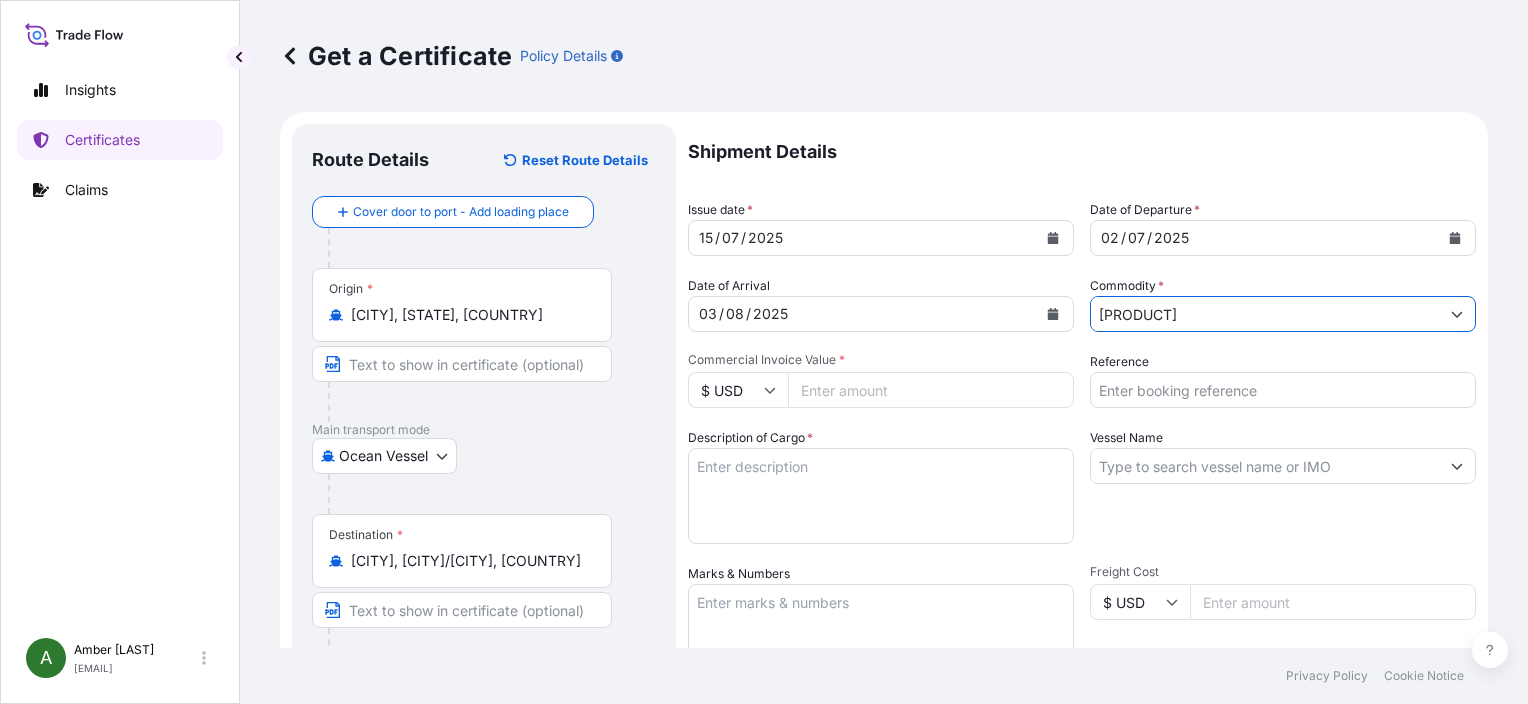 click on "Reference" at bounding box center (1283, 390) 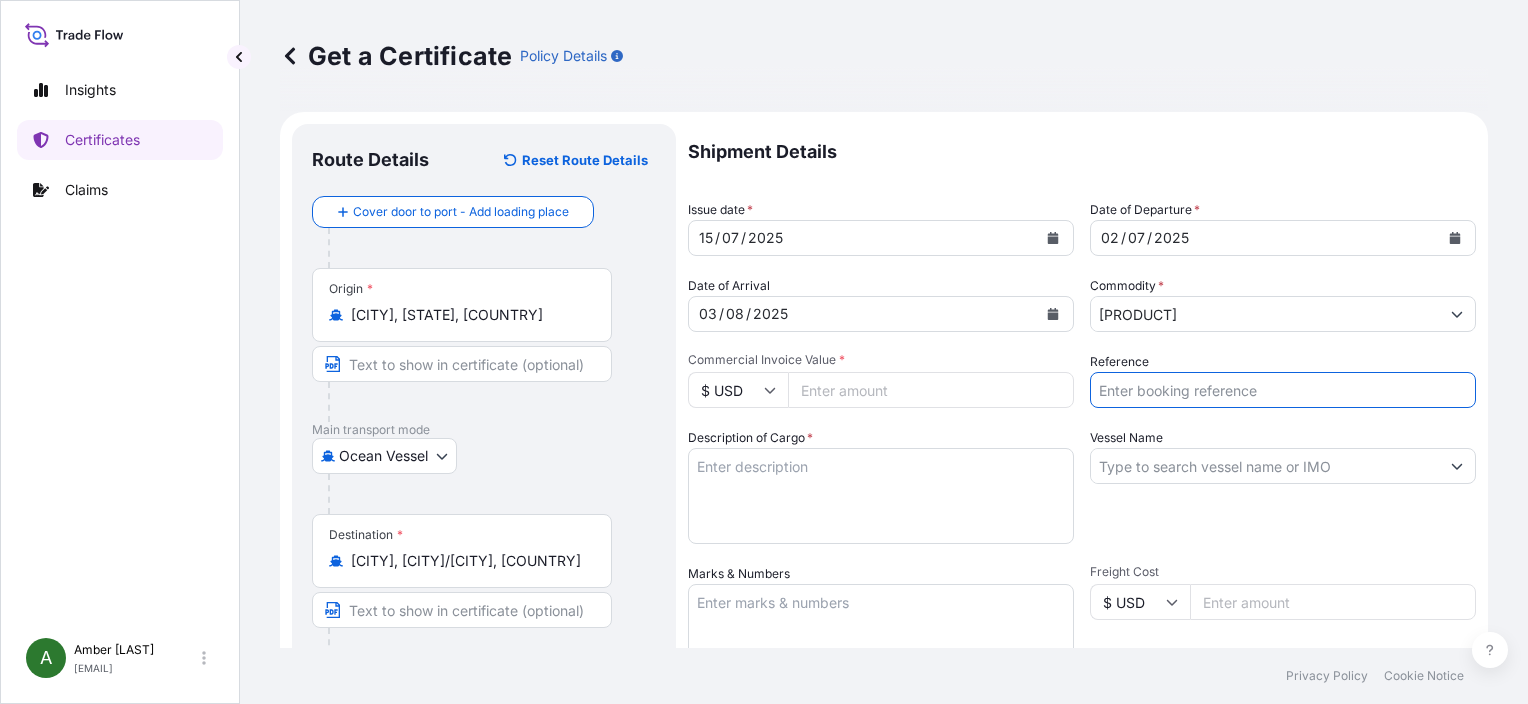 paste on "[NUMBER]" 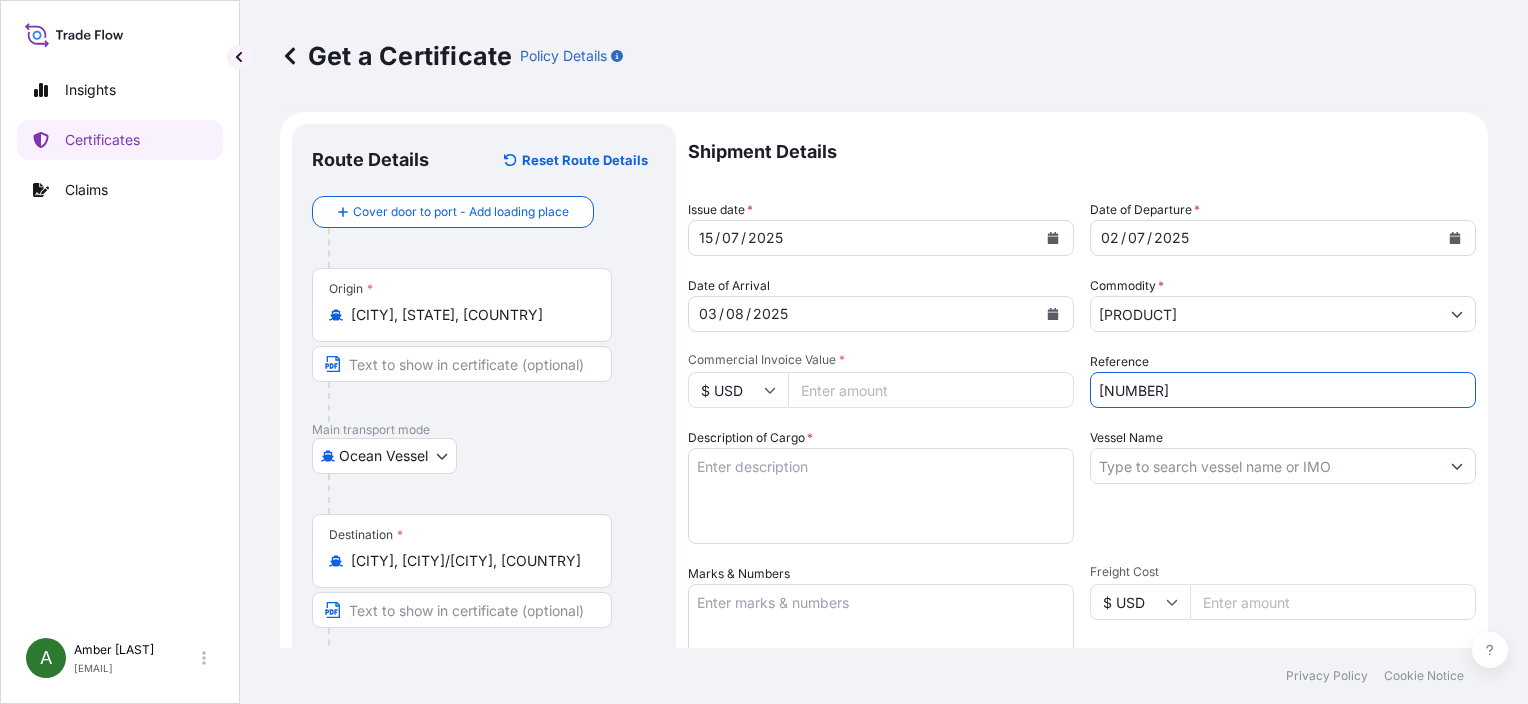 type on "[NUMBER]" 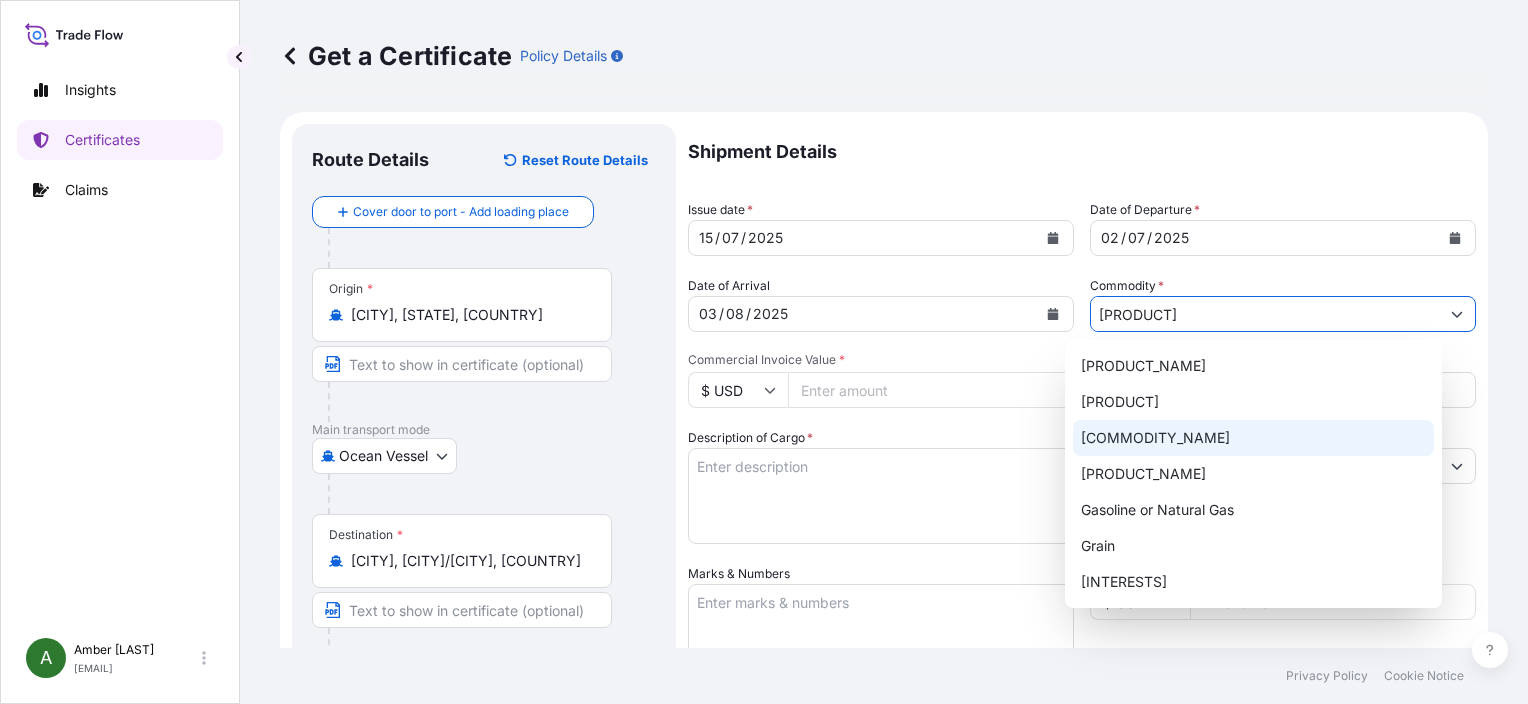 click on "[COMMODITY_NAME]" at bounding box center (1253, 438) 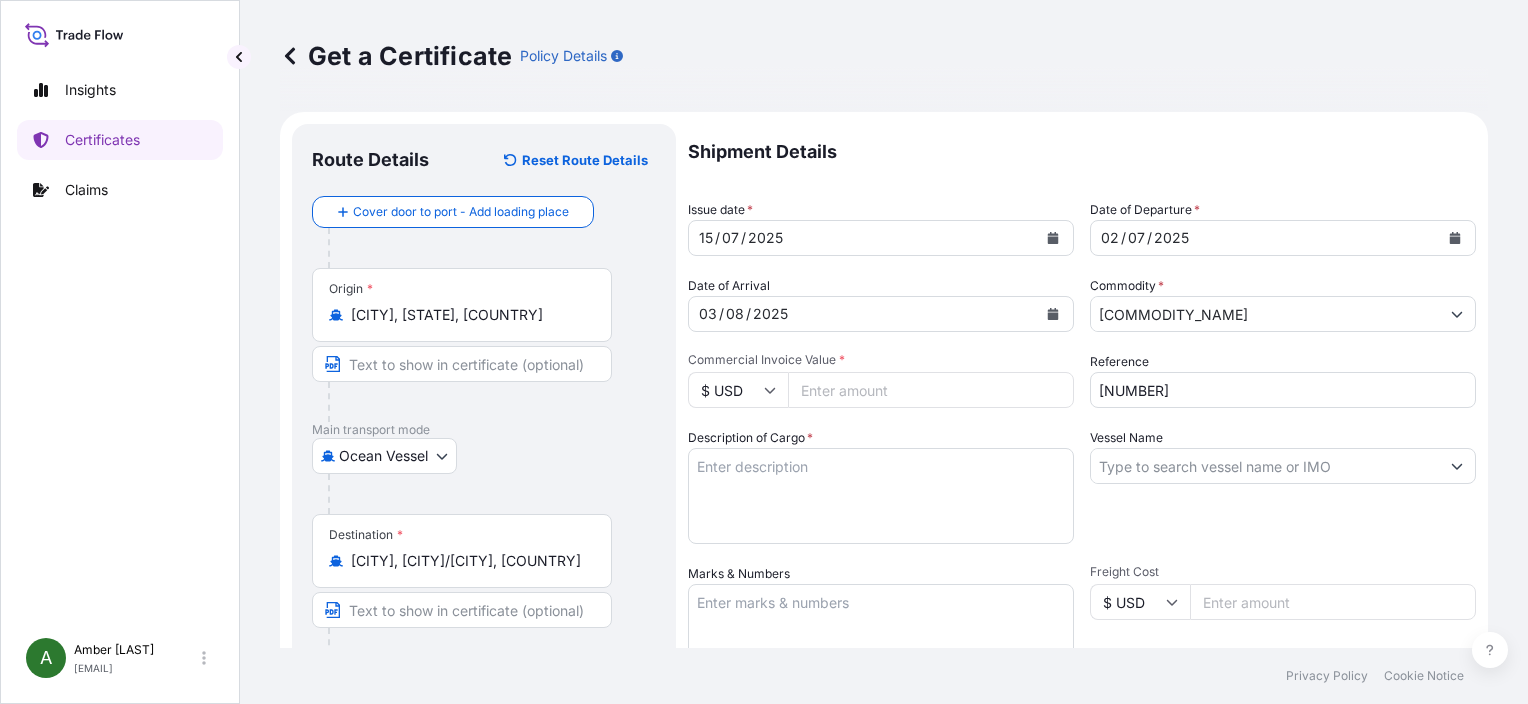 click on "Commercial Invoice Value    *" at bounding box center [931, 390] 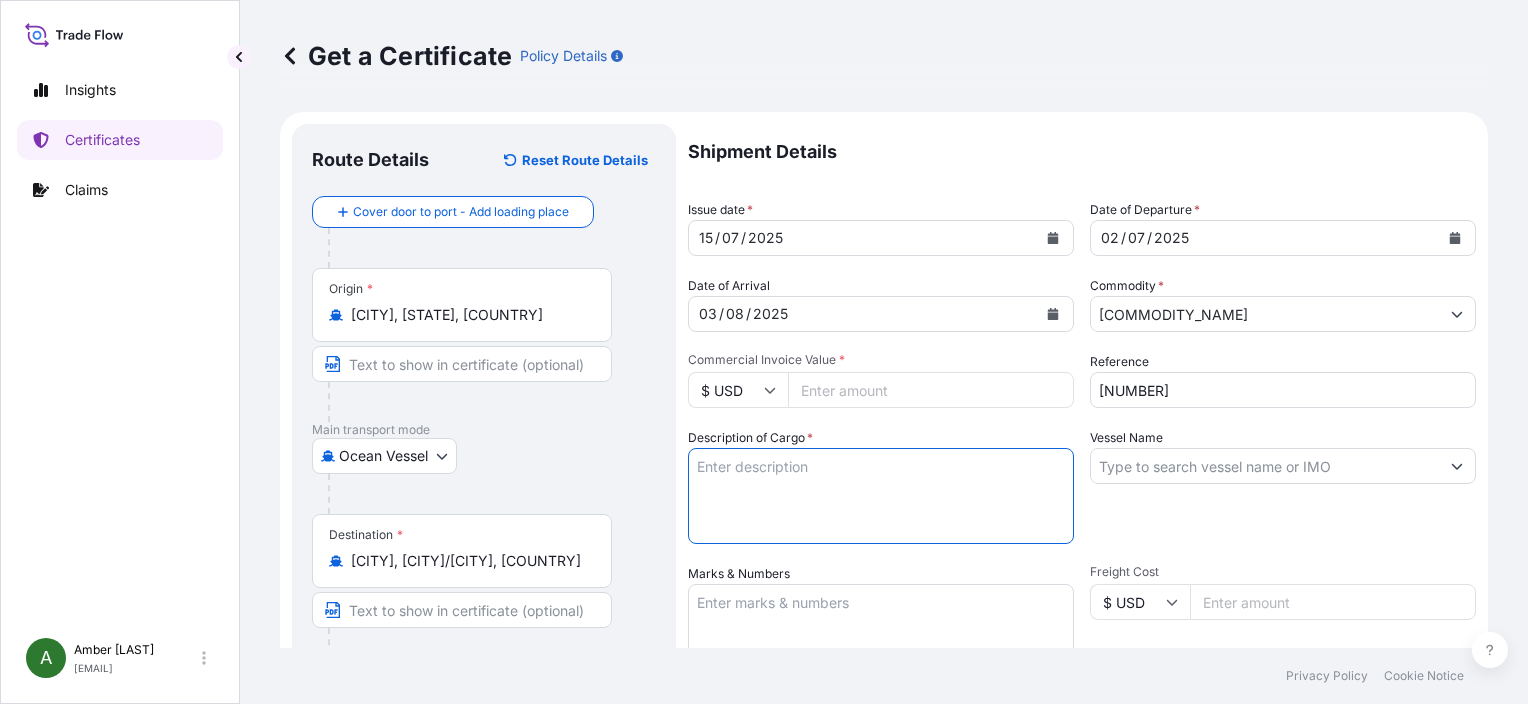 paste on "[COMMODITY]
[WEIGHT]
[FREIGHT]
[CONTAINERS]" 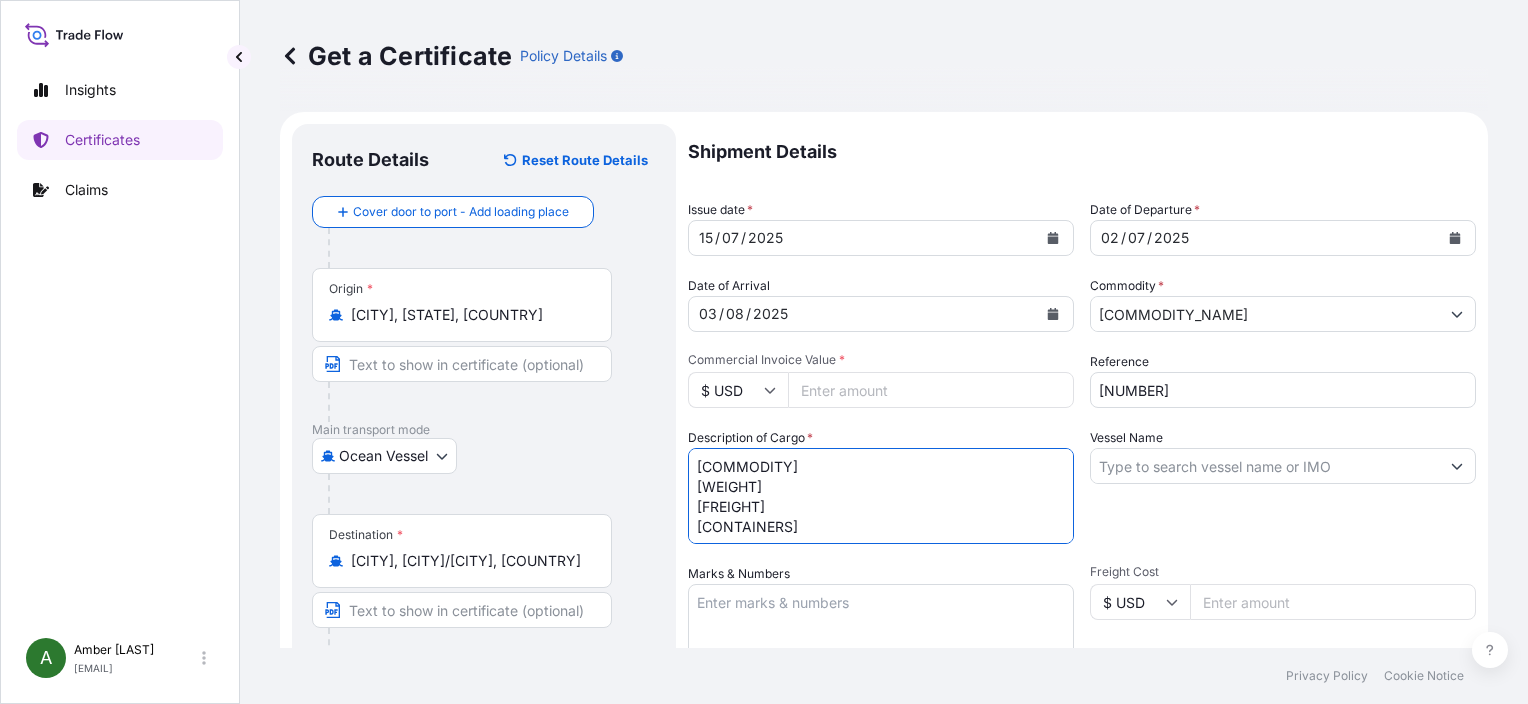 scroll, scrollTop: 12, scrollLeft: 0, axis: vertical 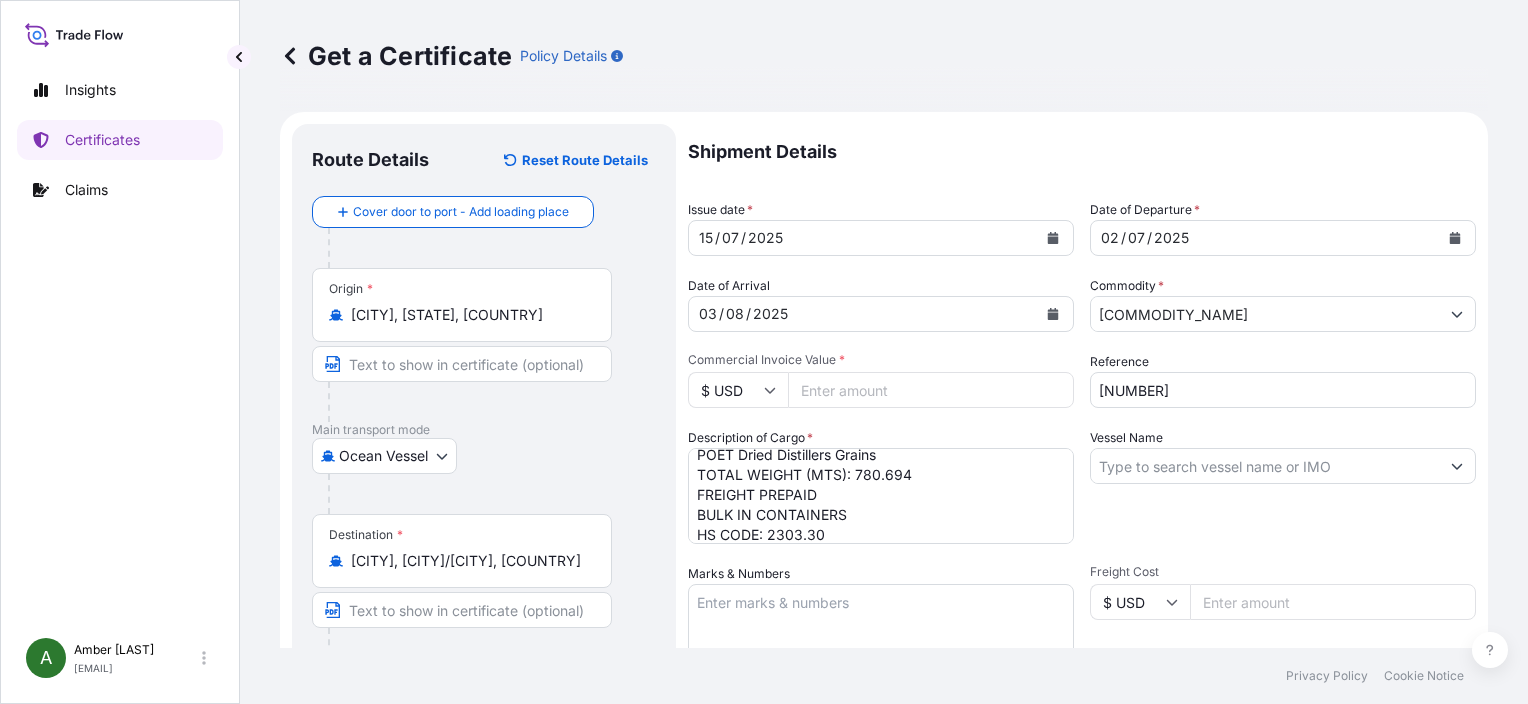 click on "POET Dried Distillers Grains
TOTAL WEIGHT (MTS): 780.694
FREIGHT PREPAID
BULK IN CONTAINERS
HS CODE: 2303.30" at bounding box center (881, 496) 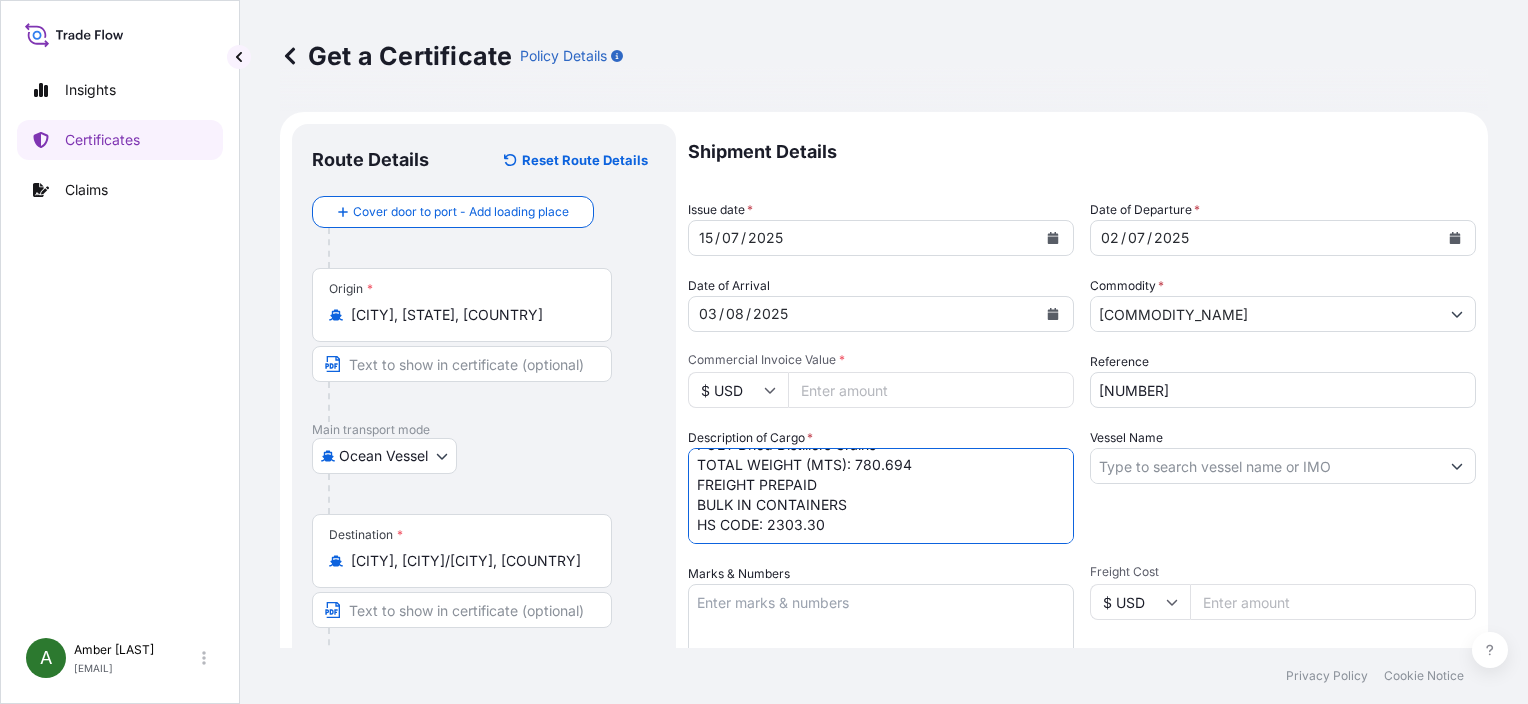 paste on "X[ALPHANUMERIC]" 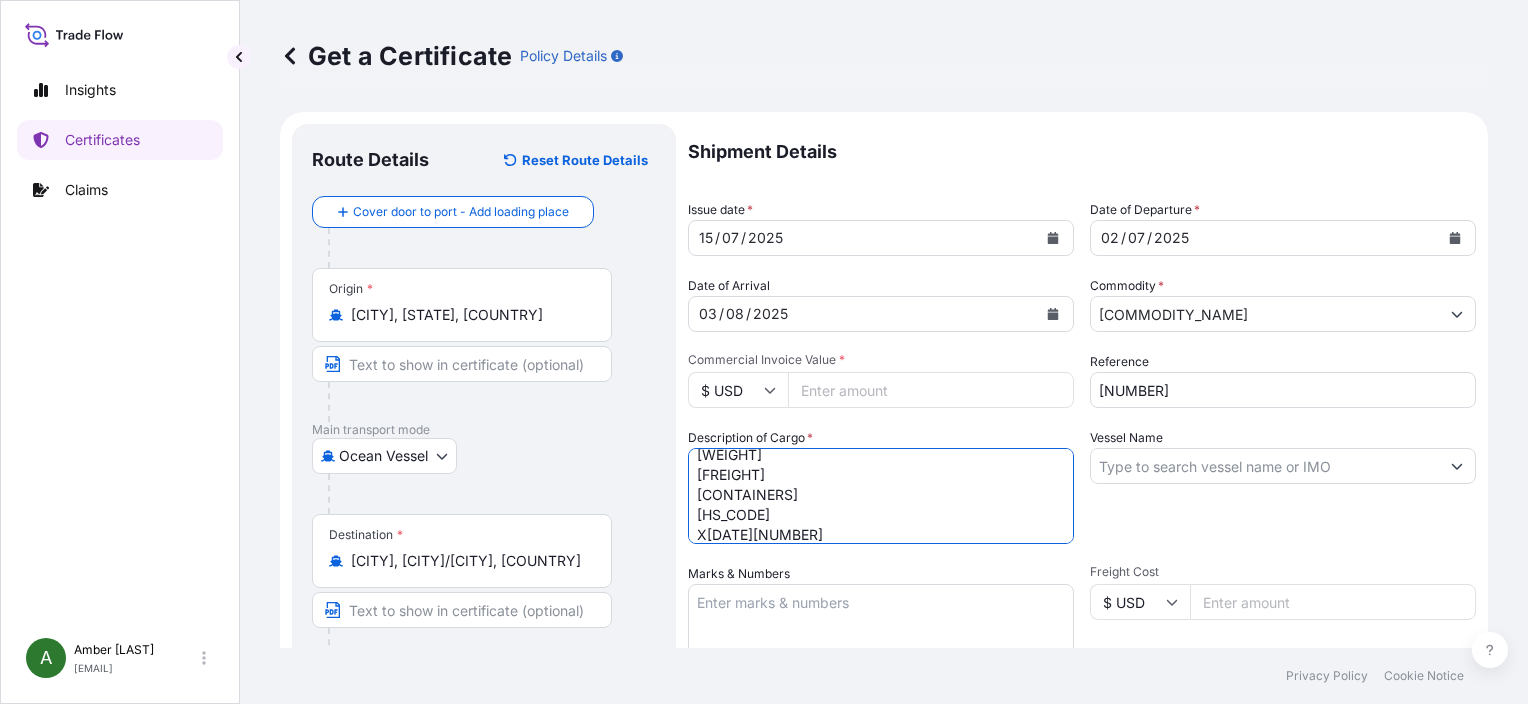 scroll, scrollTop: 52, scrollLeft: 0, axis: vertical 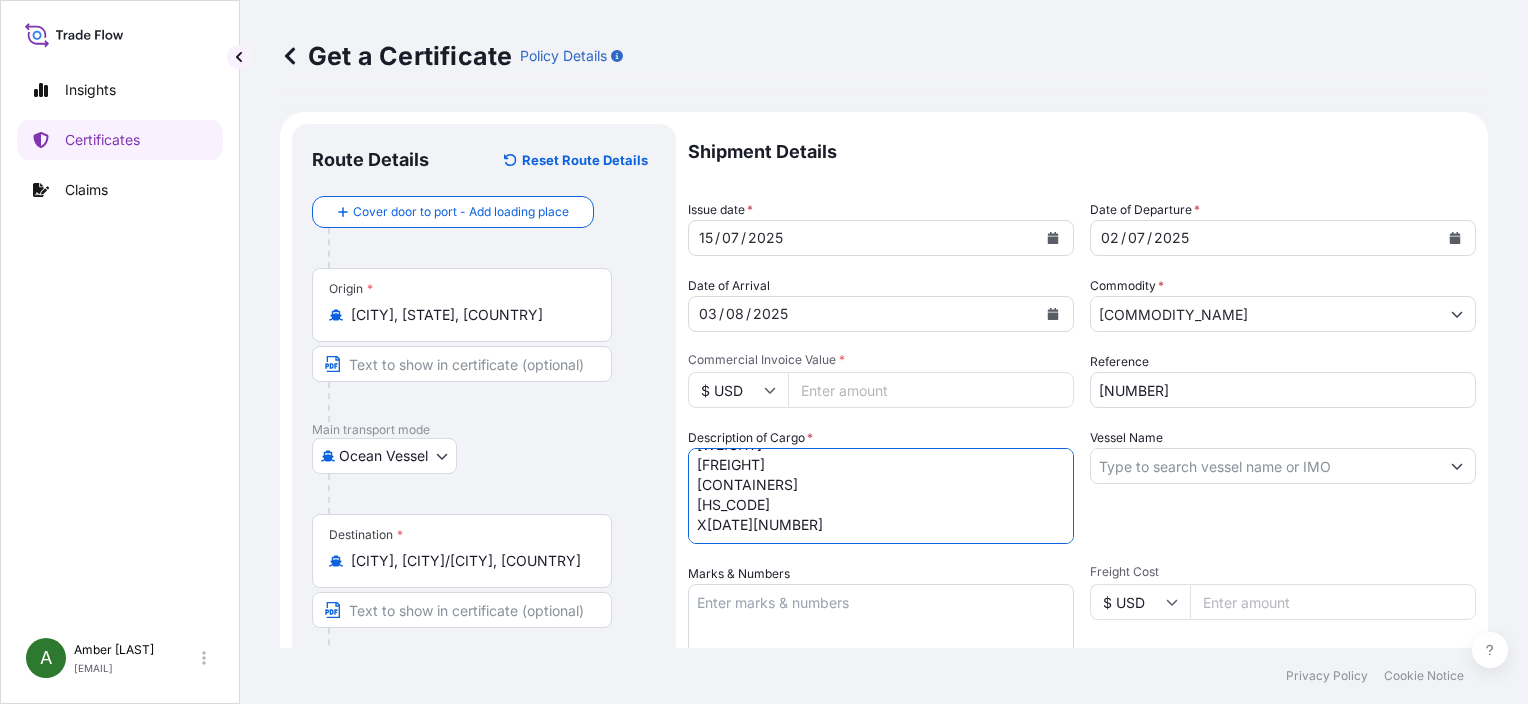 type on "[COMMODITY]
[WEIGHT]
[FREIGHT]
[CONTAINERS]
[HS_CODE]
X[DATE][NUMBER]" 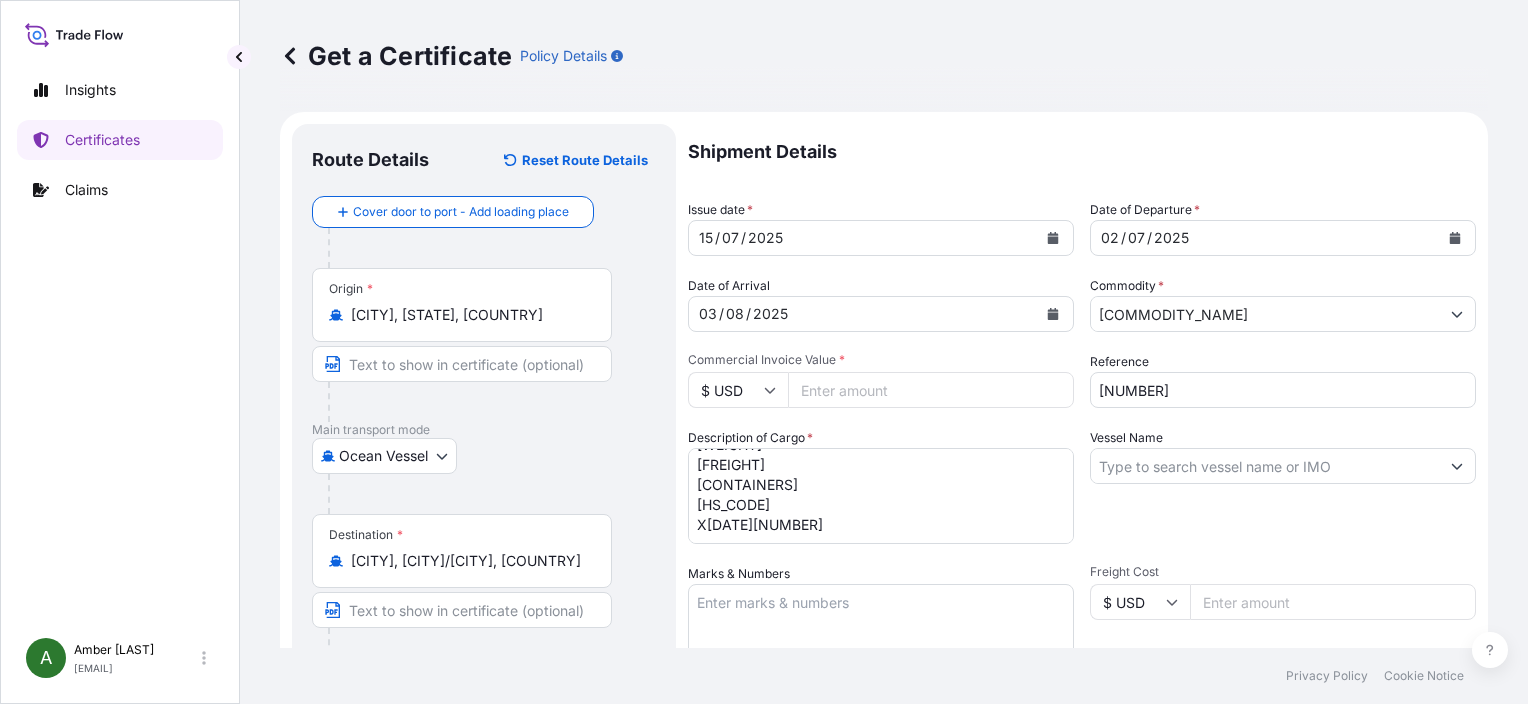 click on "Vessel Name" at bounding box center (1265, 466) 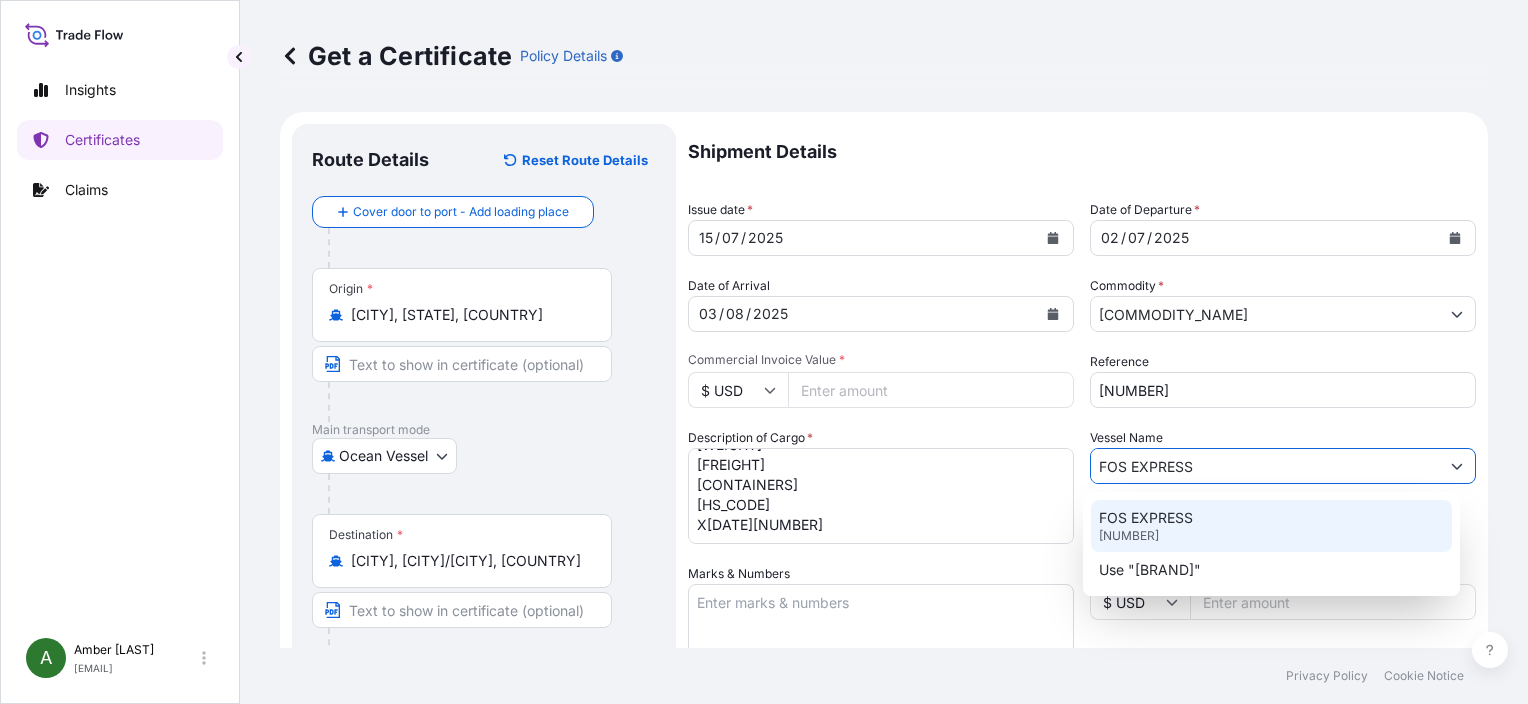 click on "[BRAND] [NUMBER]" at bounding box center (1271, 526) 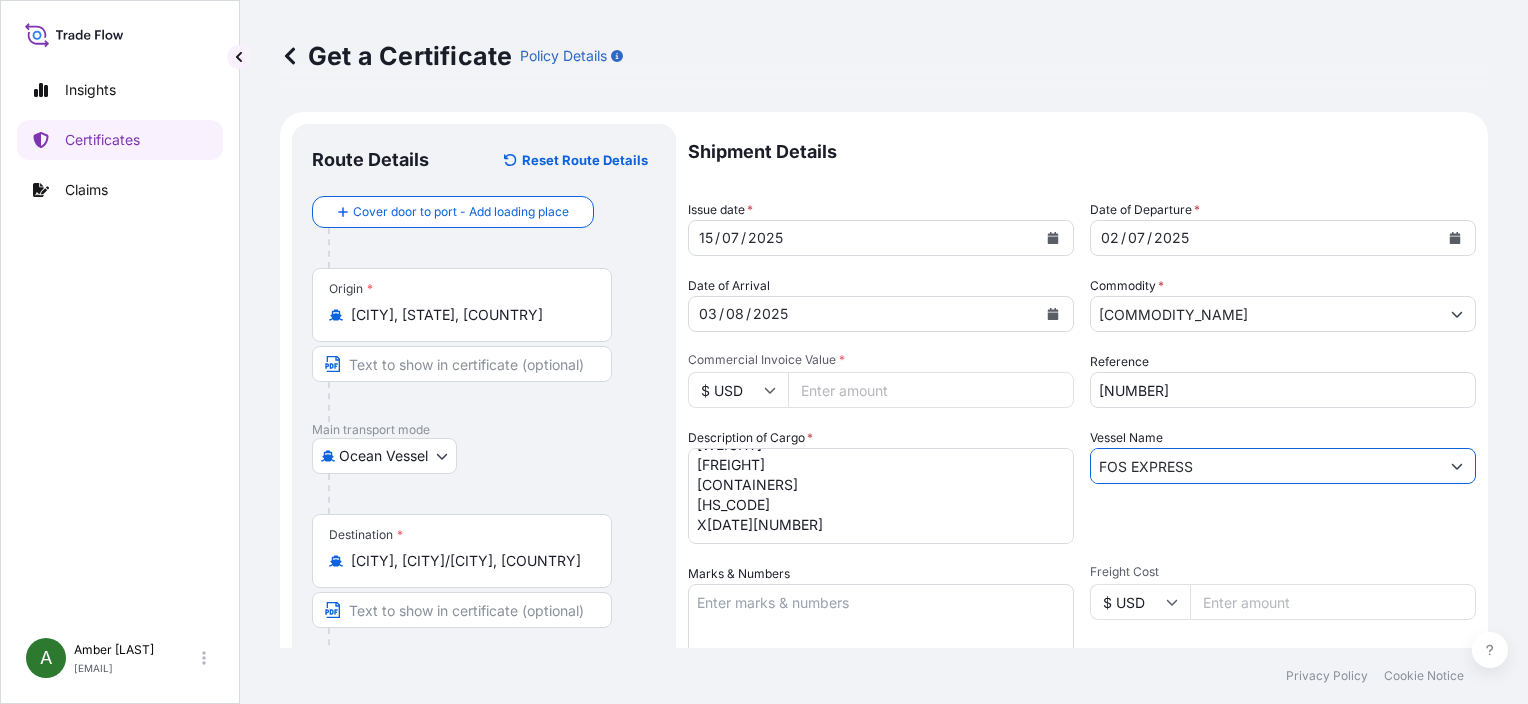 type on "FOS EXPRESS" 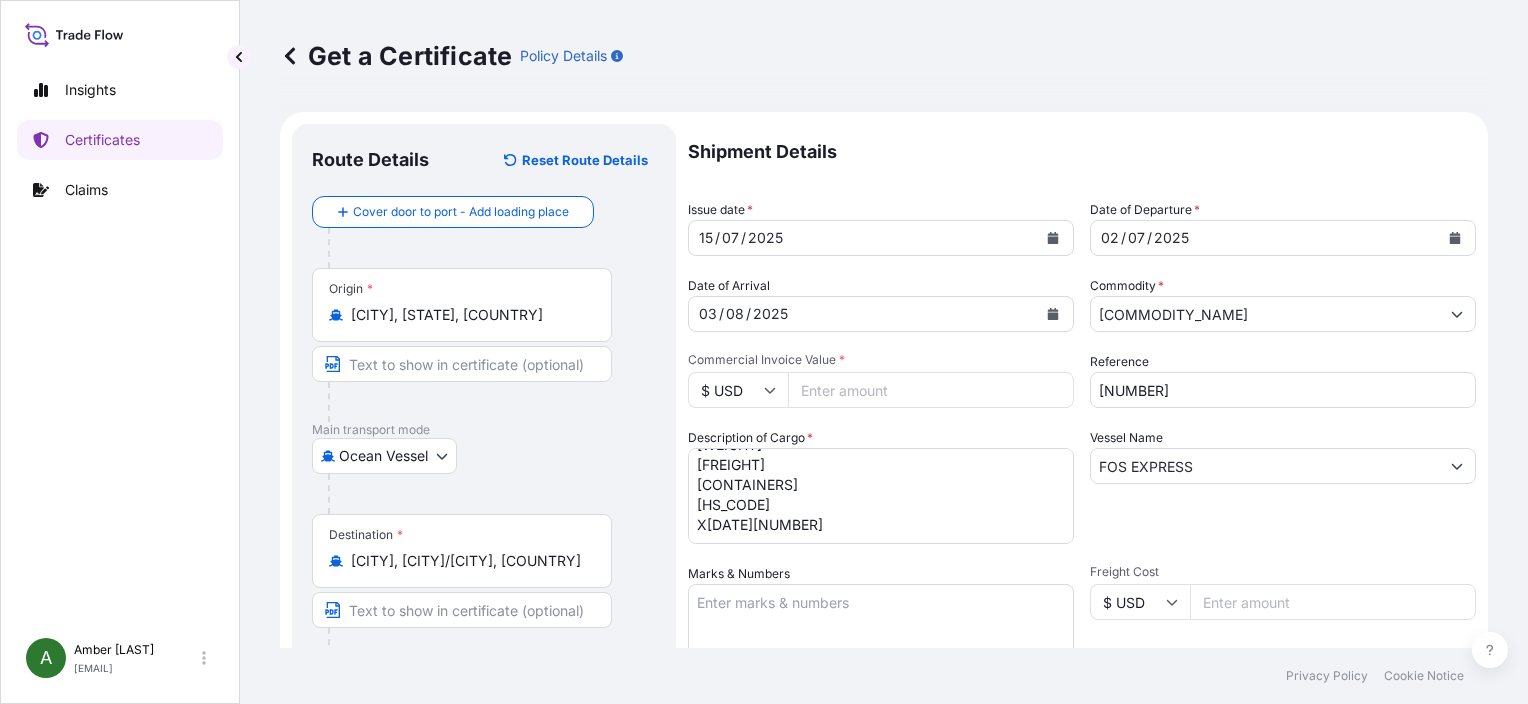 click on "Vessel Name [BRAND]" at bounding box center [1283, 486] 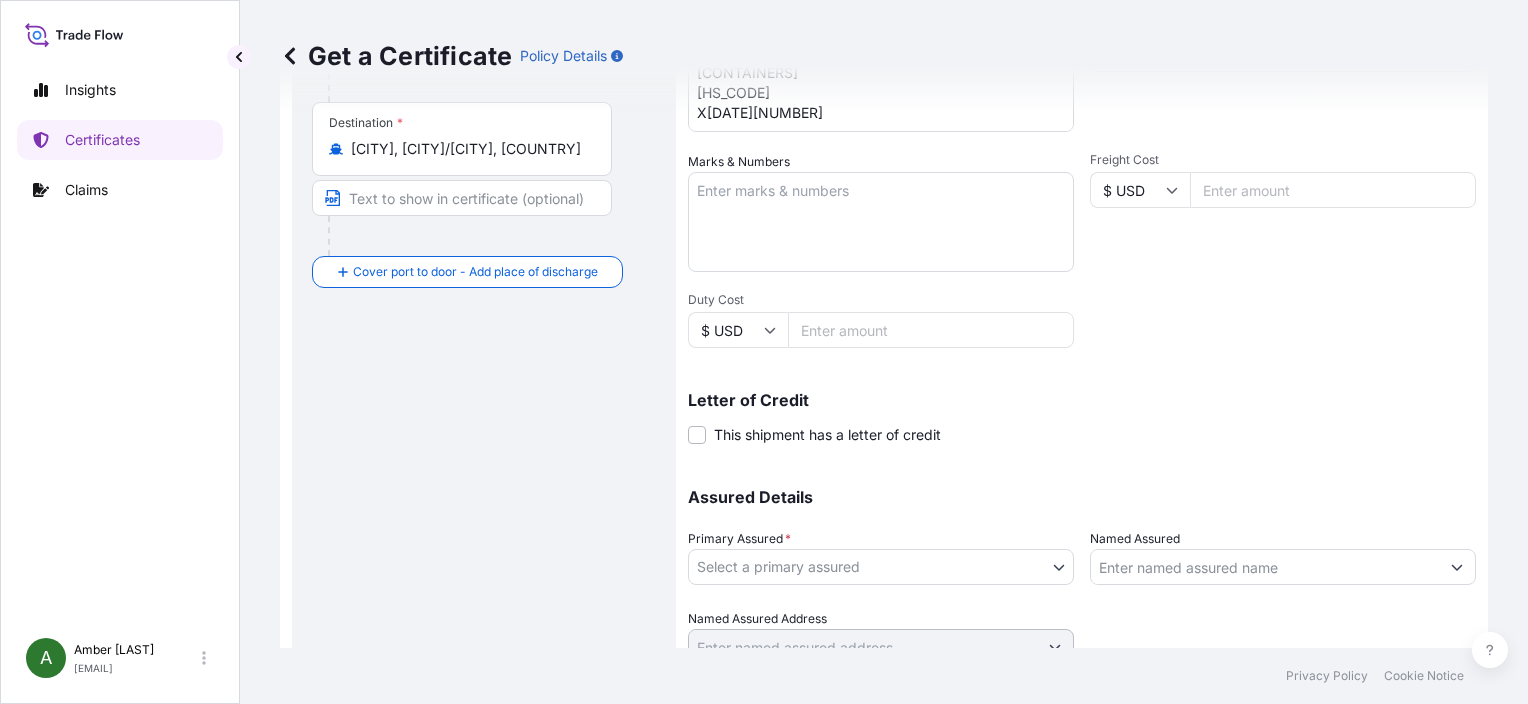scroll, scrollTop: 496, scrollLeft: 0, axis: vertical 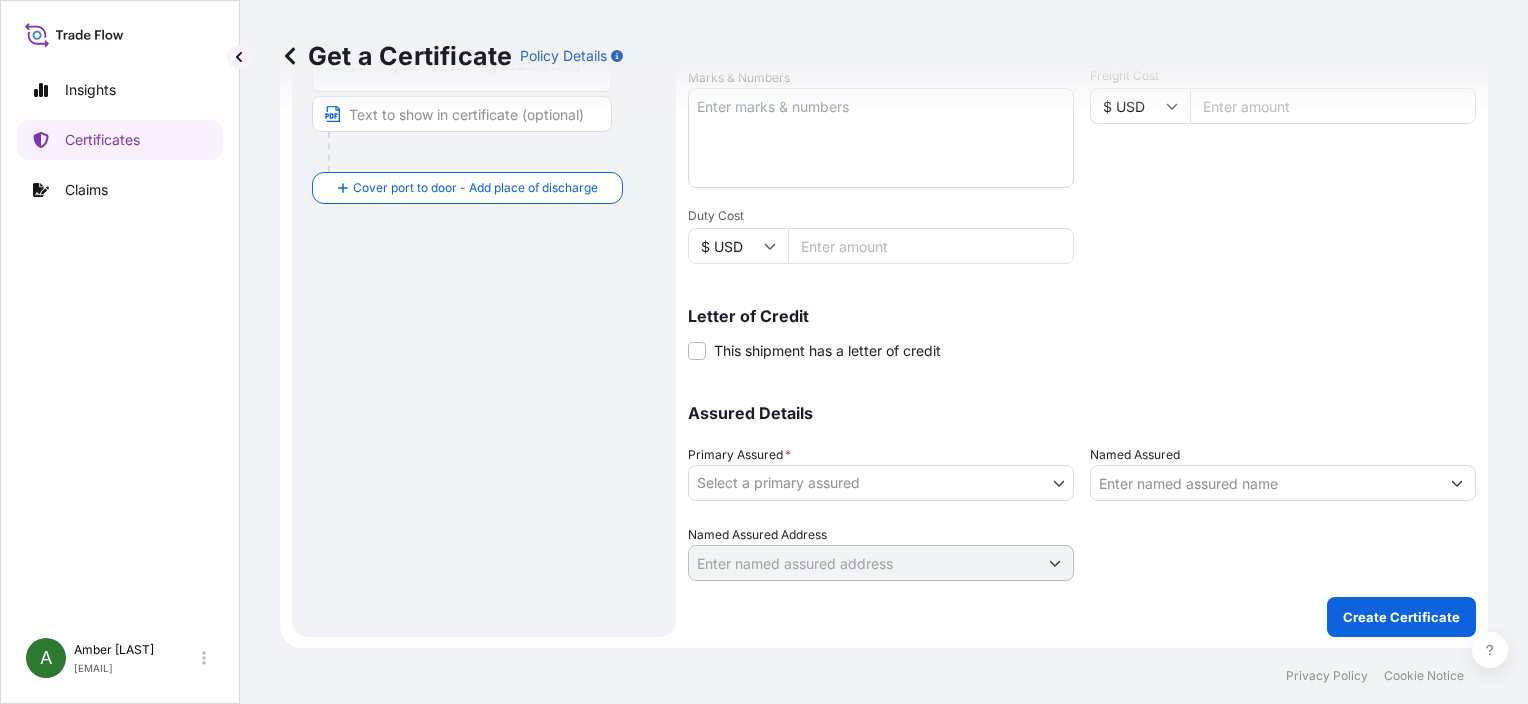 click on "[EMAIL]
[COUNTRY]
[COUNTRY]
[CITY], [STATE], [COUNTRY]
[CITY], [STATE], [COUNTRY]
[DATE]
[DATE]
[DATE]
[COMMODITY]
[CURRENCY][AMOUNT]
[REFERENCE]
[COMMODITY]
[WEIGHT]
[FREIGHT]
[CONTAINERS]
[HS_CODE]
[VESSEL_NAME]
[CURRENCY][AMOUNT]
[CURRENCY][AMOUNT]
[LETTER_OF_CREDIT]" at bounding box center (764, 352) 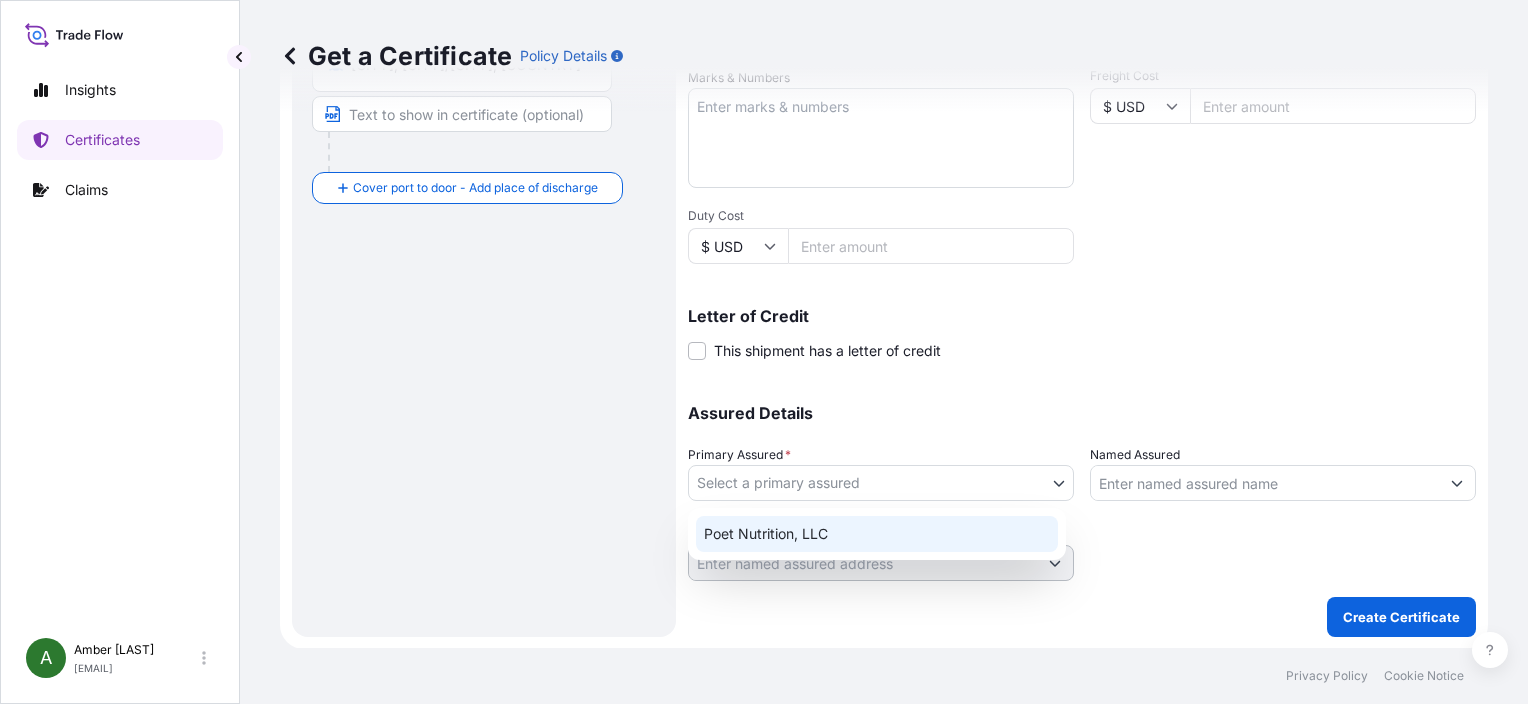 click on "Poet Nutrition, LLC" at bounding box center [877, 534] 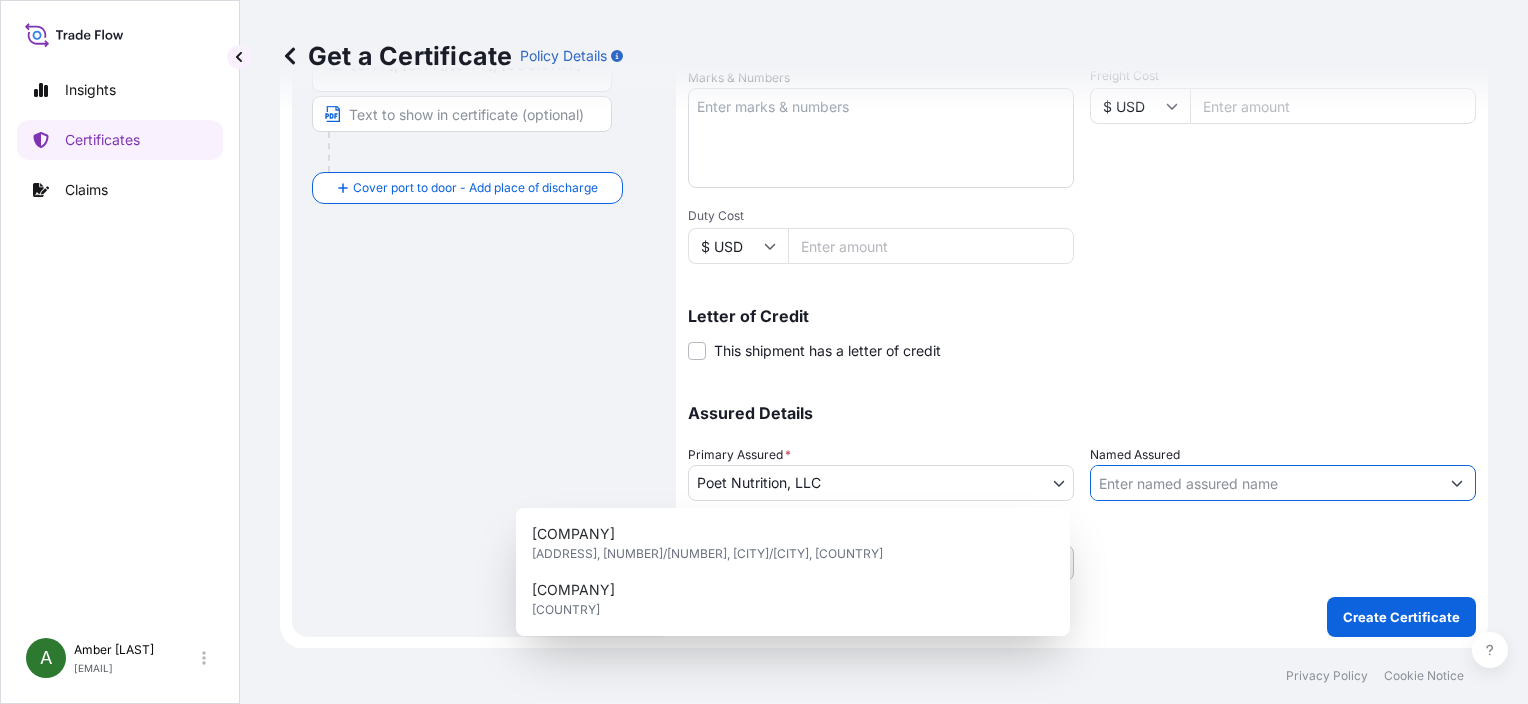 click on "Named Assured" at bounding box center [1265, 483] 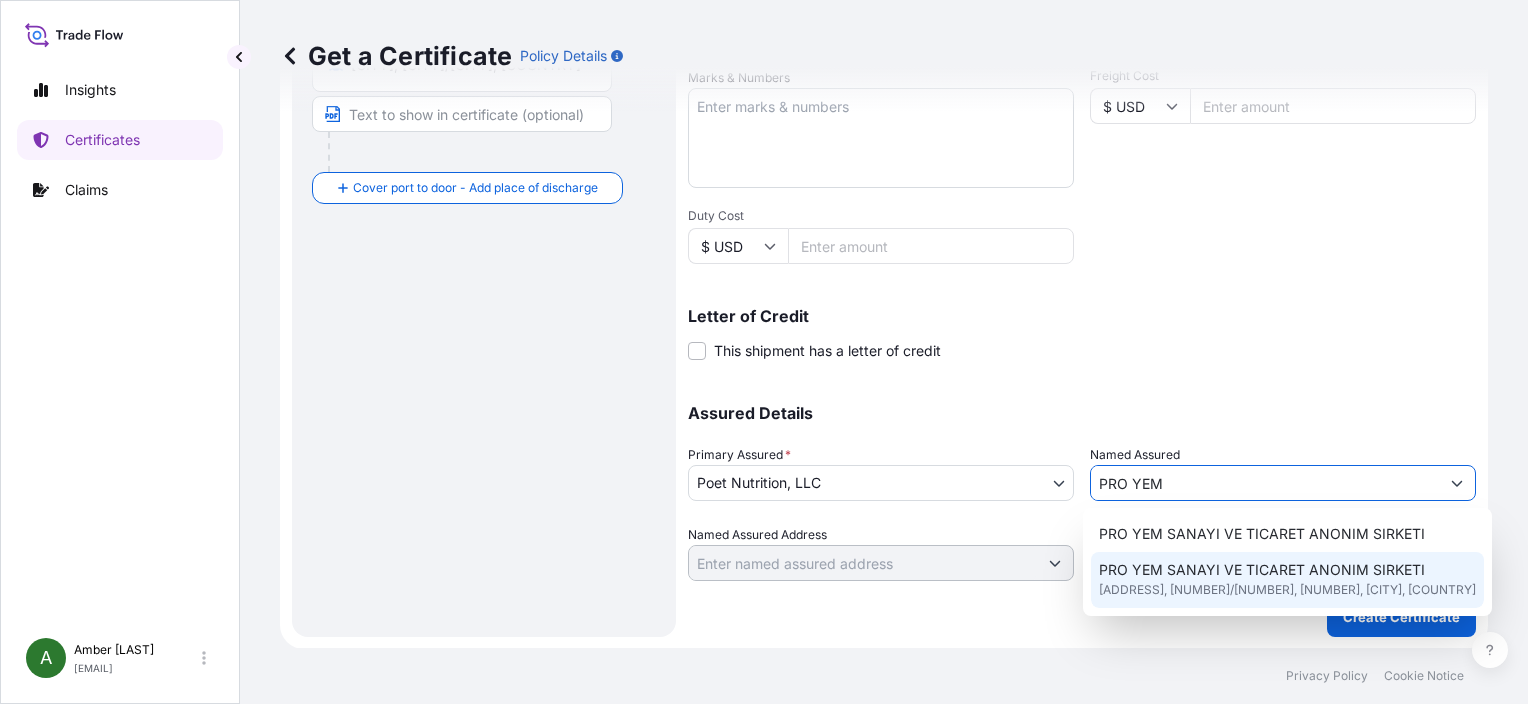 click on "[ADDRESS], [NUMBER]/[NUMBER], [NUMBER], [CITY], [COUNTRY]" at bounding box center (1287, 590) 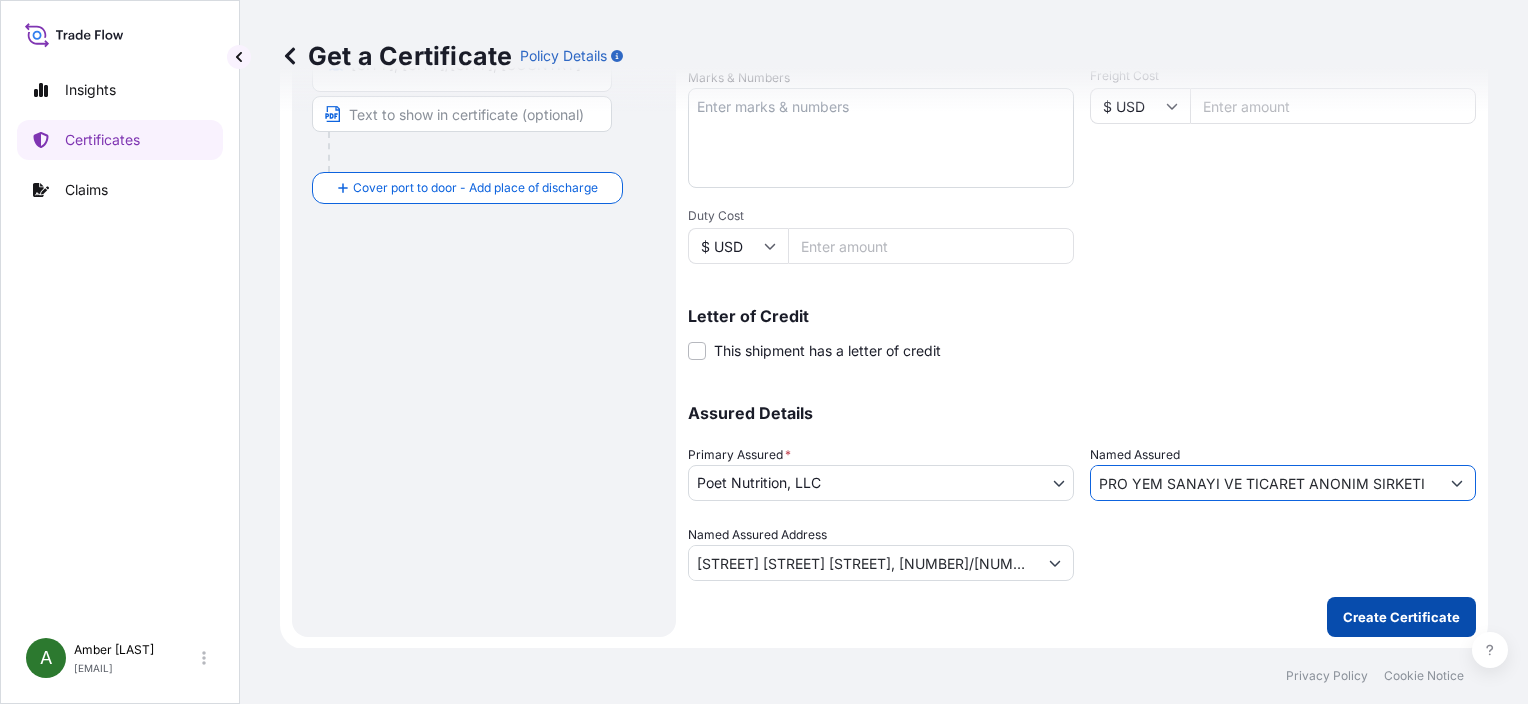 type on "PRO YEM SANAYI VE TICARET ANONIM SIRKETI" 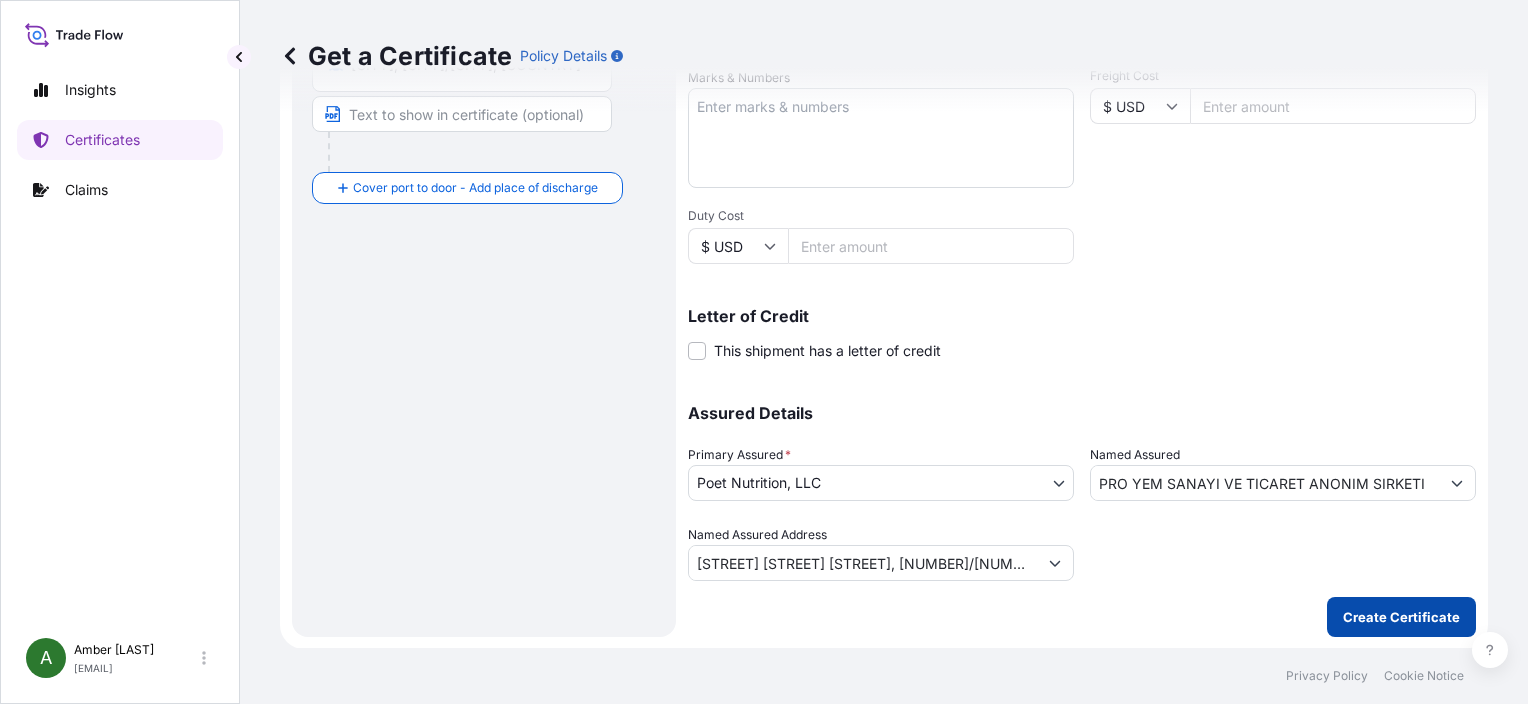 click on "Create Certificate" at bounding box center (1401, 617) 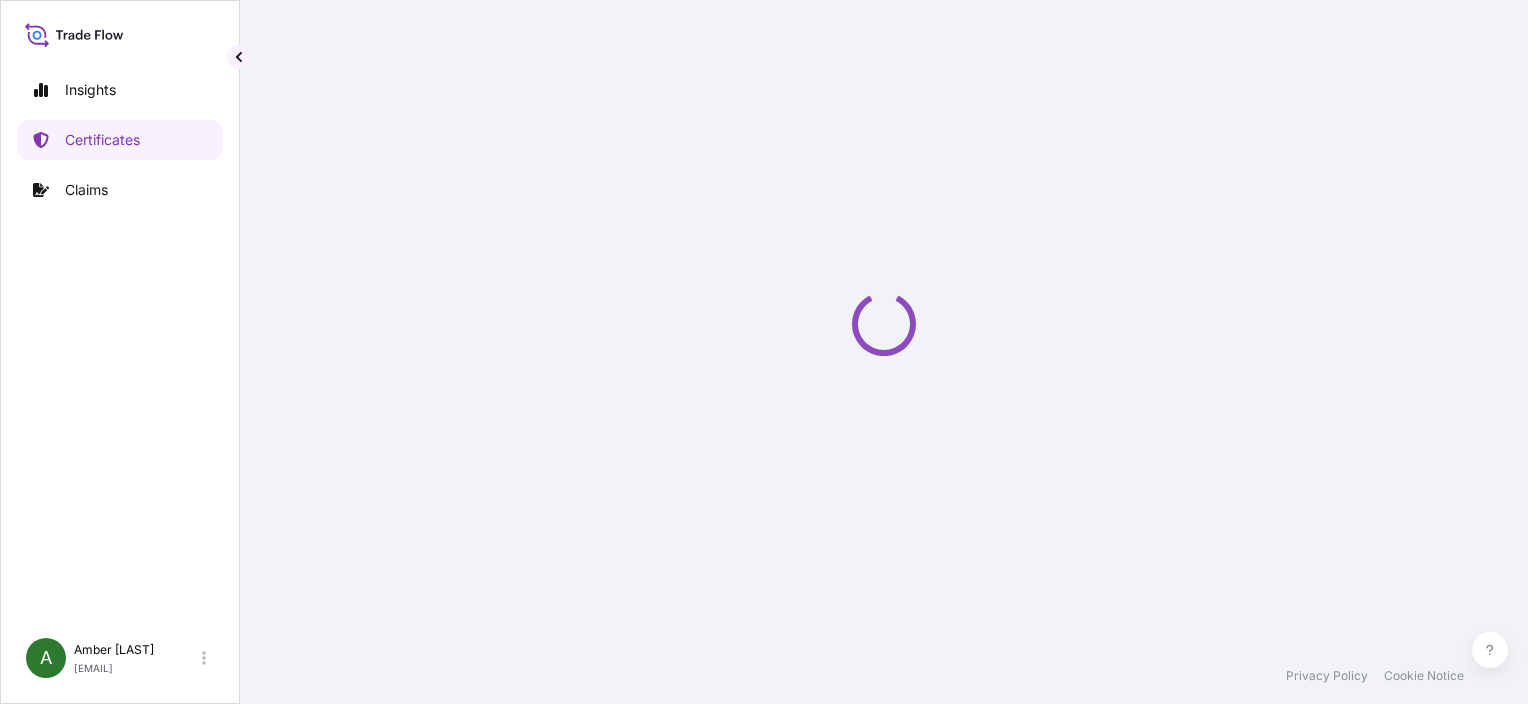 scroll, scrollTop: 0, scrollLeft: 0, axis: both 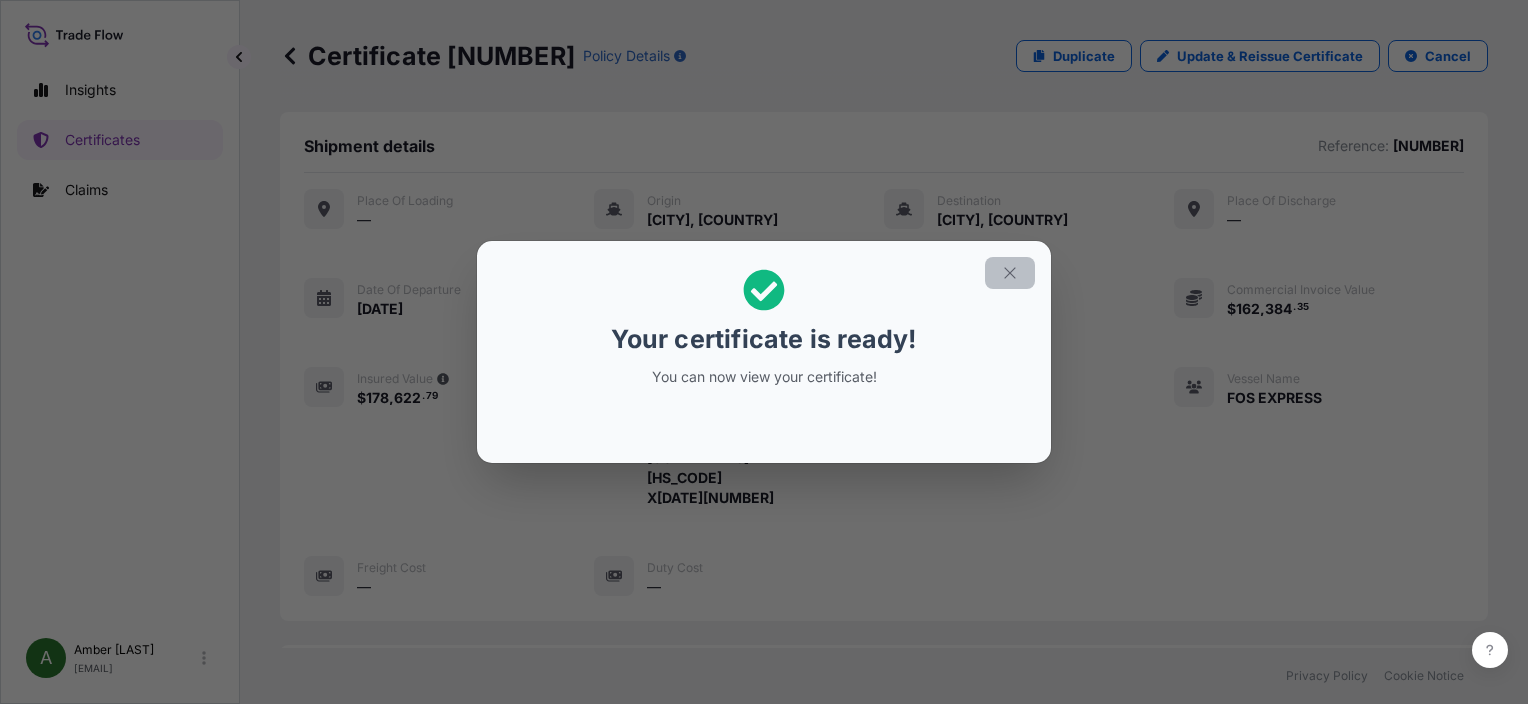 click 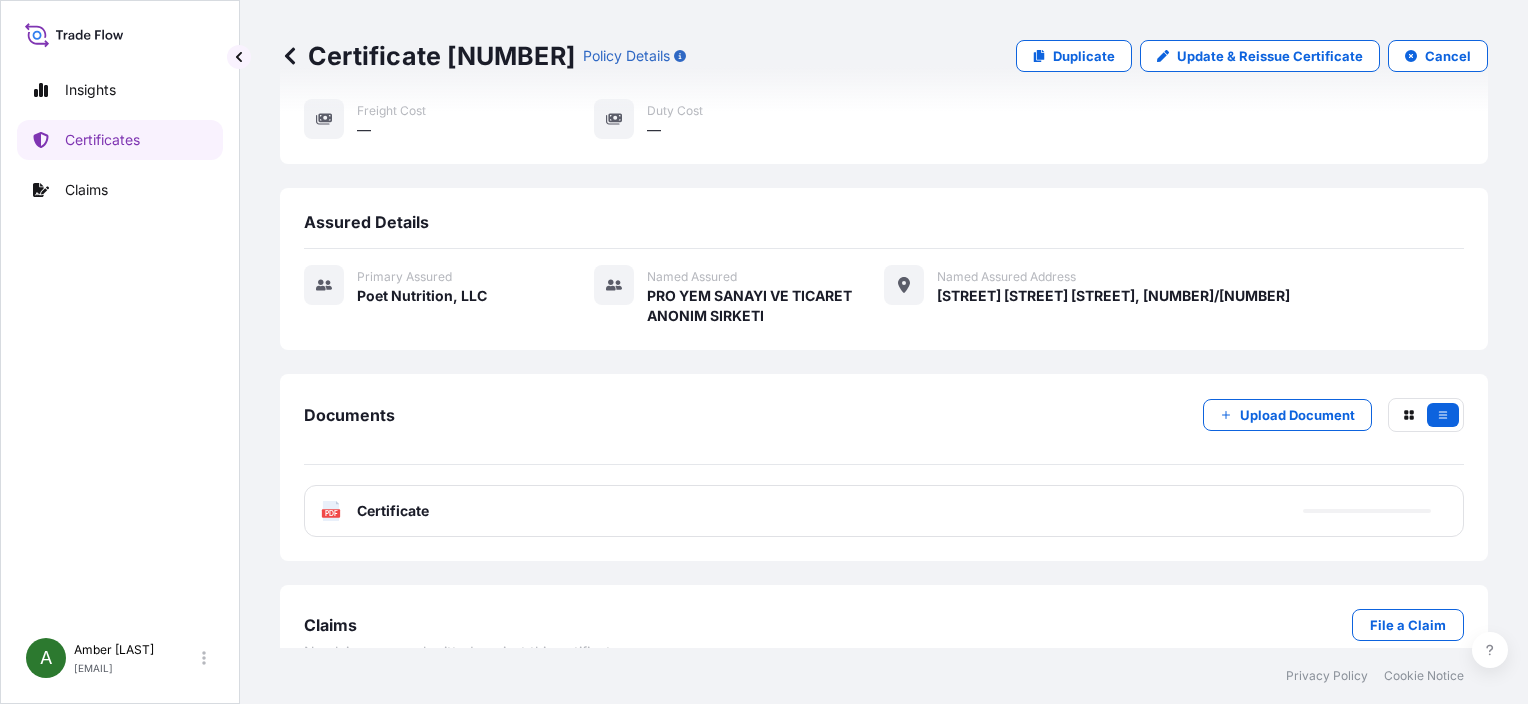 scroll, scrollTop: 488, scrollLeft: 0, axis: vertical 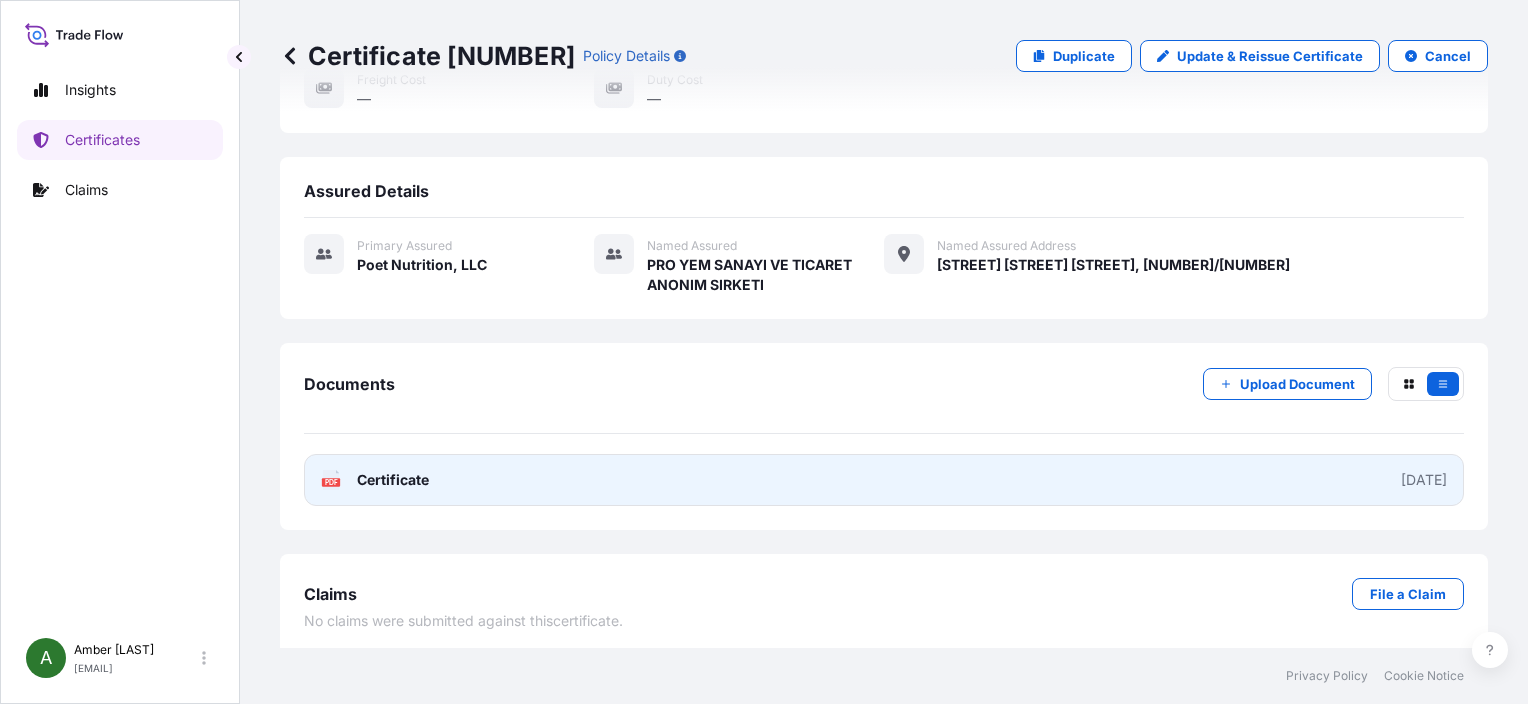 click on "PDF" 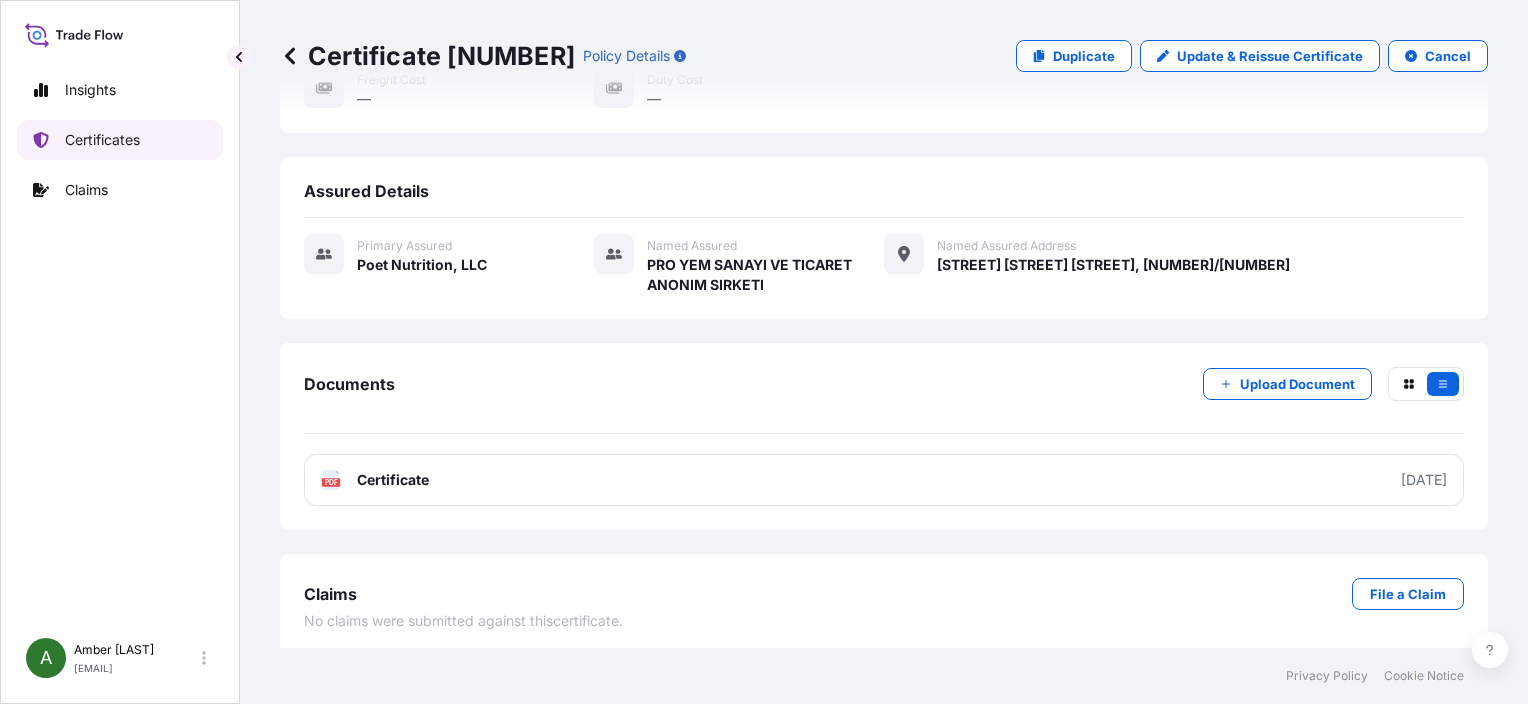 click on "Certificates" at bounding box center [102, 140] 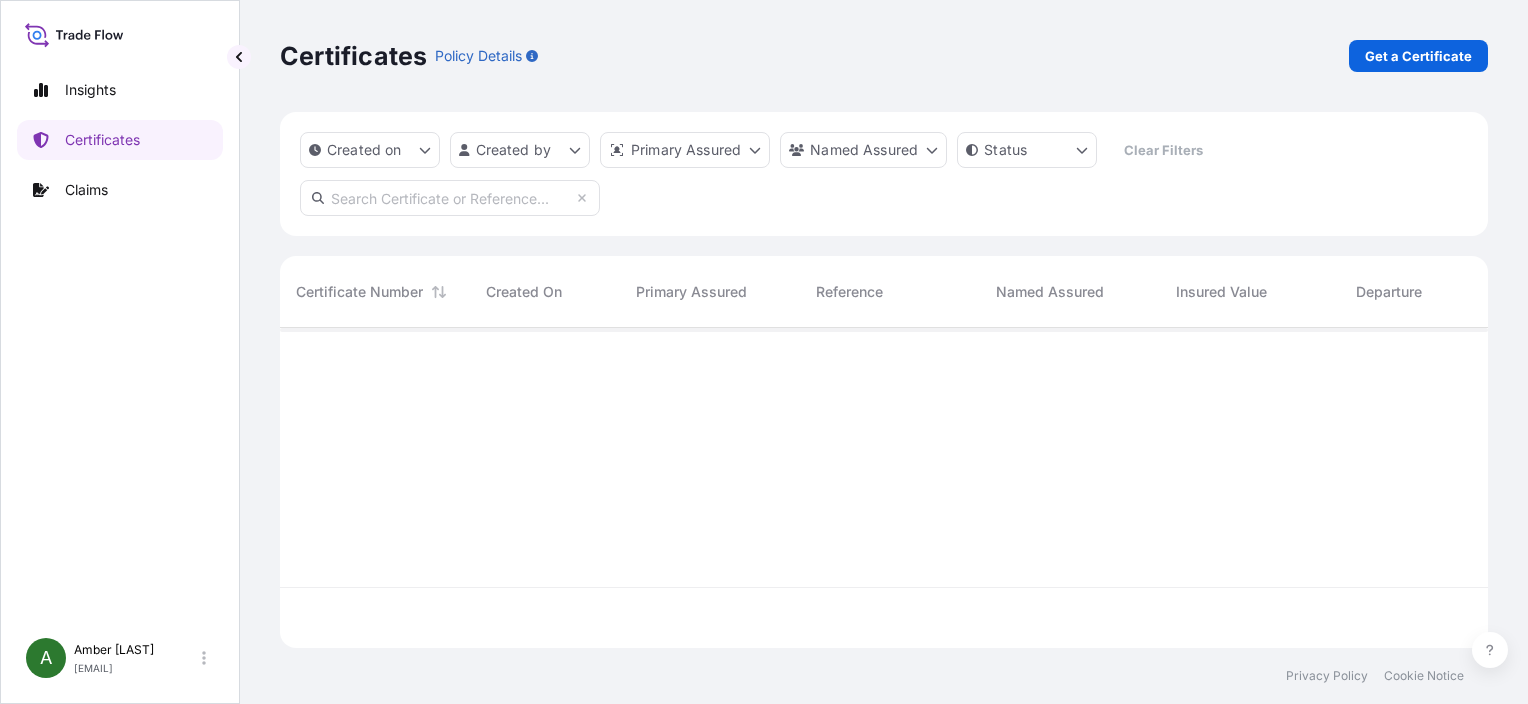 scroll, scrollTop: 16, scrollLeft: 16, axis: both 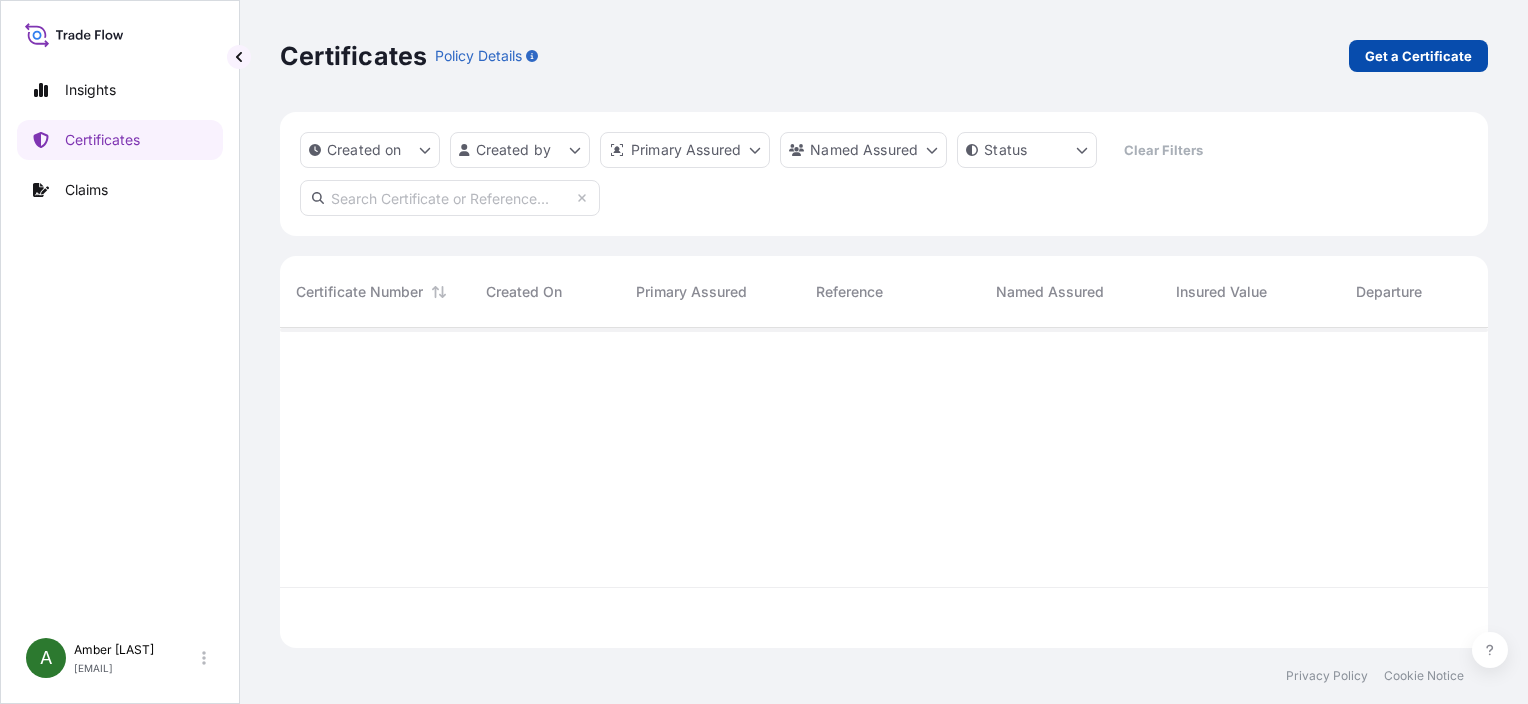 click on "Get a Certificate" at bounding box center (1418, 56) 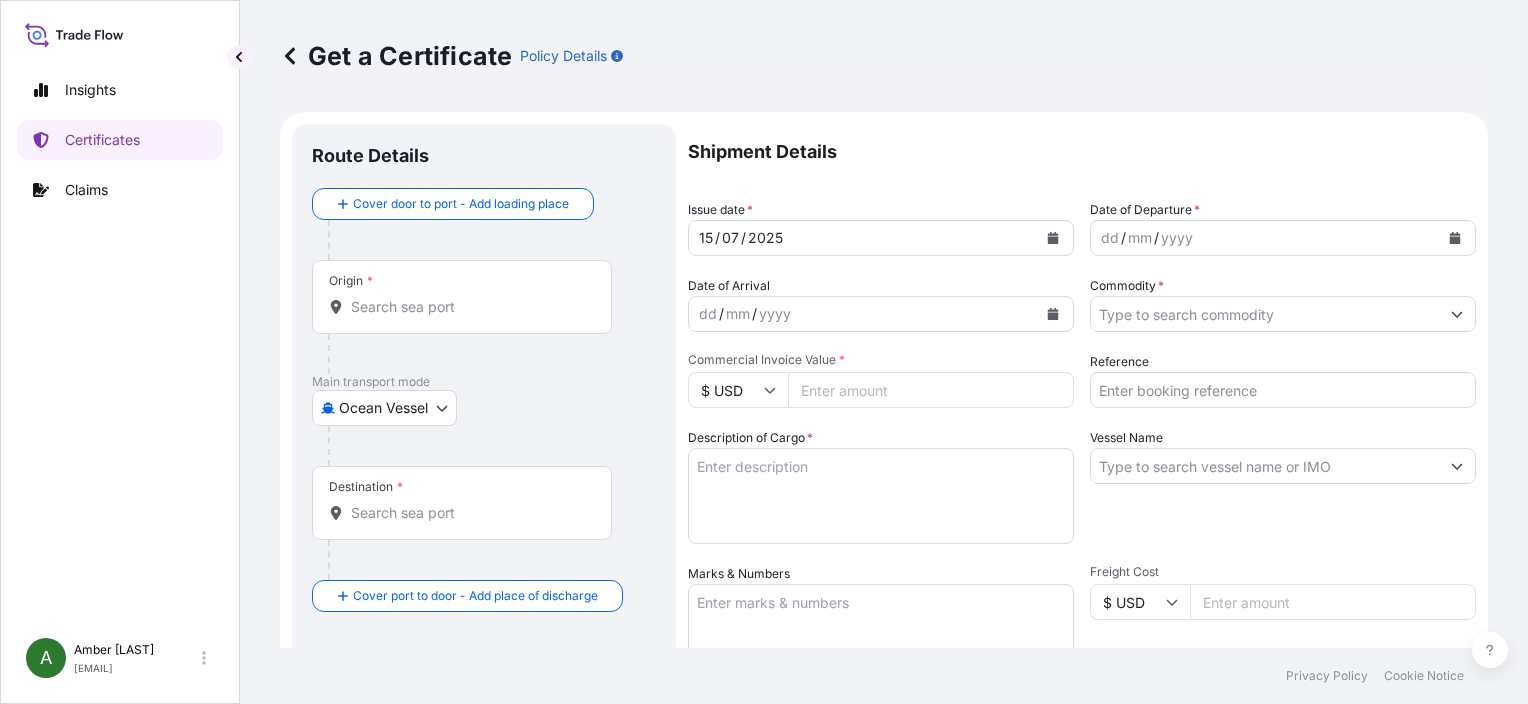 click on "Origin *" at bounding box center (469, 307) 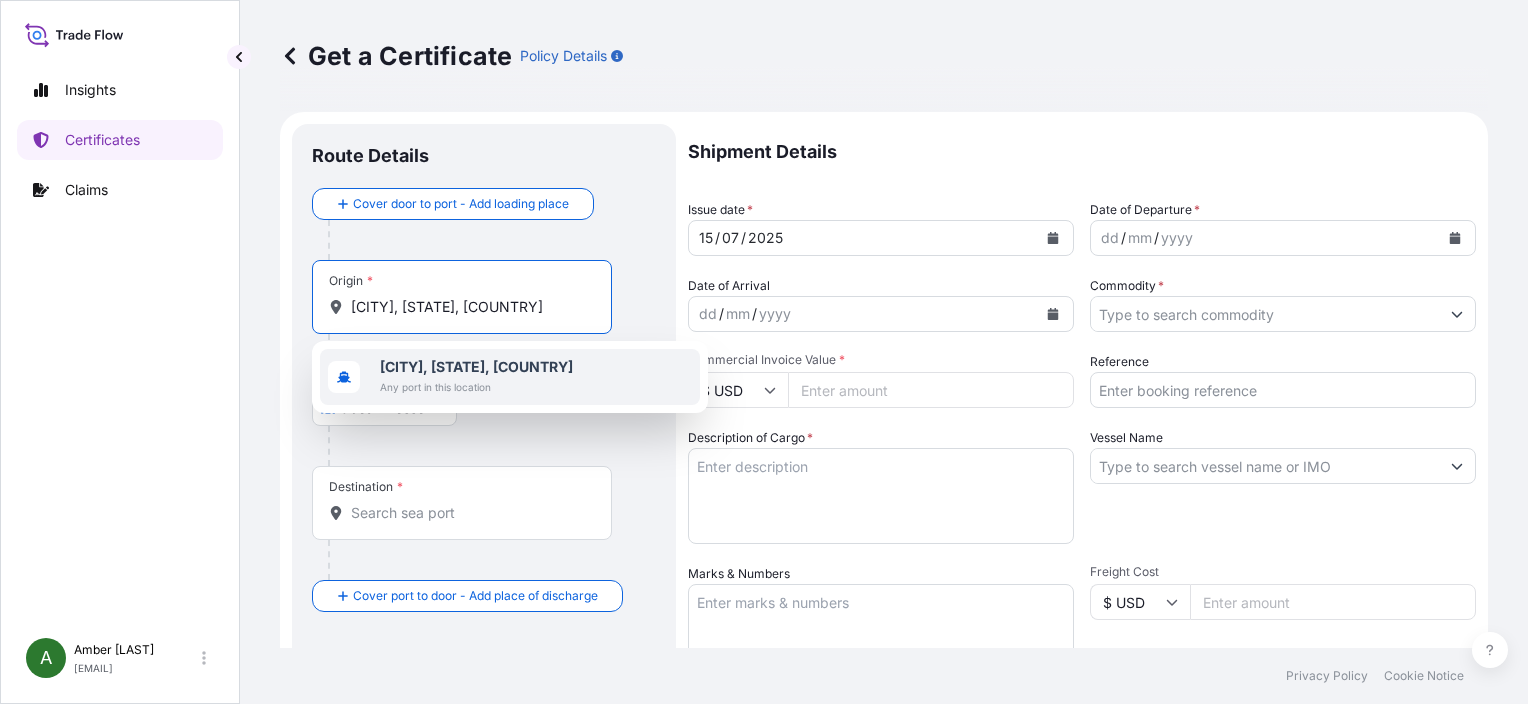 click on "[CITY], [STATE], [COUNTRY]" at bounding box center [476, 366] 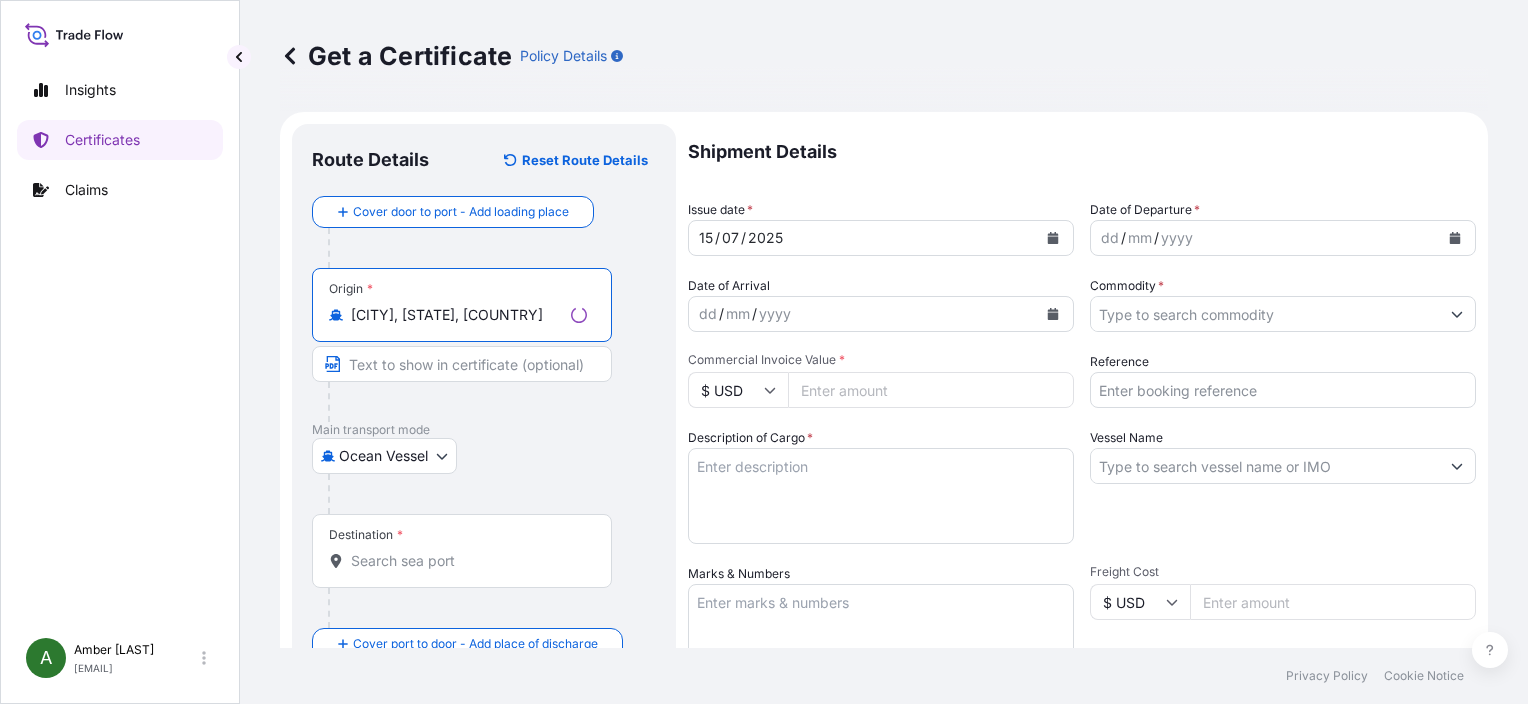 type on "[CITY], [STATE], [COUNTRY]" 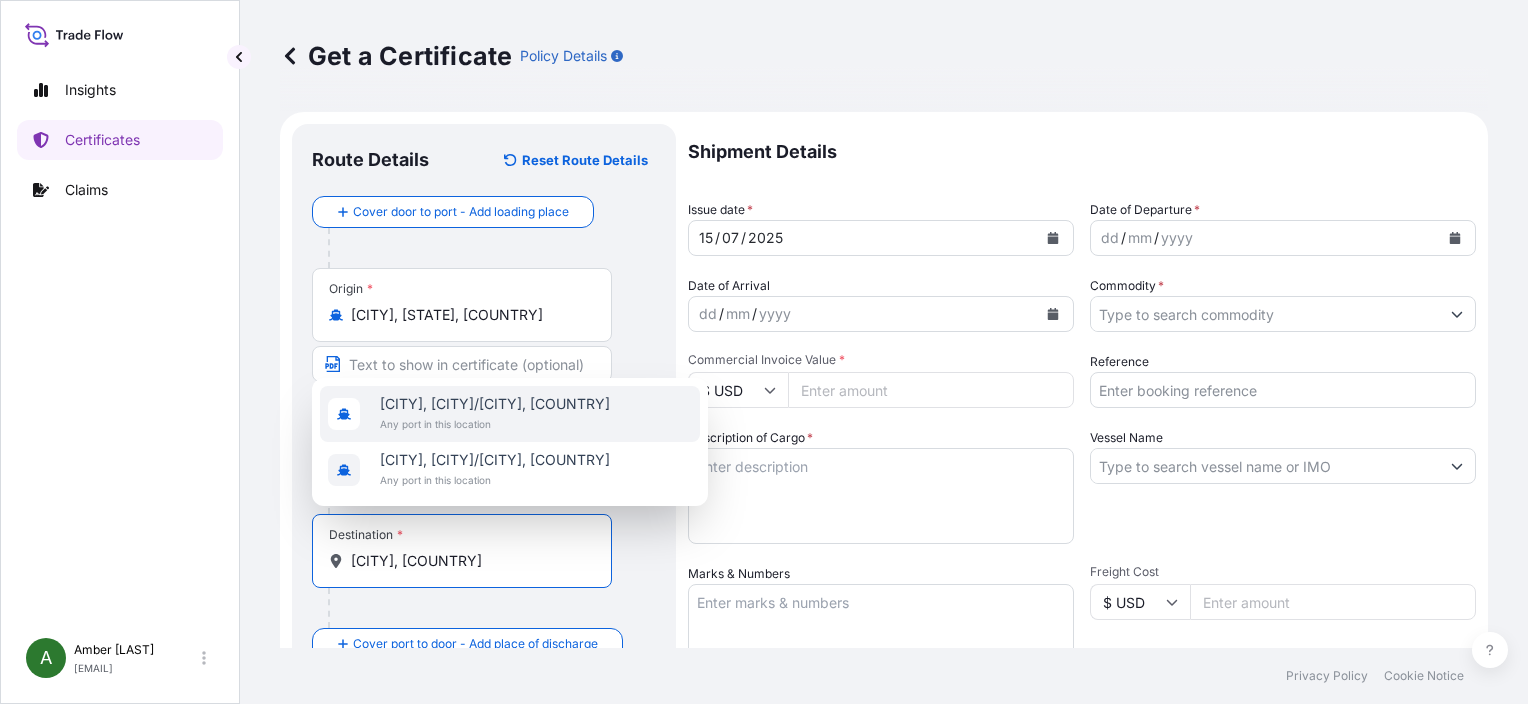 click on "[CITY], [CITY]/[CITY], [COUNTRY]" at bounding box center [495, 404] 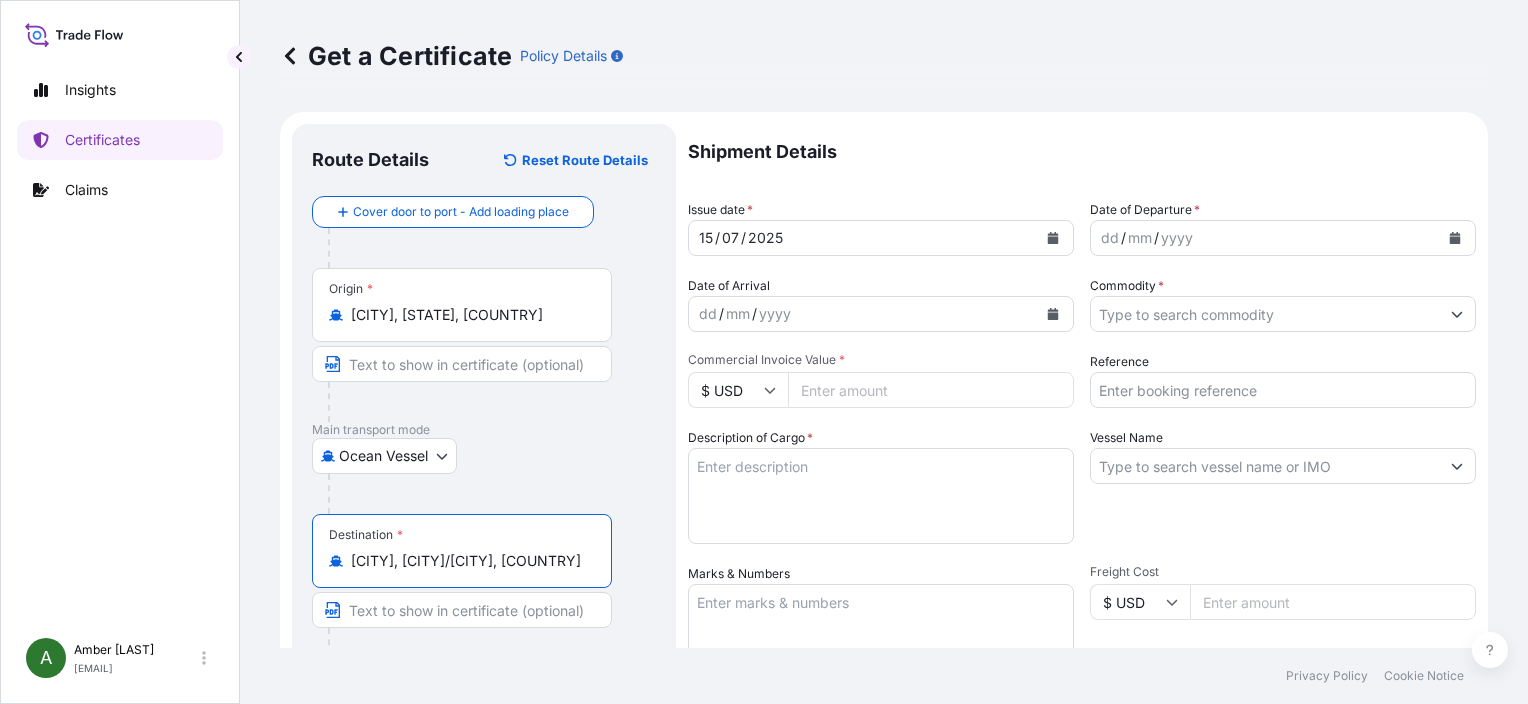 type on "[CITY], [CITY]/[CITY], [COUNTRY]" 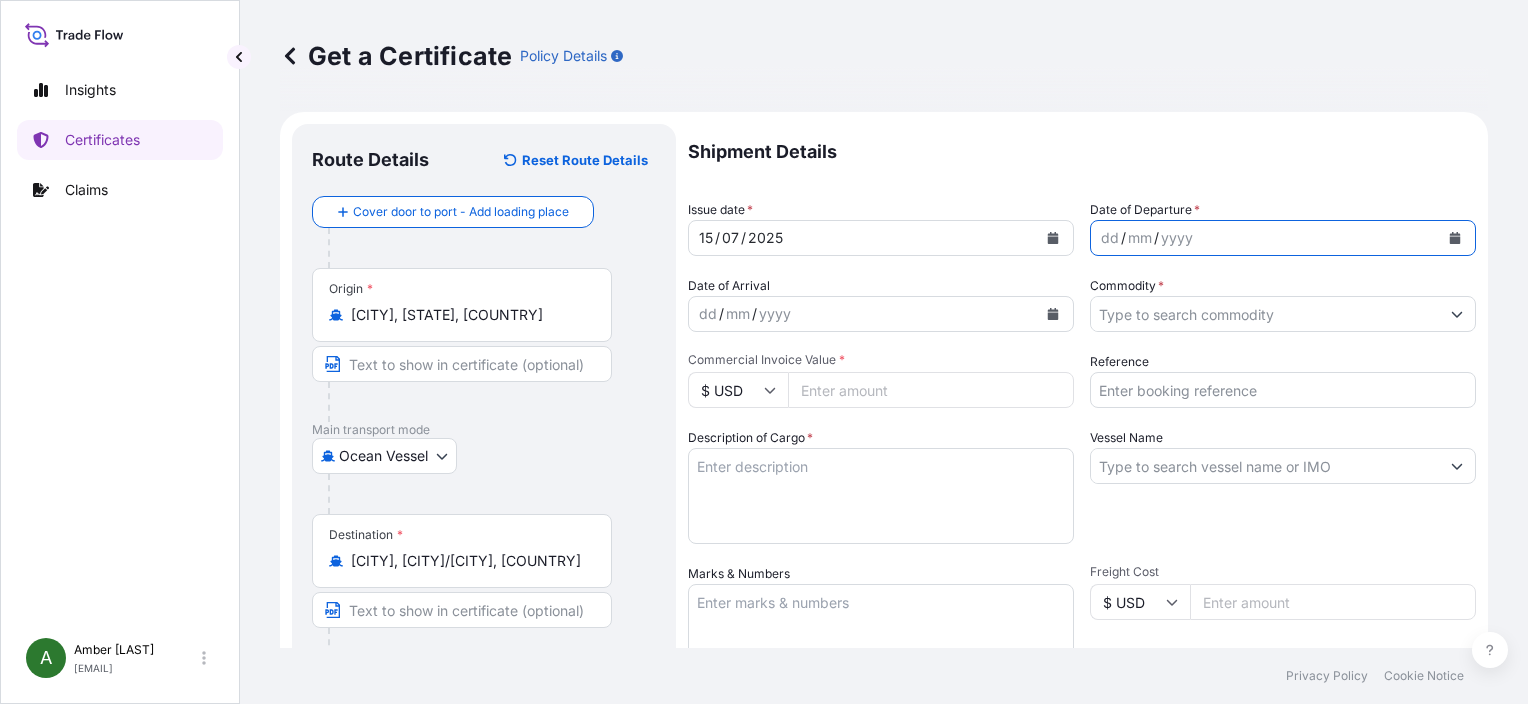 click 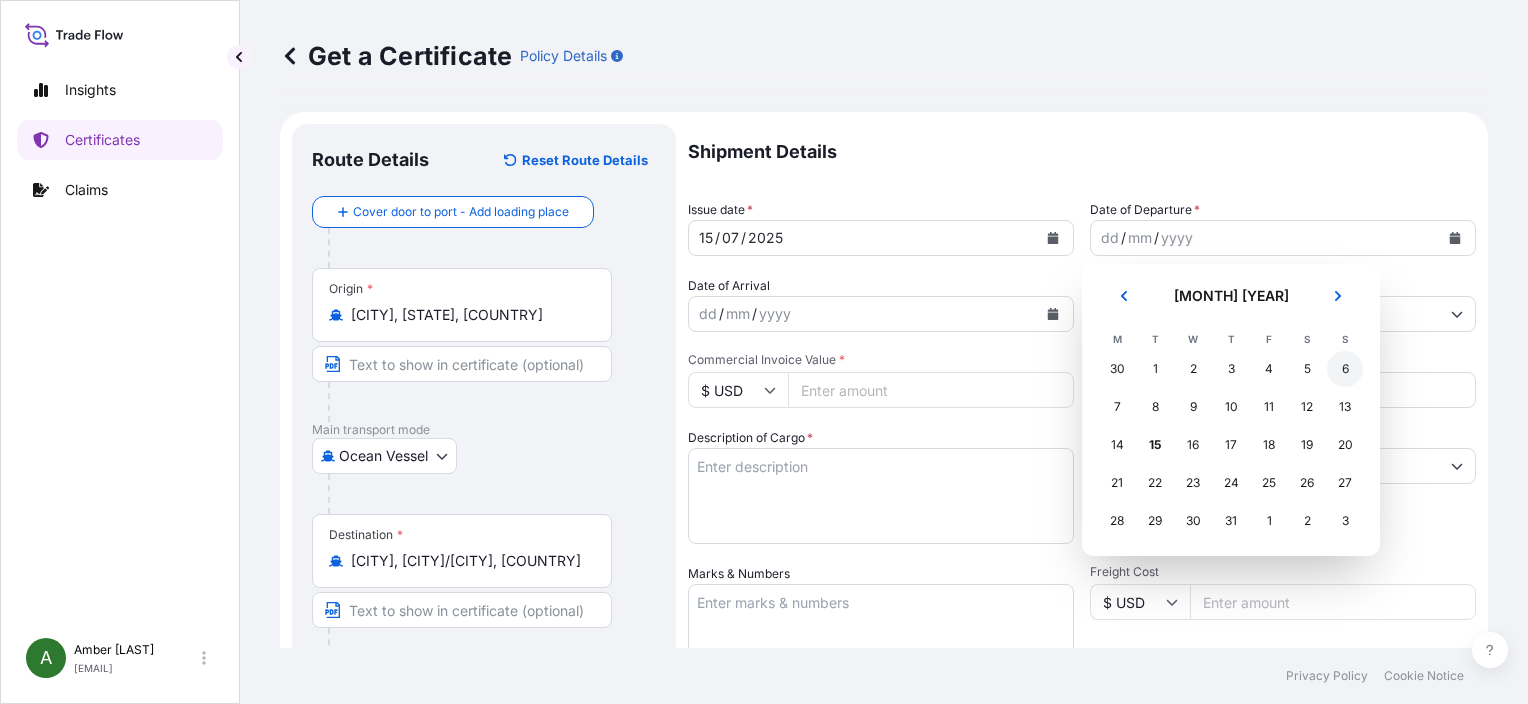 click on "6" at bounding box center (1345, 369) 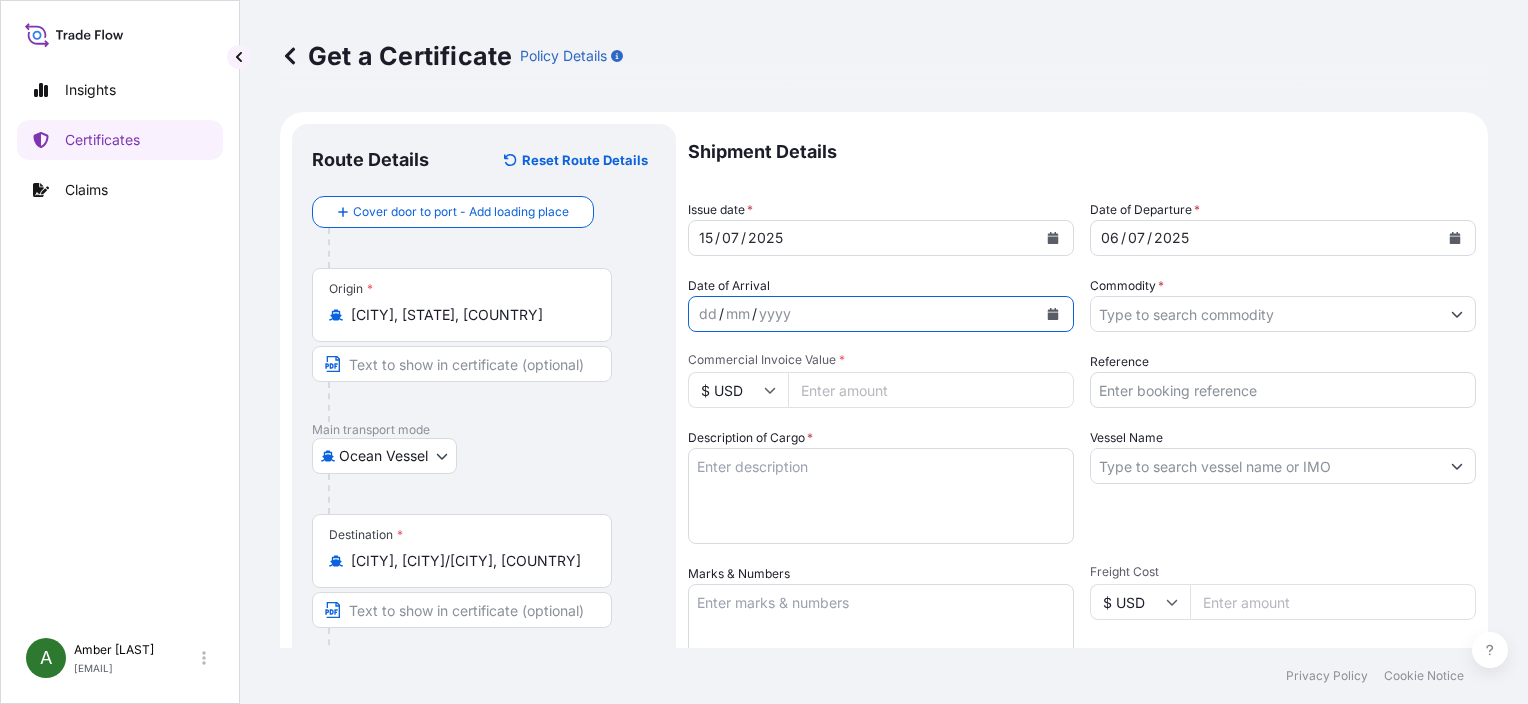 click 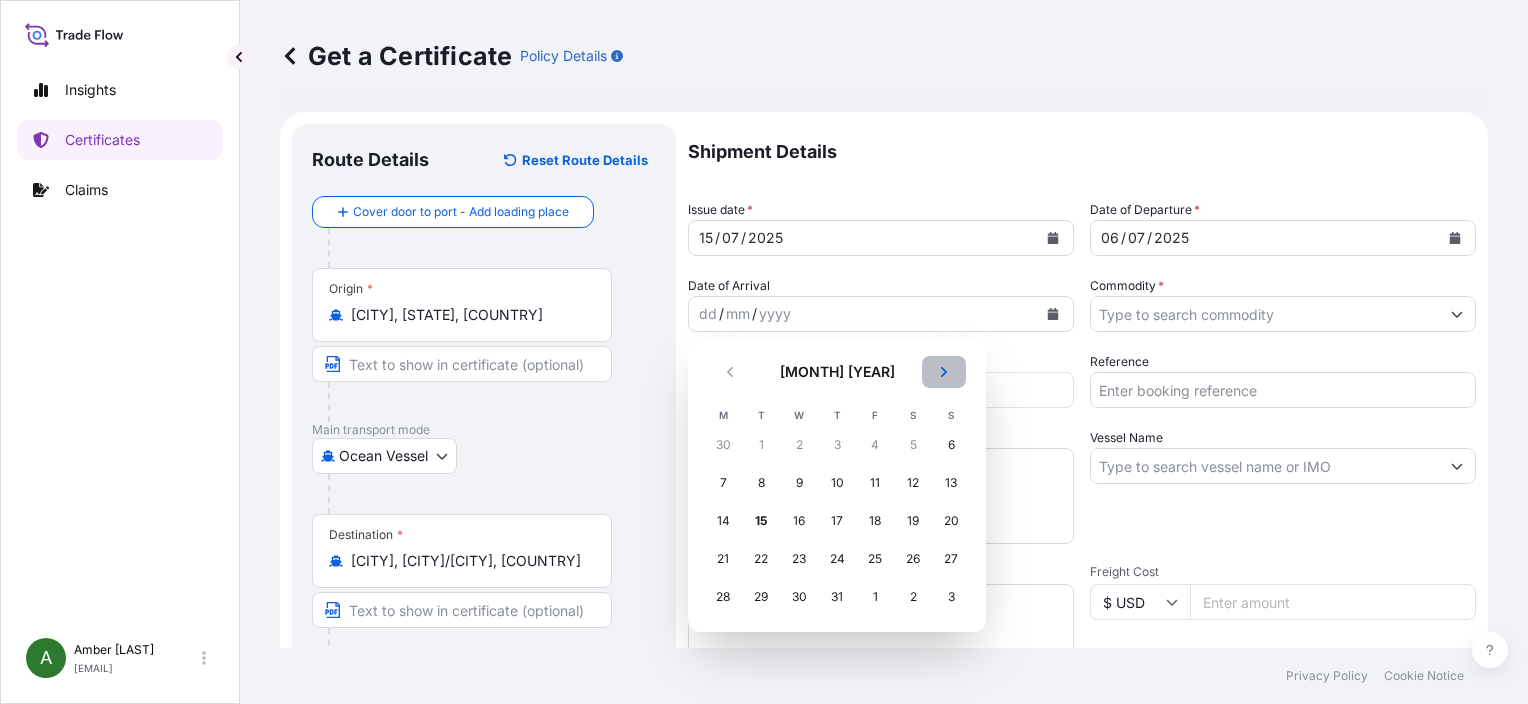 click 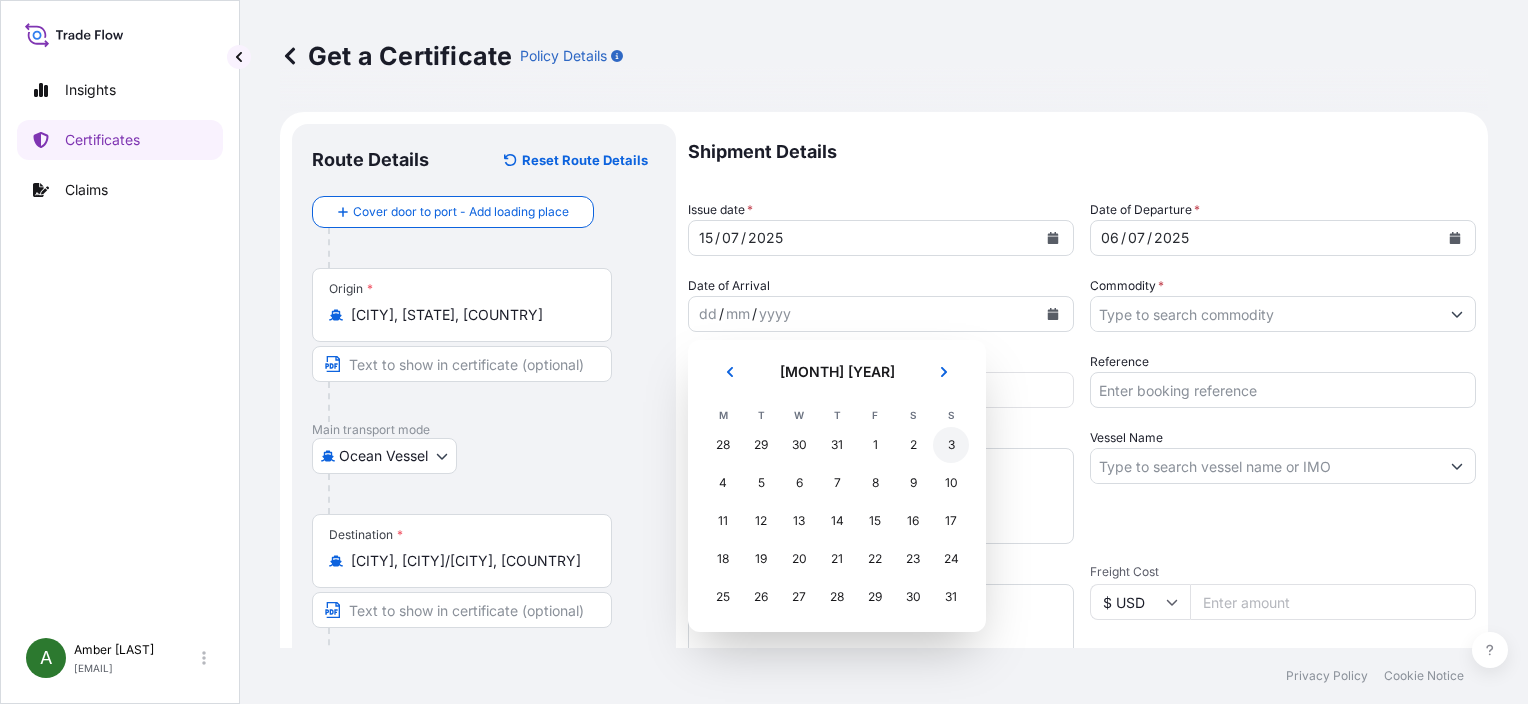 click on "3" at bounding box center (951, 445) 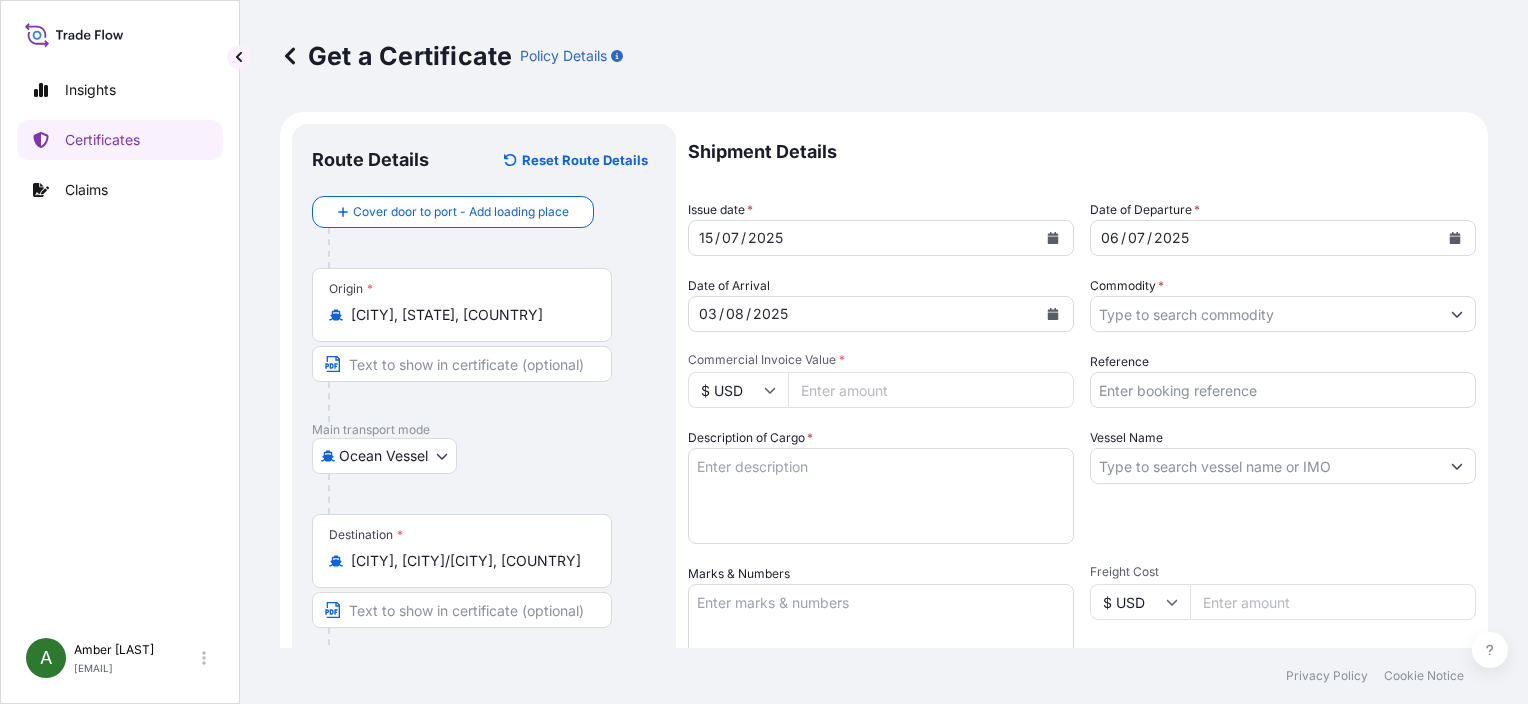 click on "Reference" at bounding box center [1283, 390] 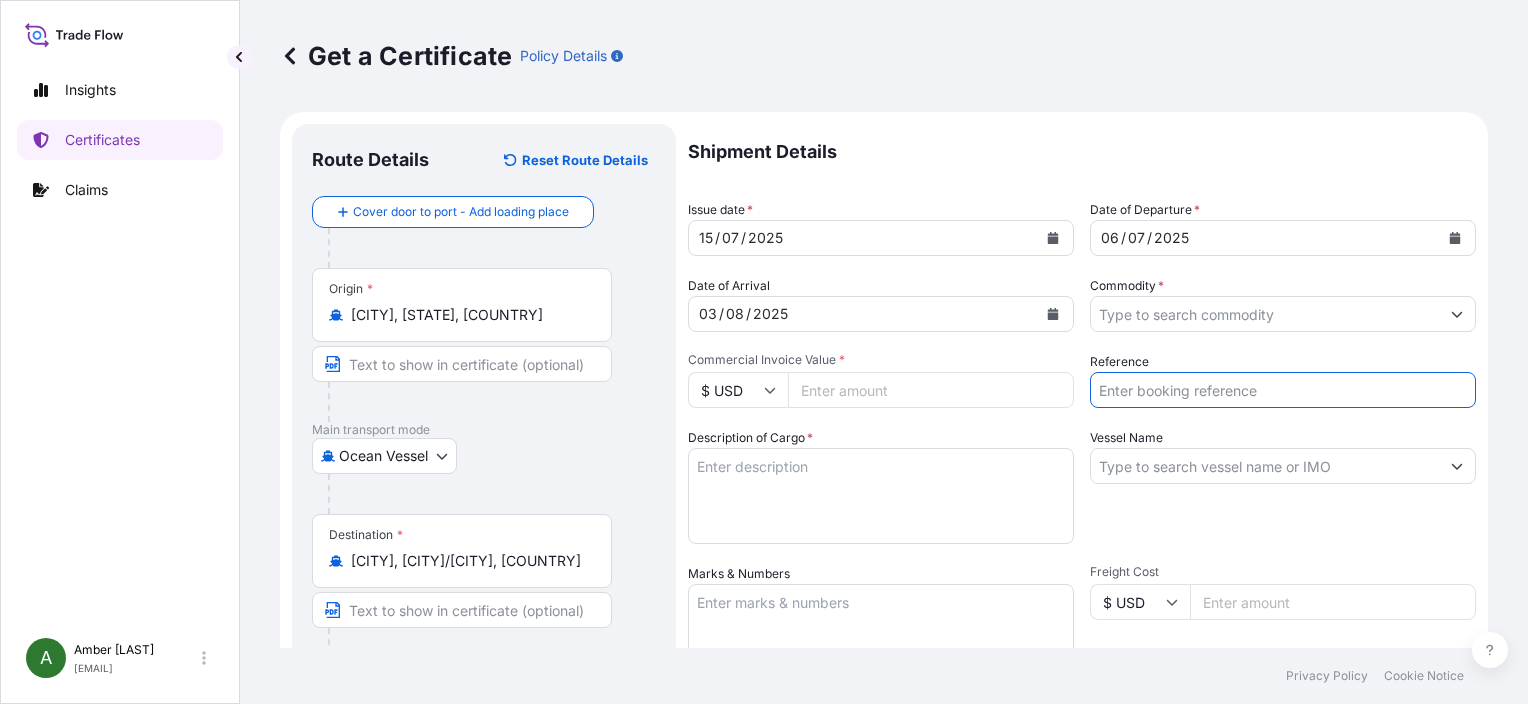 paste on "[NUMBER]" 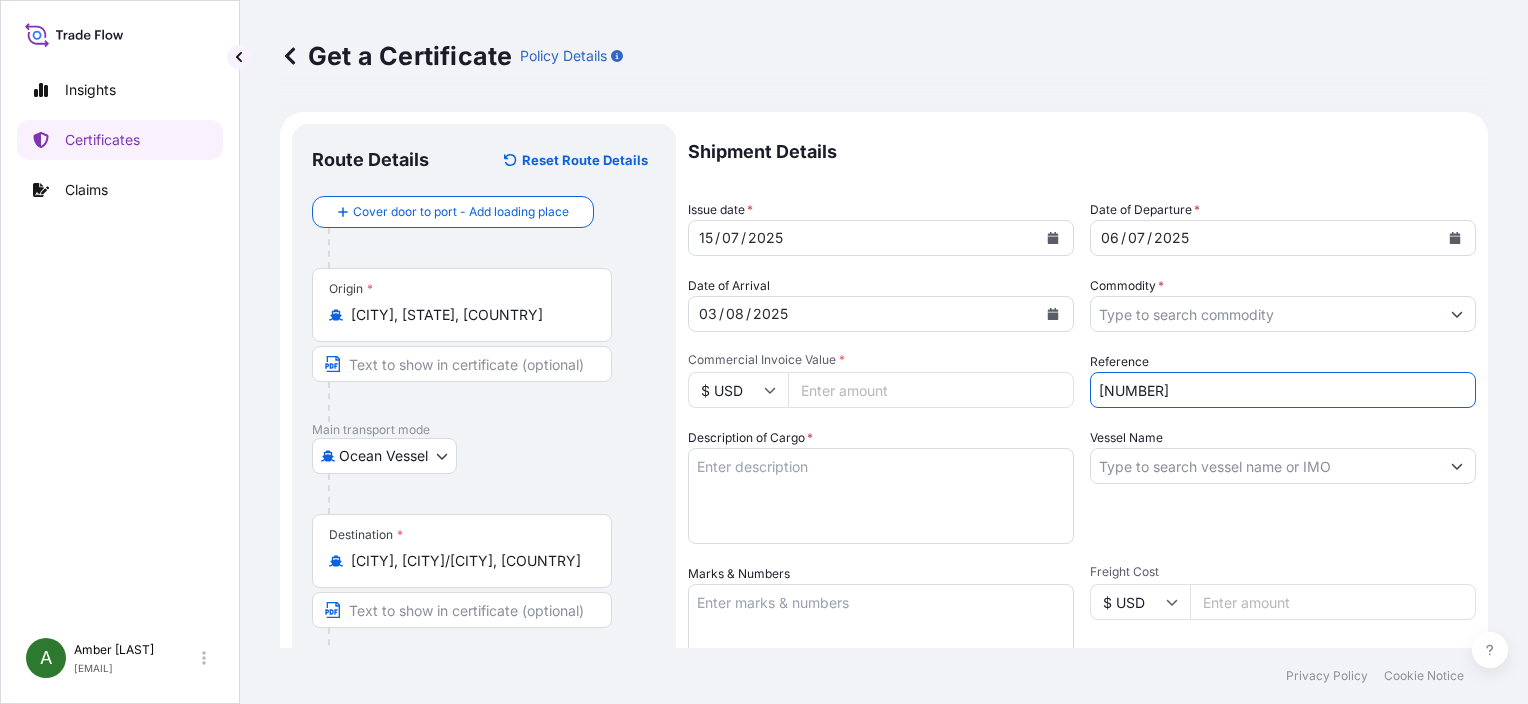 type on "[NUMBER]" 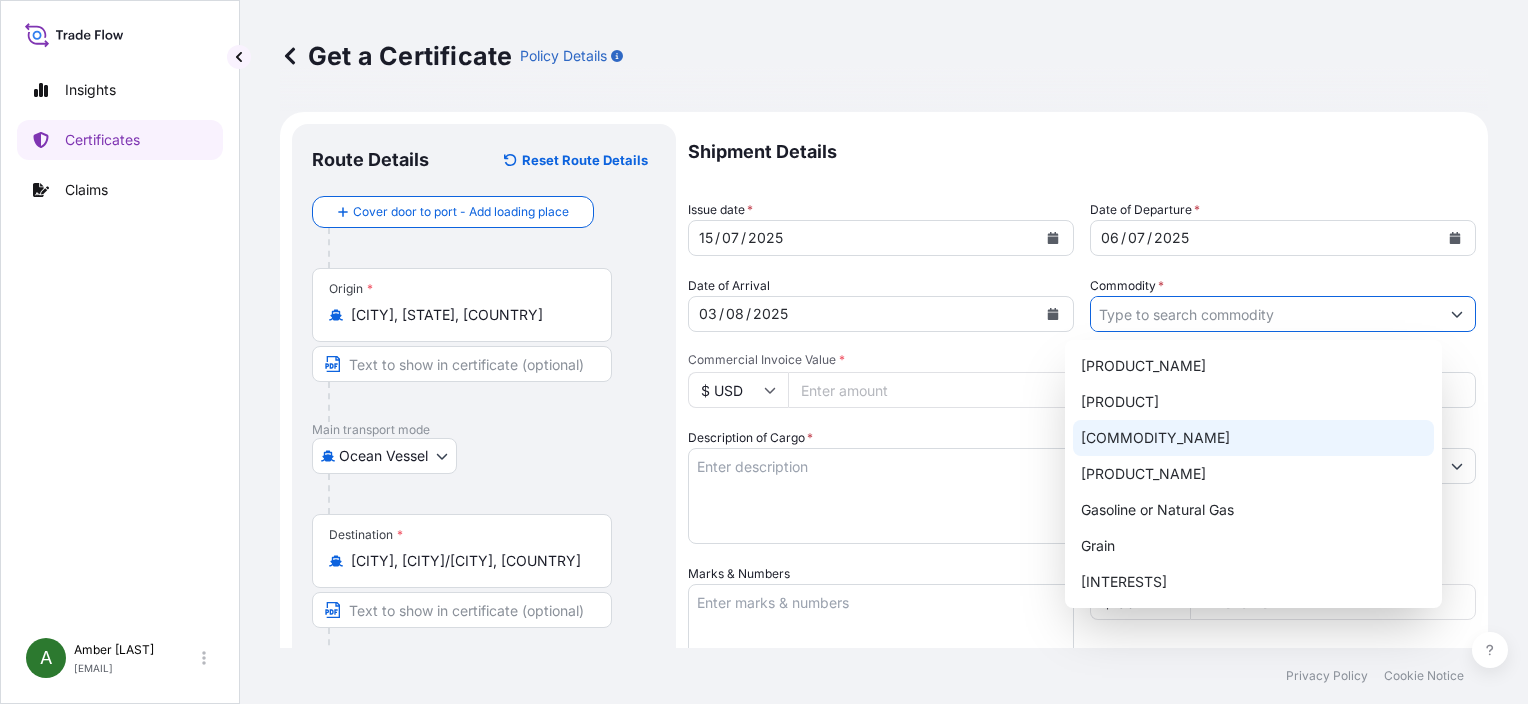click on "[COMMODITY_NAME]" at bounding box center [1253, 438] 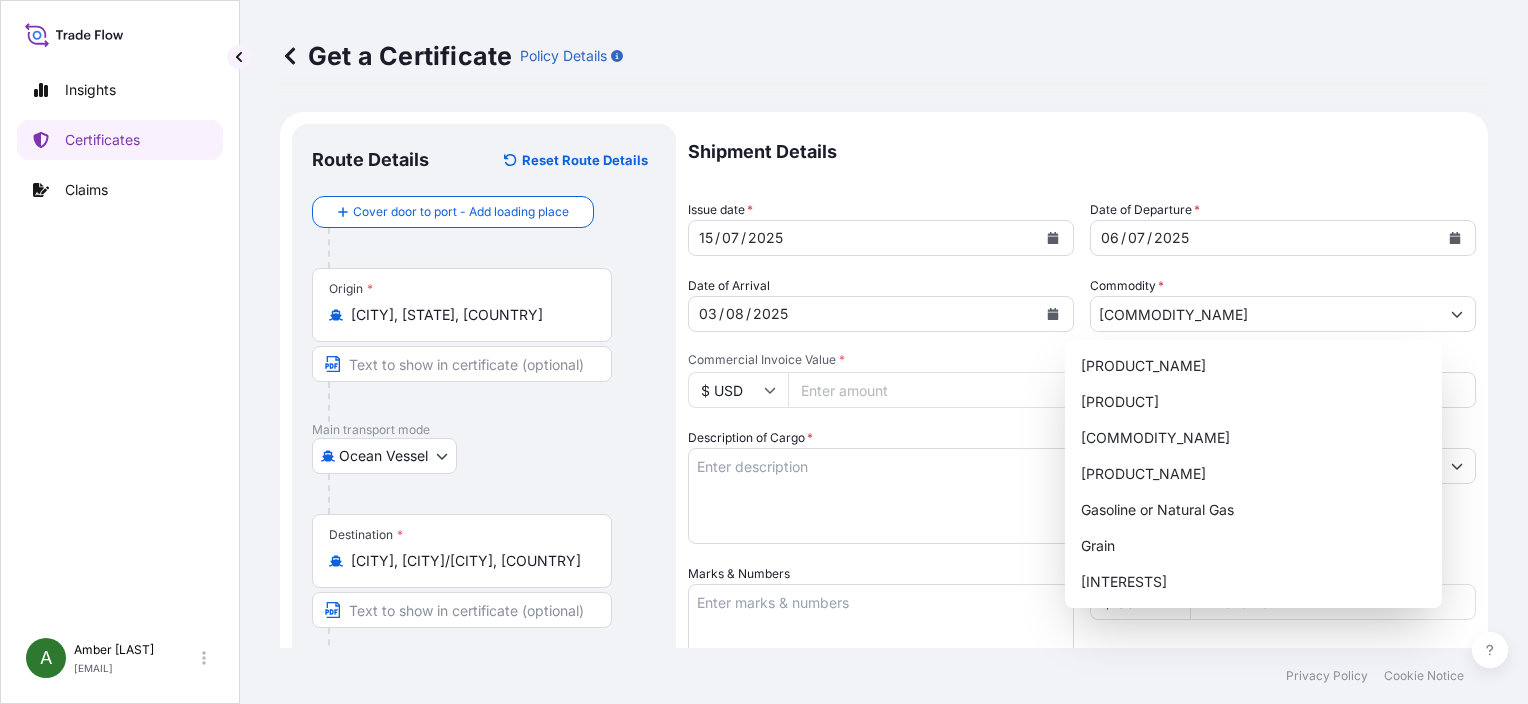 click on "Commercial Invoice Value    *" at bounding box center [931, 390] 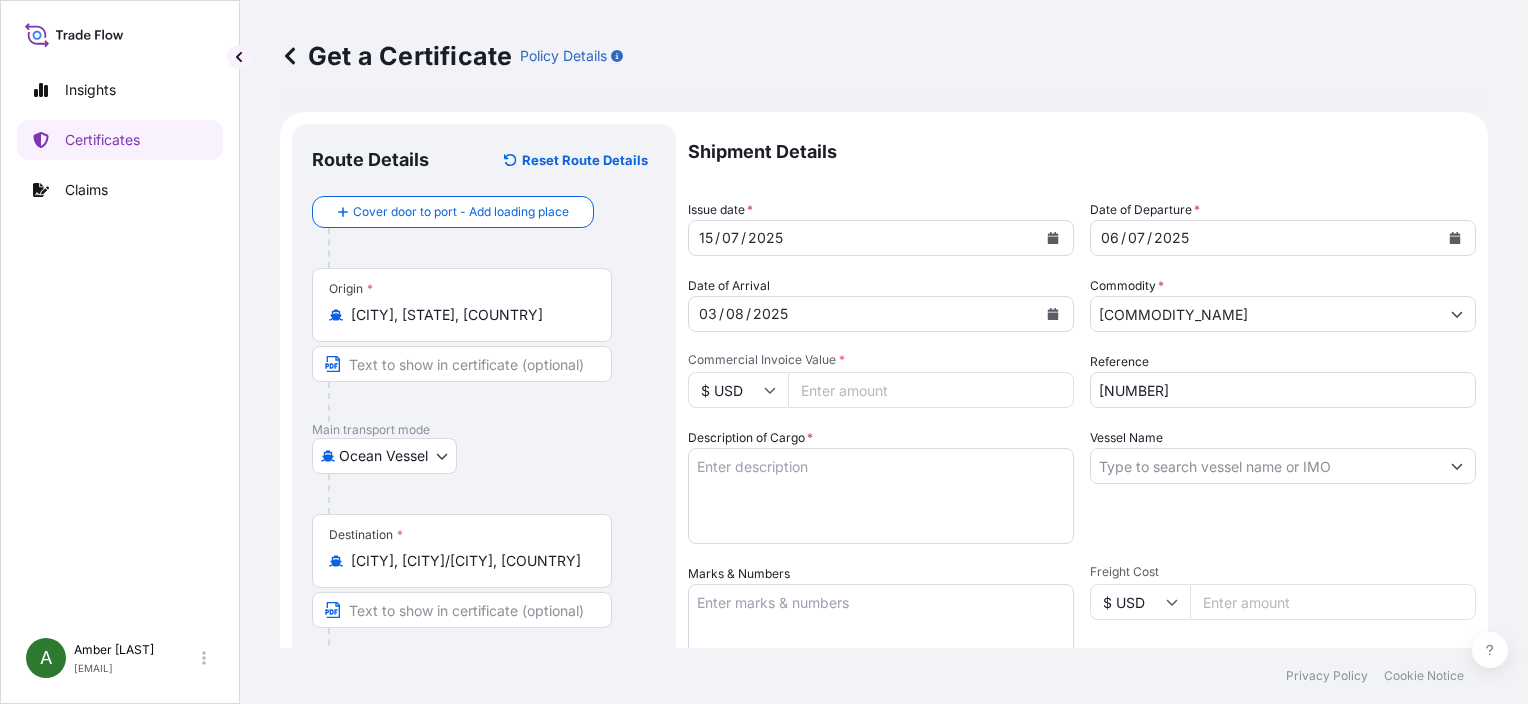 type on "[NUMBER]" 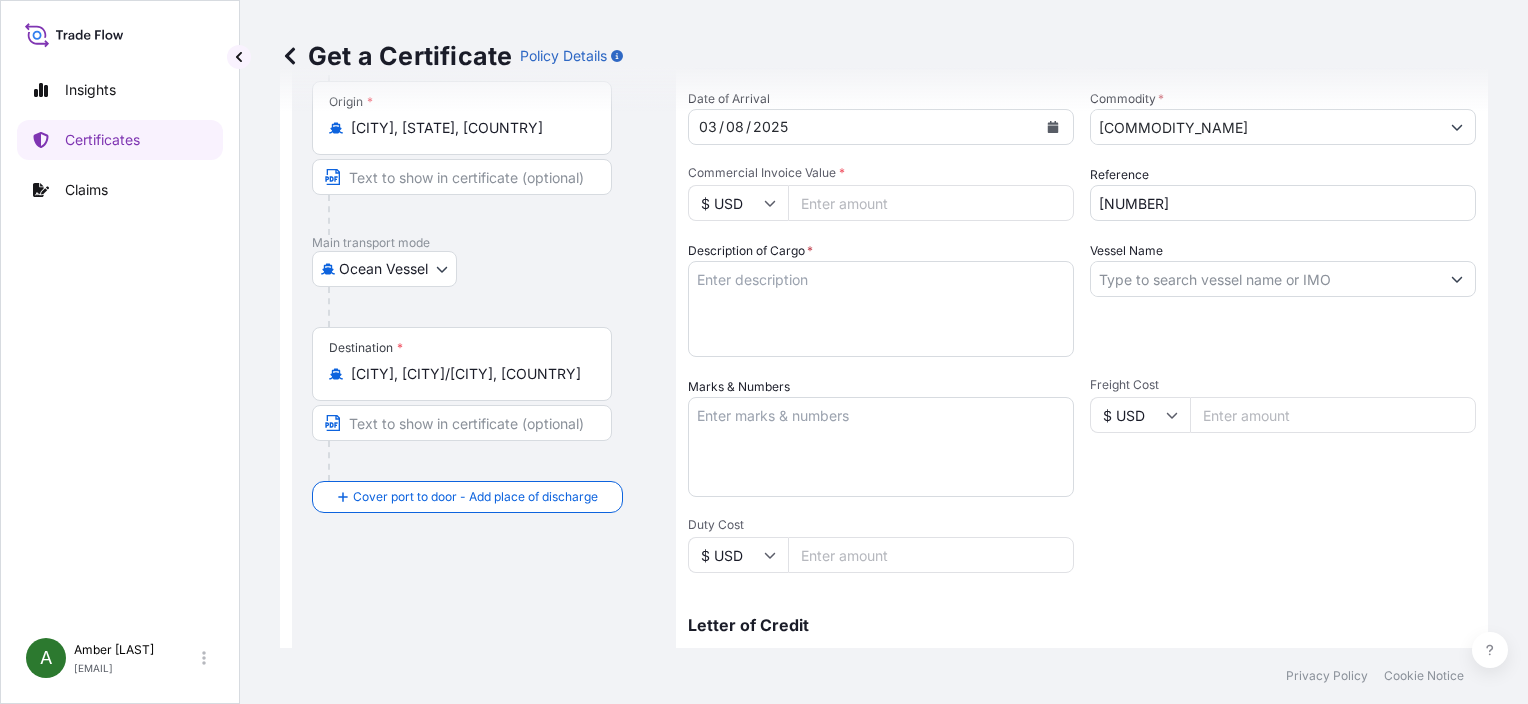 scroll, scrollTop: 200, scrollLeft: 0, axis: vertical 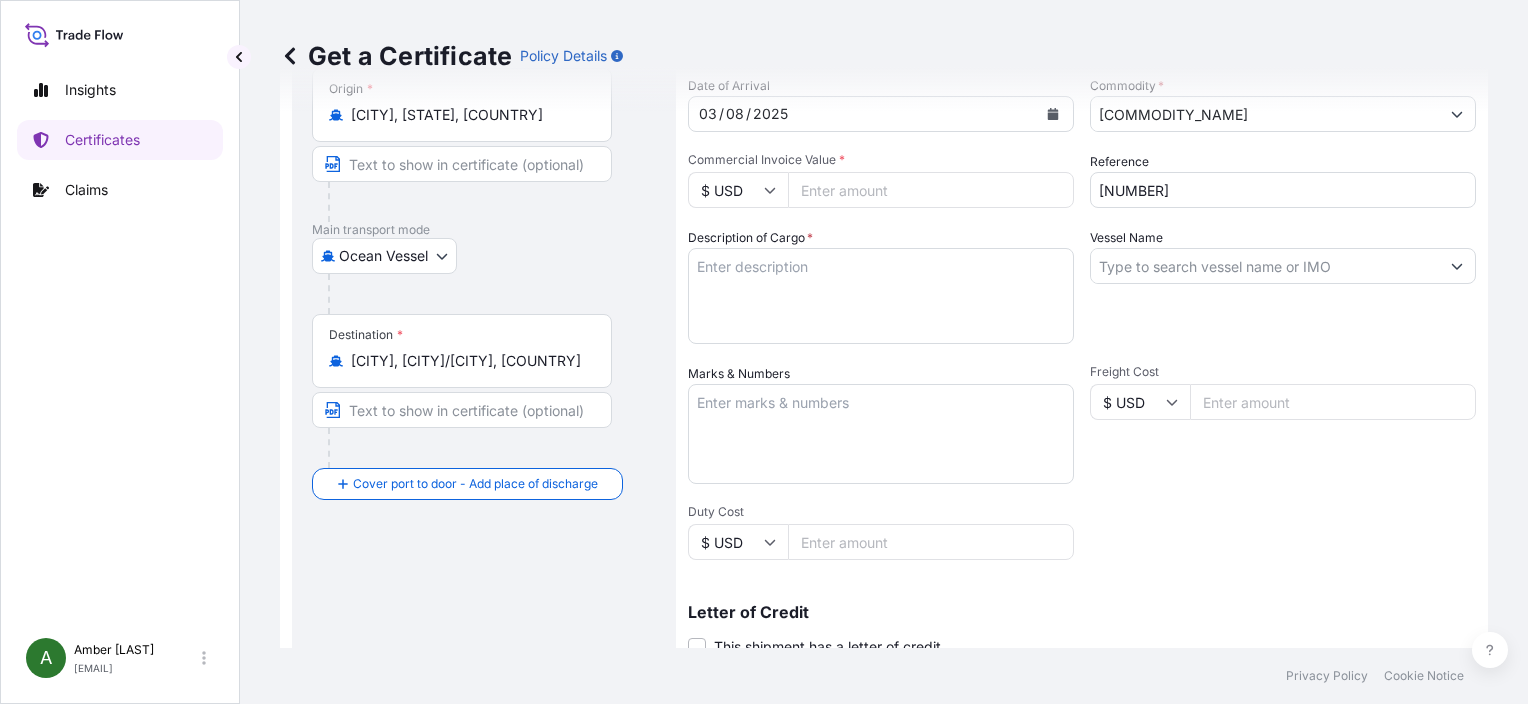 click on "Vessel Name" at bounding box center [1265, 266] 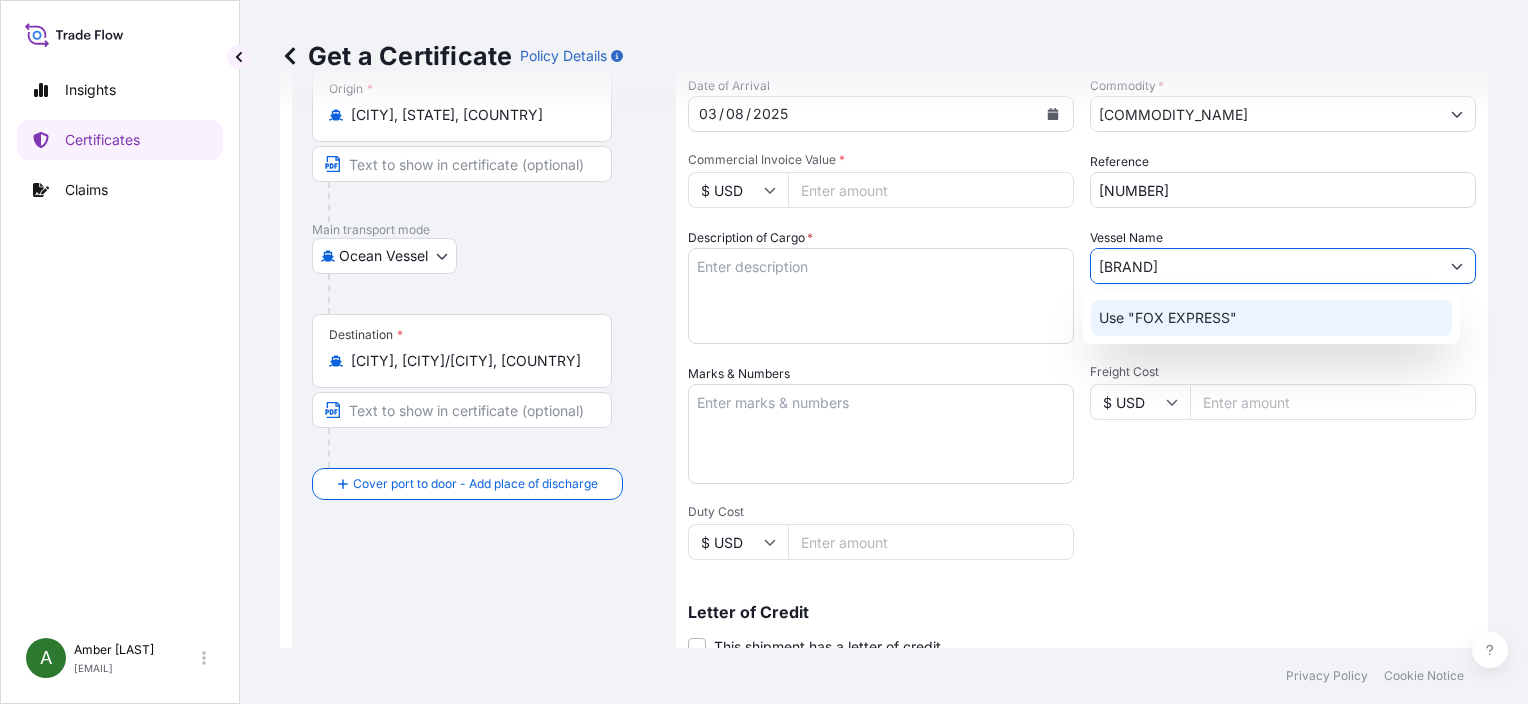 click on "[BRAND]" 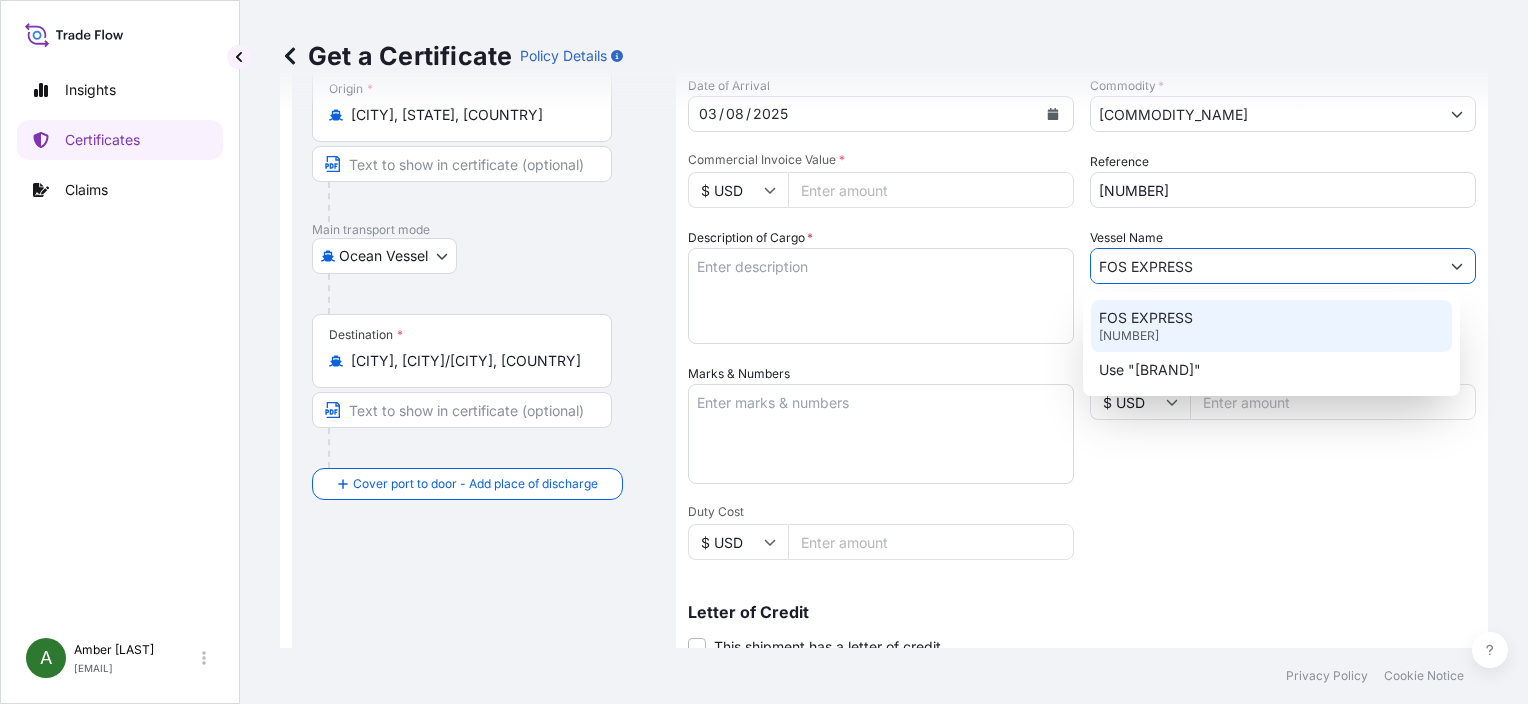 click on "FOS EXPRESS" at bounding box center [1146, 318] 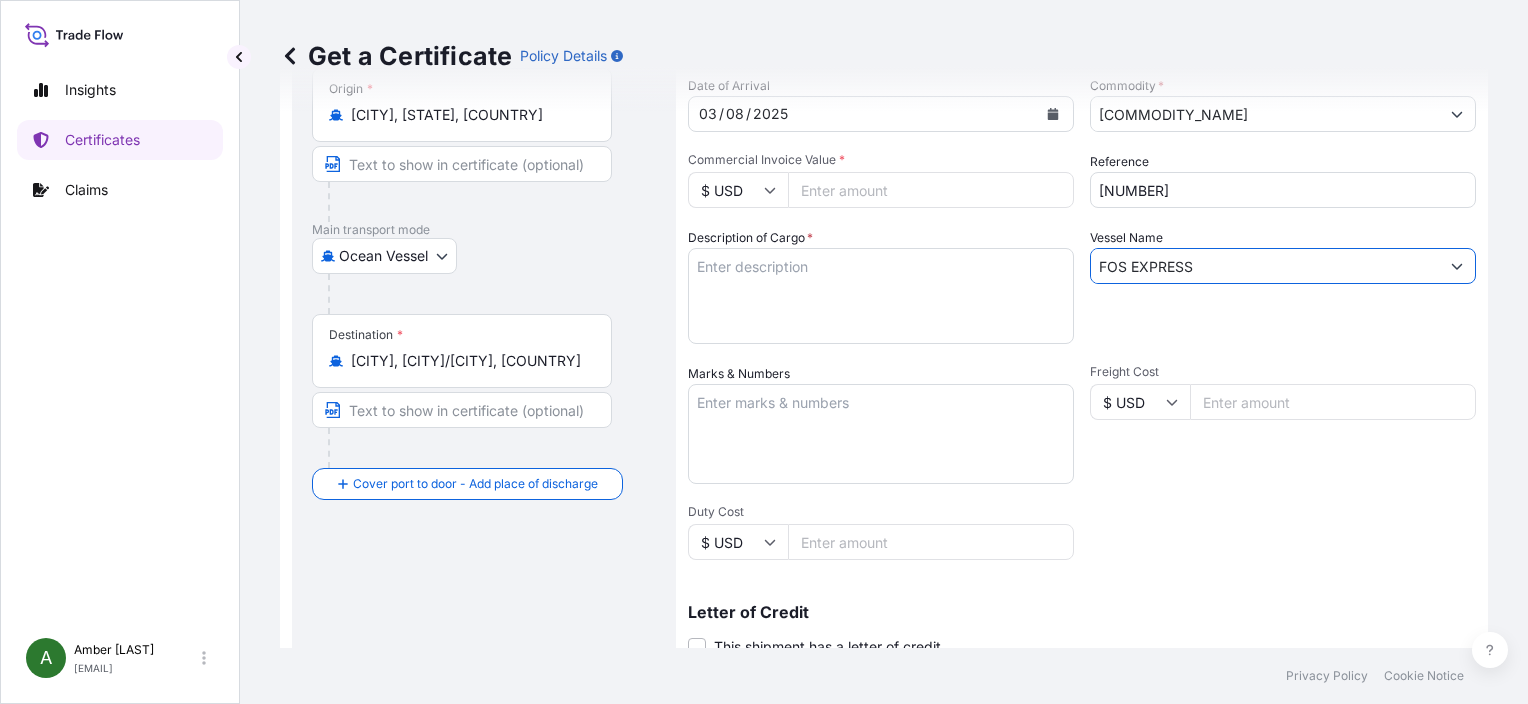 type on "FOS EXPRESS" 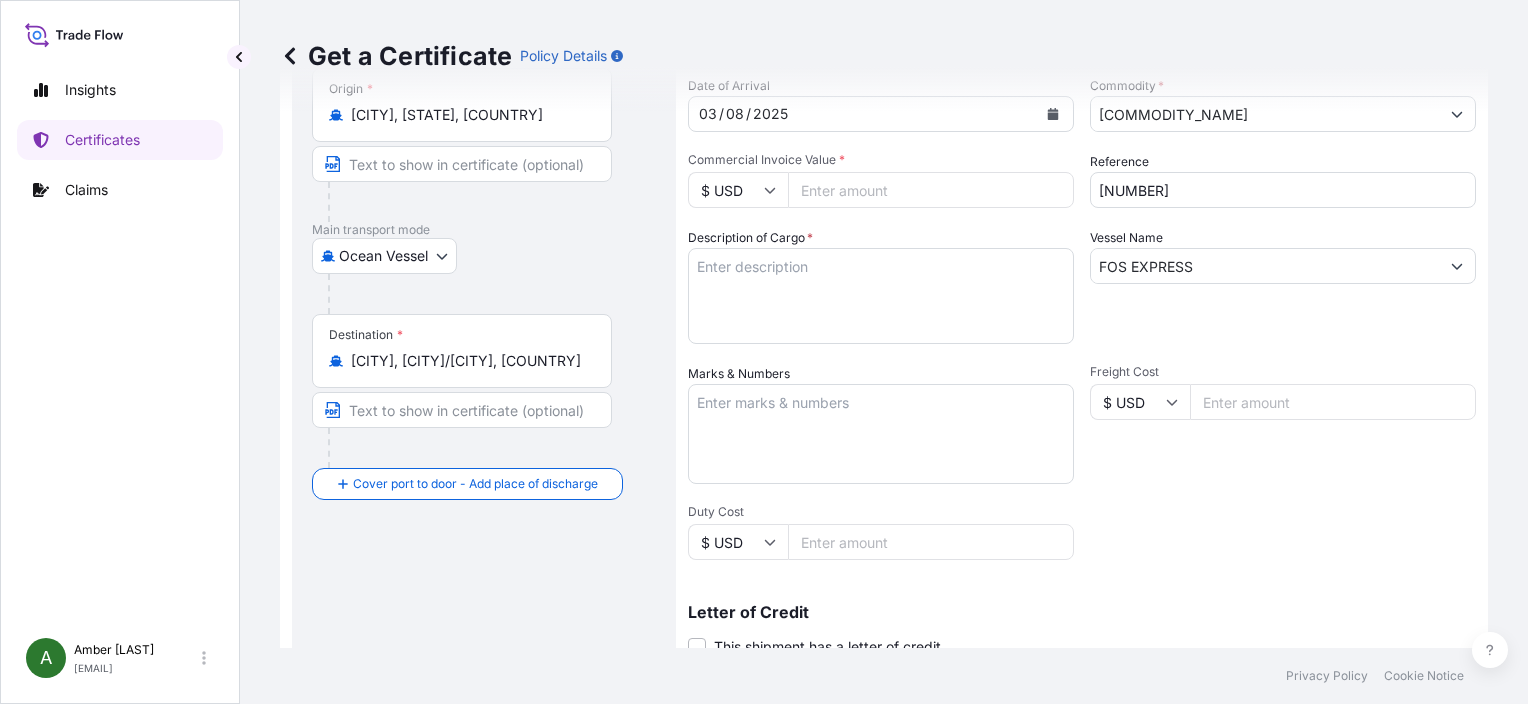 click on "Vessel Name [BRAND]" at bounding box center (1283, 286) 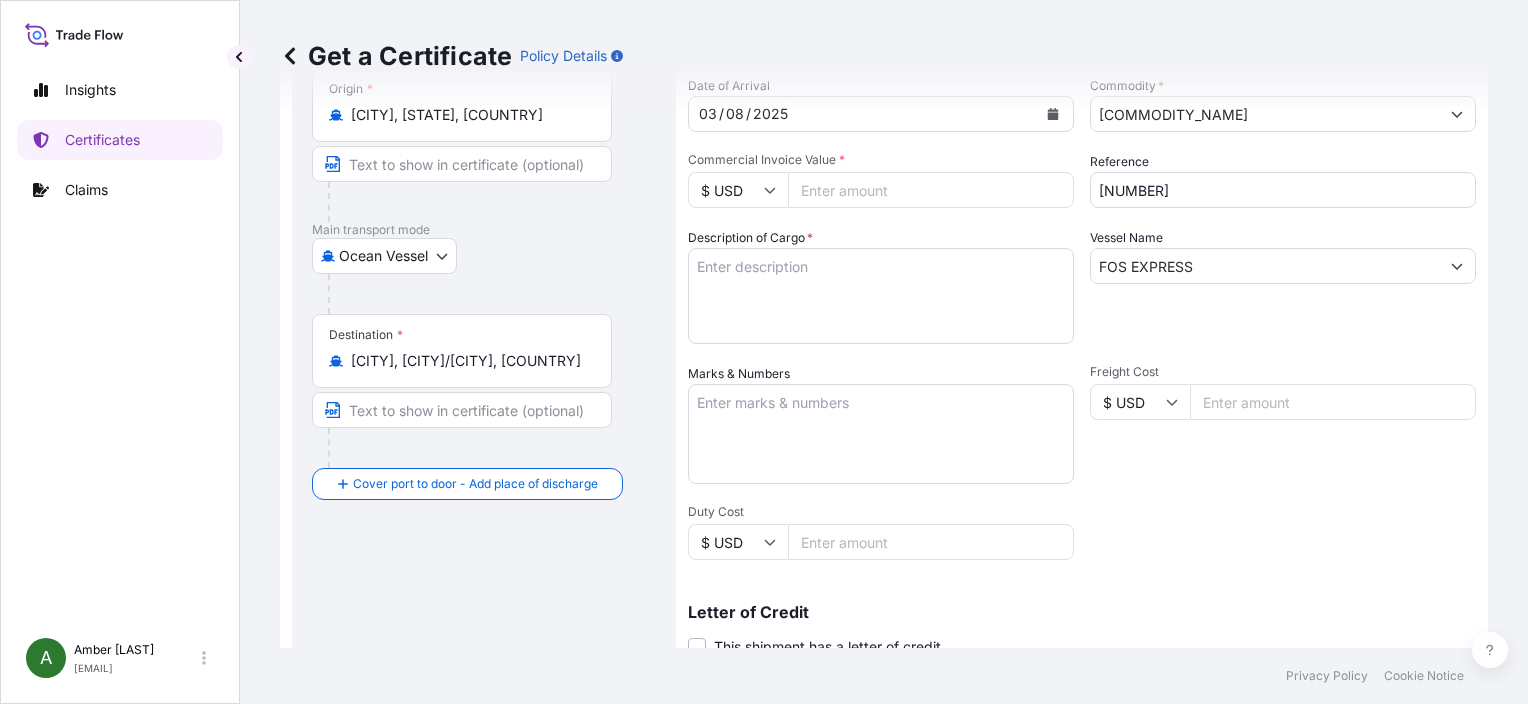 click on "Marks & Numbers" at bounding box center [881, 434] 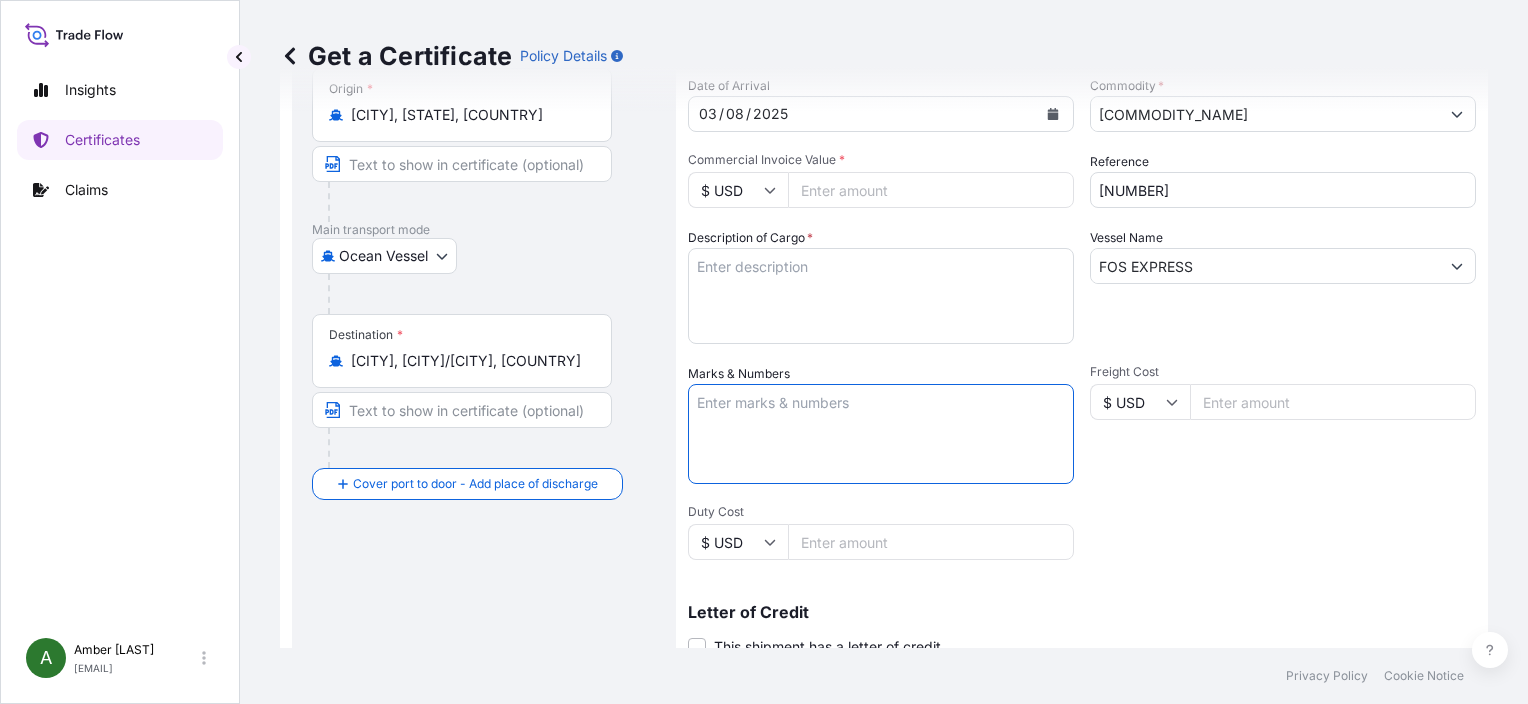 paste on "[COMMODITY]
[WEIGHT]
[FREIGHT]
[CONTAINERS]" 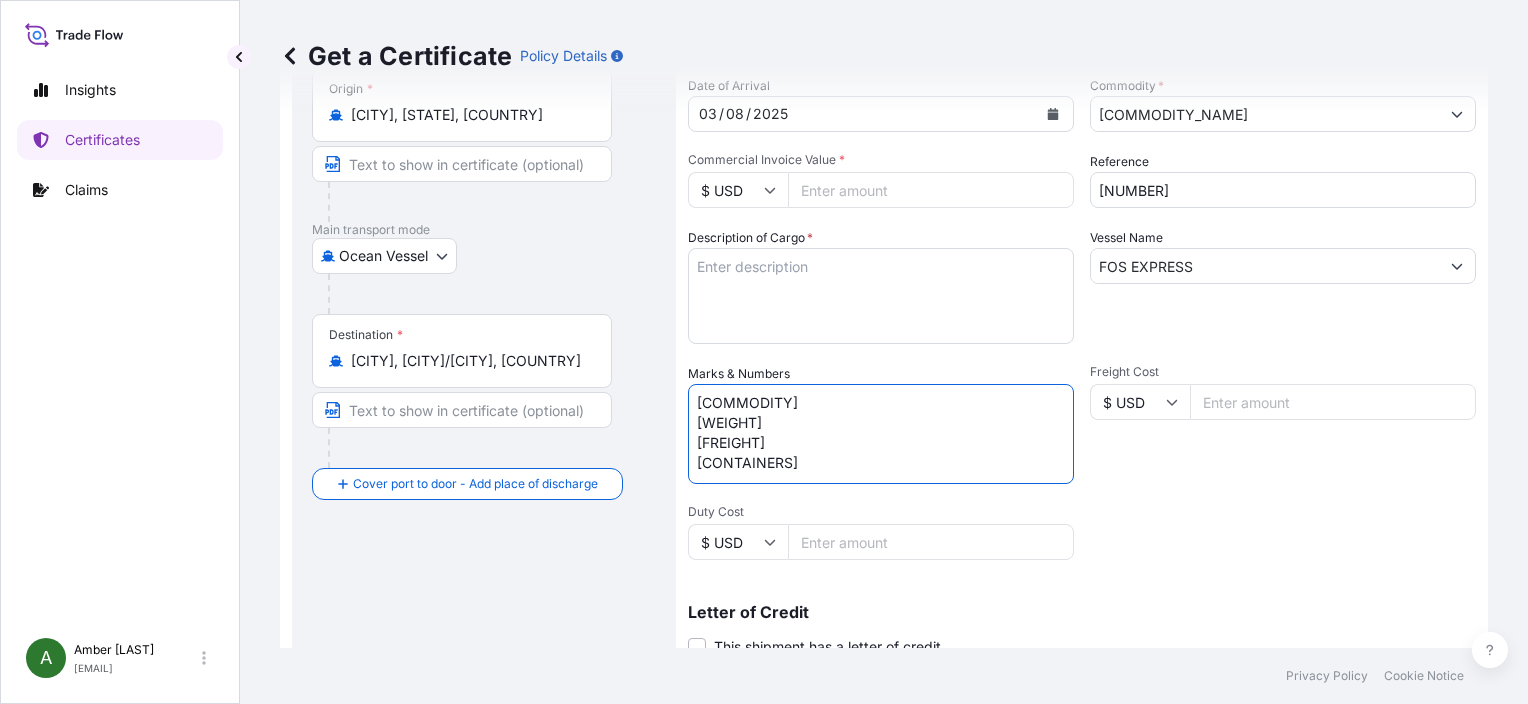 scroll, scrollTop: 8, scrollLeft: 0, axis: vertical 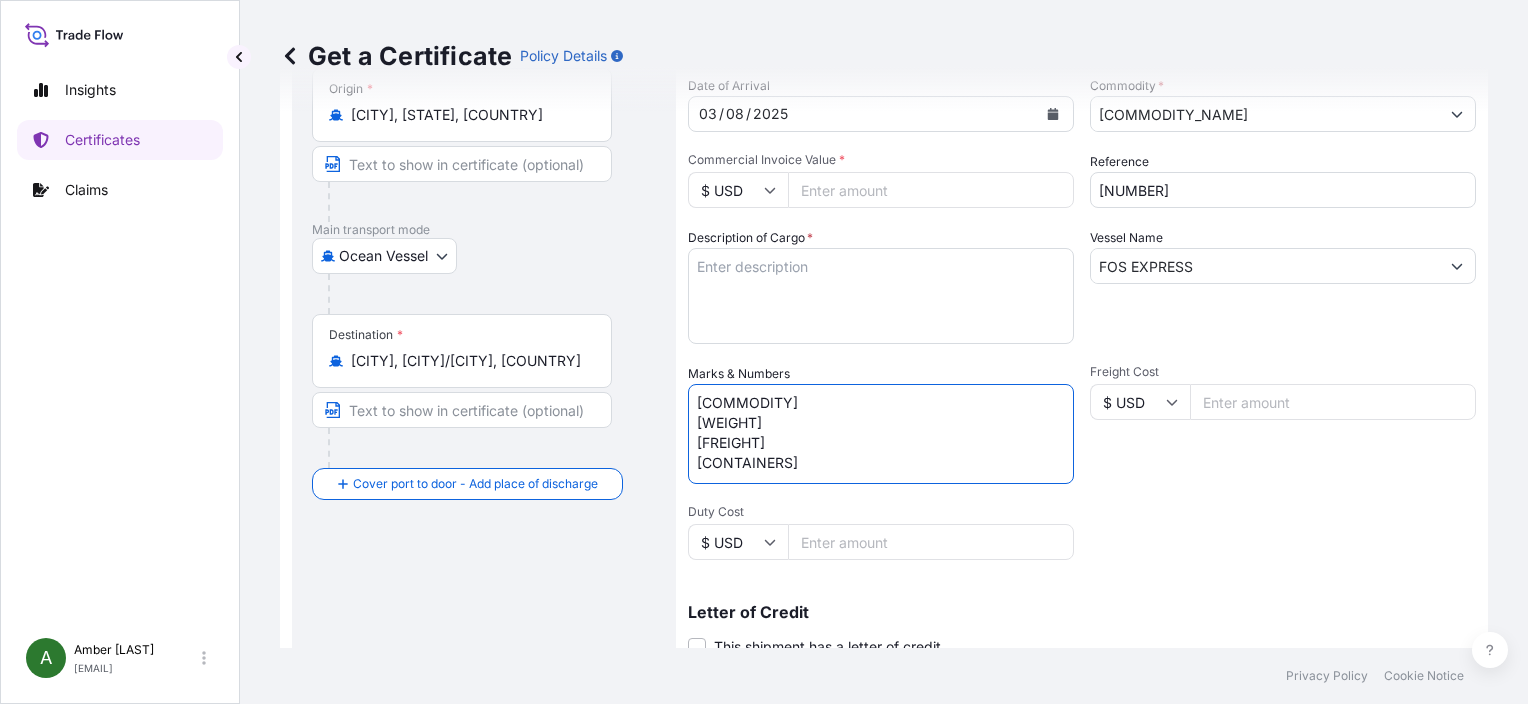drag, startPoint x: 848, startPoint y: 459, endPoint x: 671, endPoint y: 399, distance: 186.89302 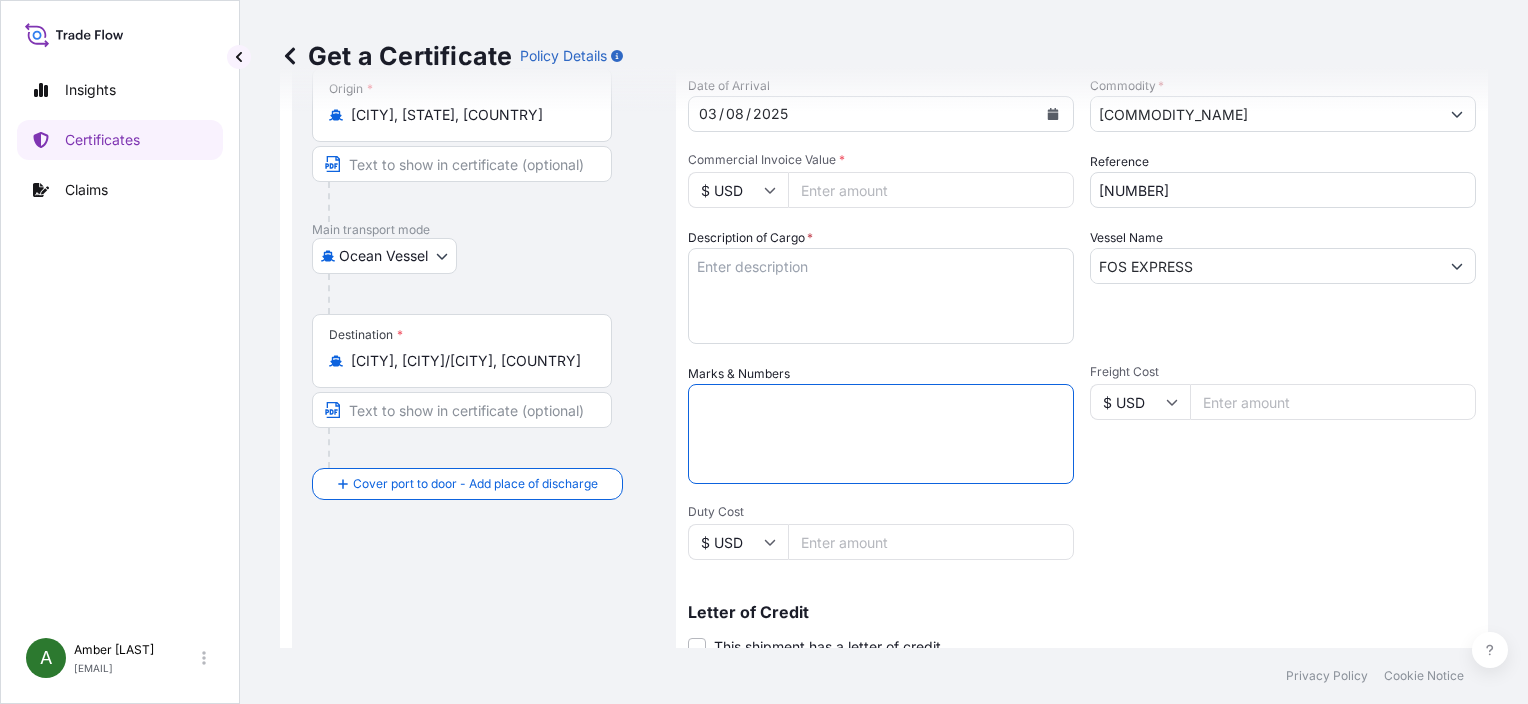 type 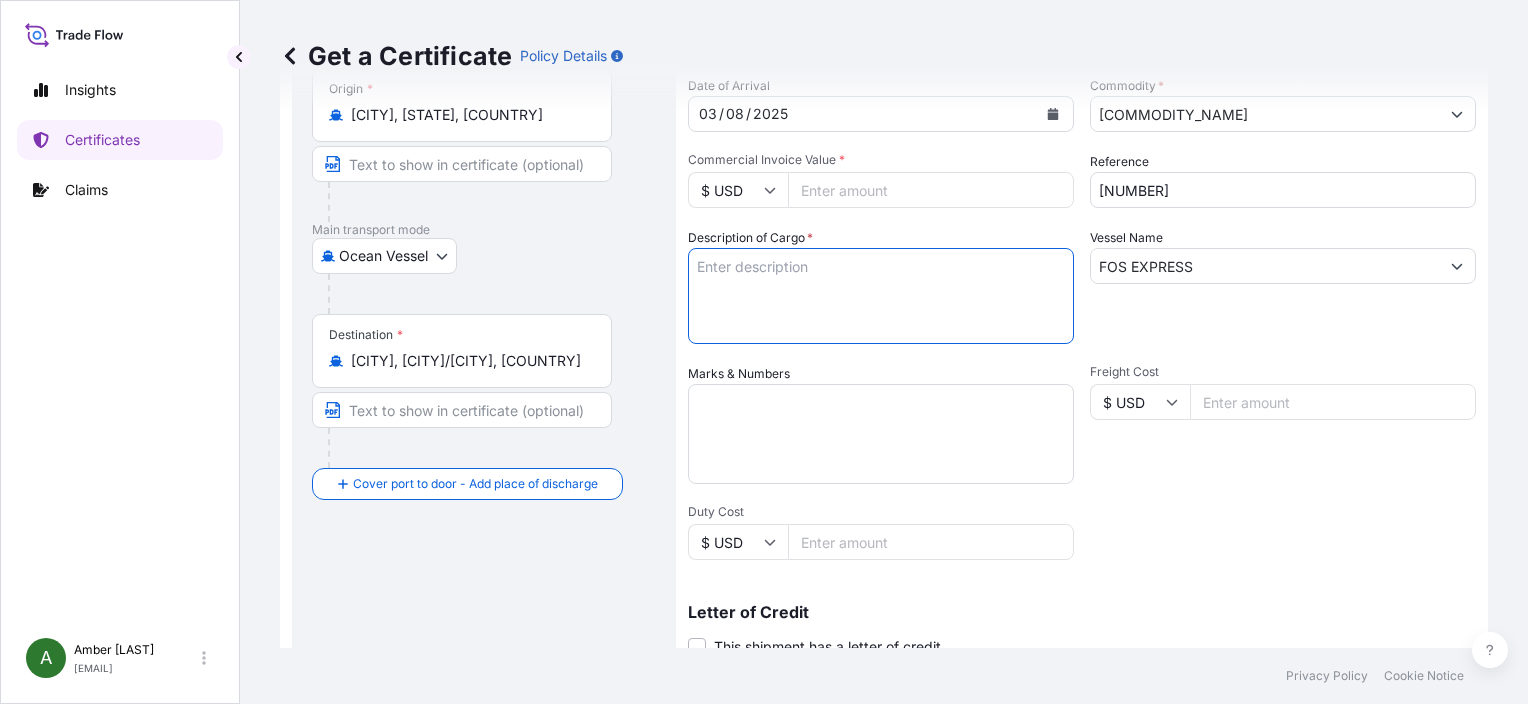paste on "[COMMODITY]
[WEIGHT]
[FREIGHT]
[CONTAINERS]" 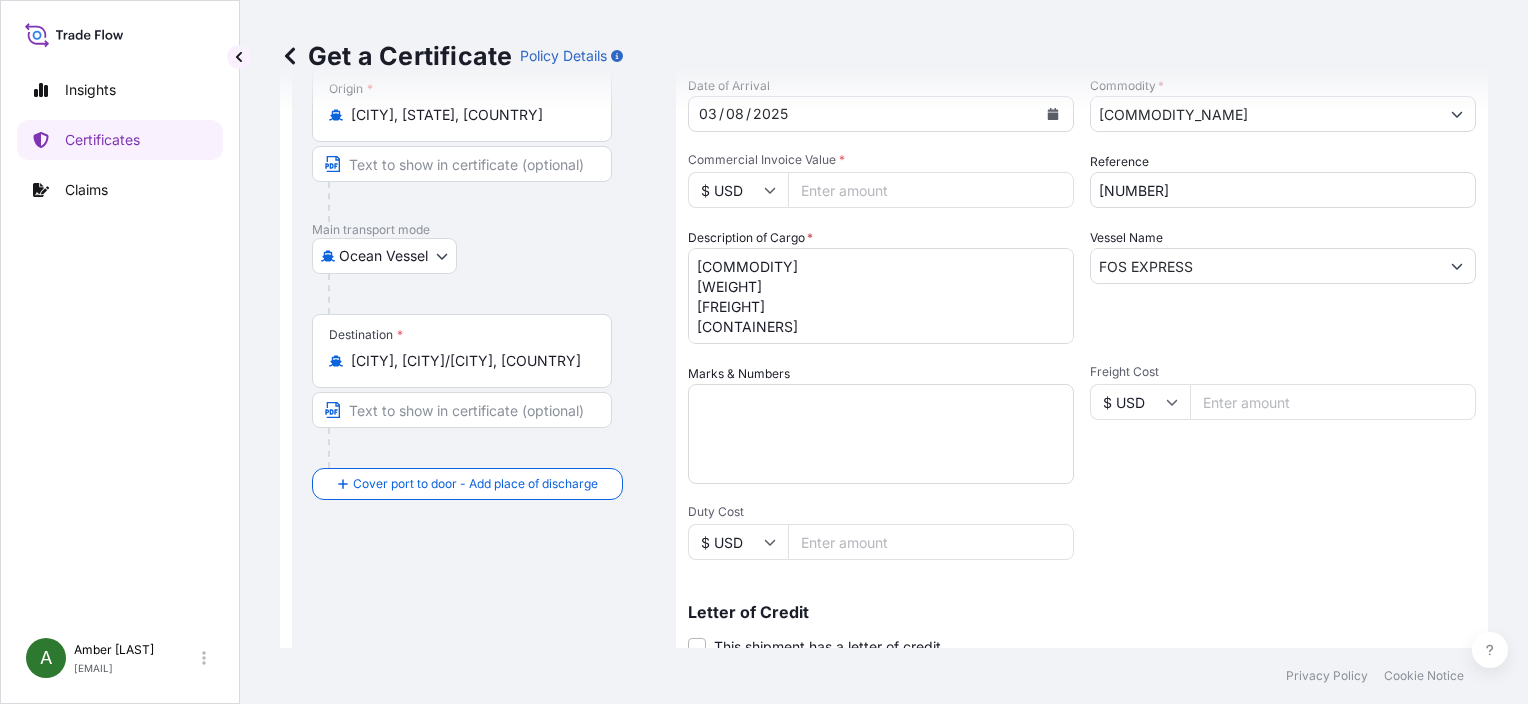 click on "[COMMODITY]
[WEIGHT]
[FREIGHT]
[CONTAINERS]" at bounding box center (881, 296) 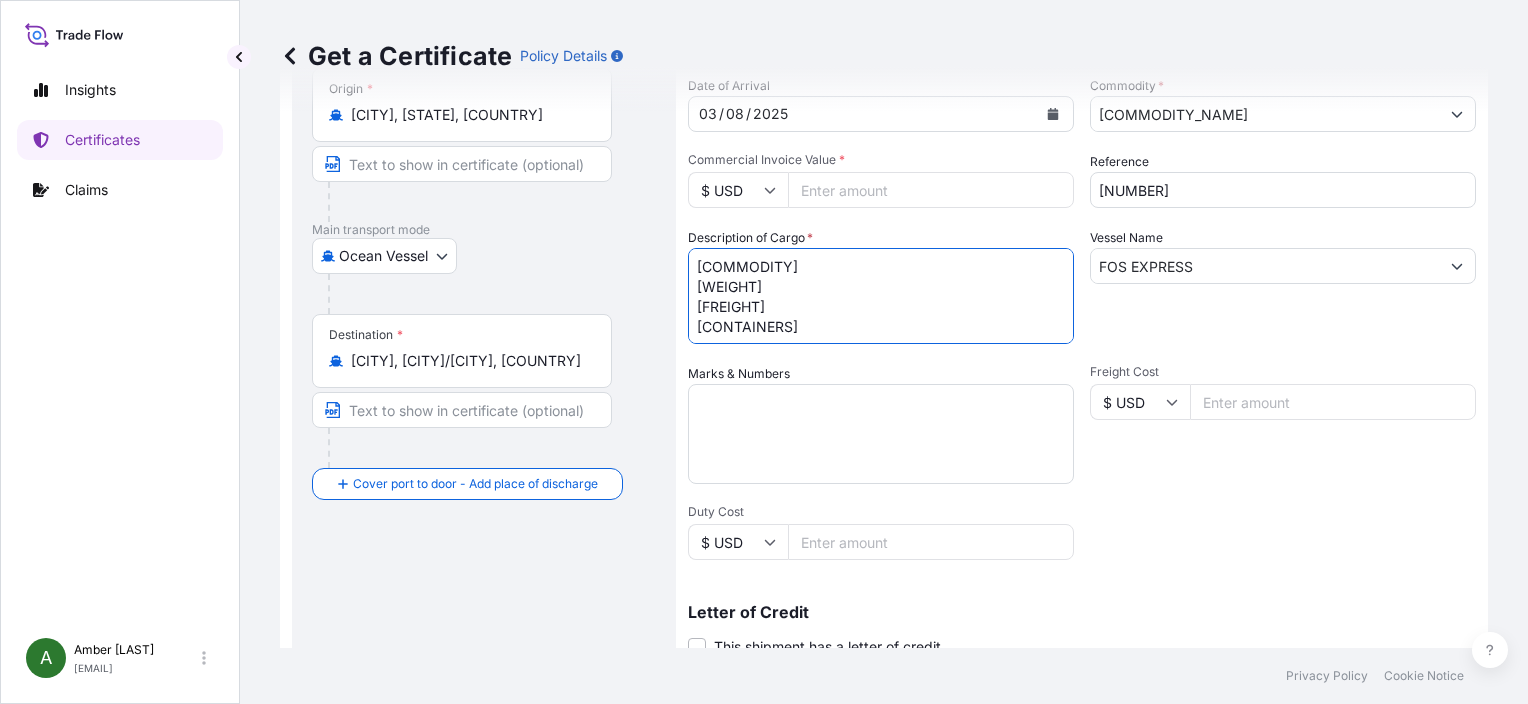 scroll, scrollTop: 12, scrollLeft: 0, axis: vertical 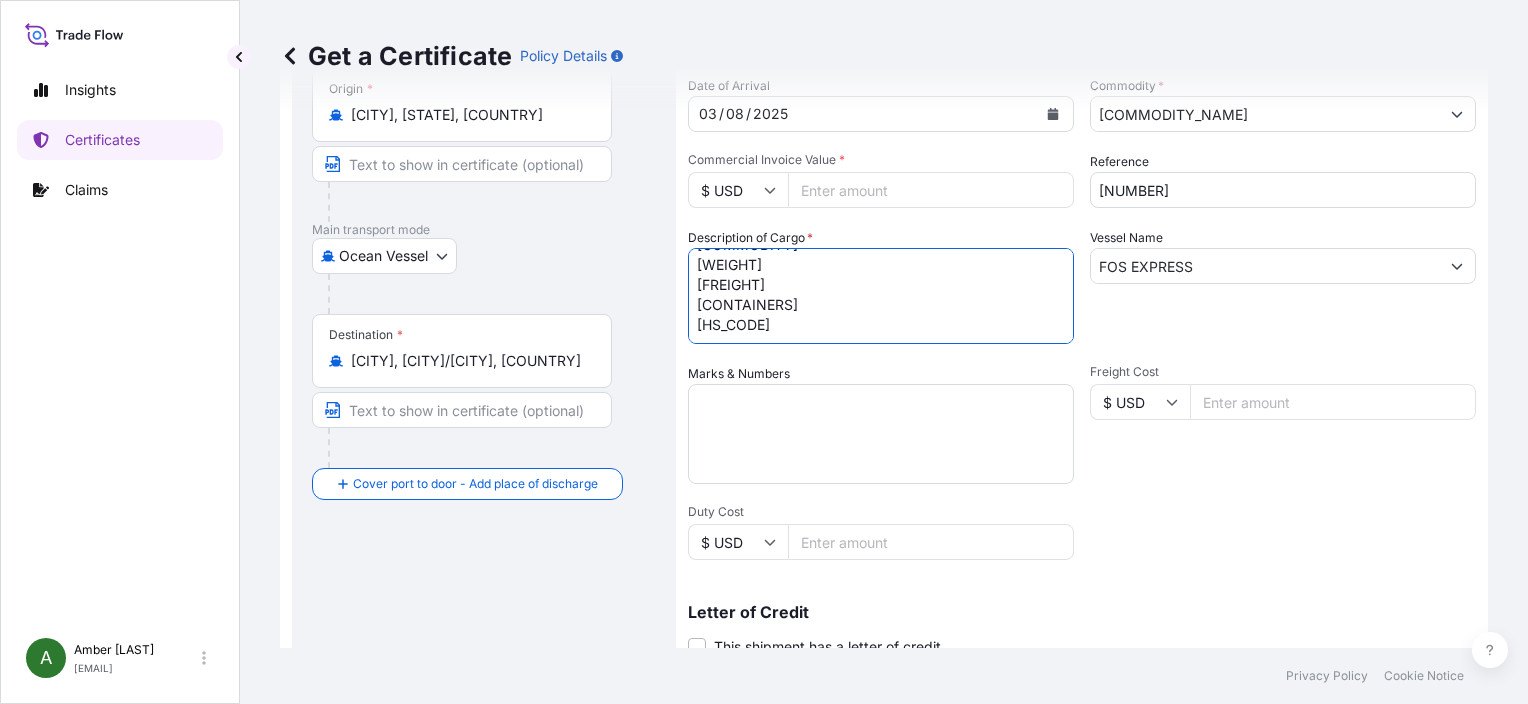 paste on "X[ALPHANUMERIC]" 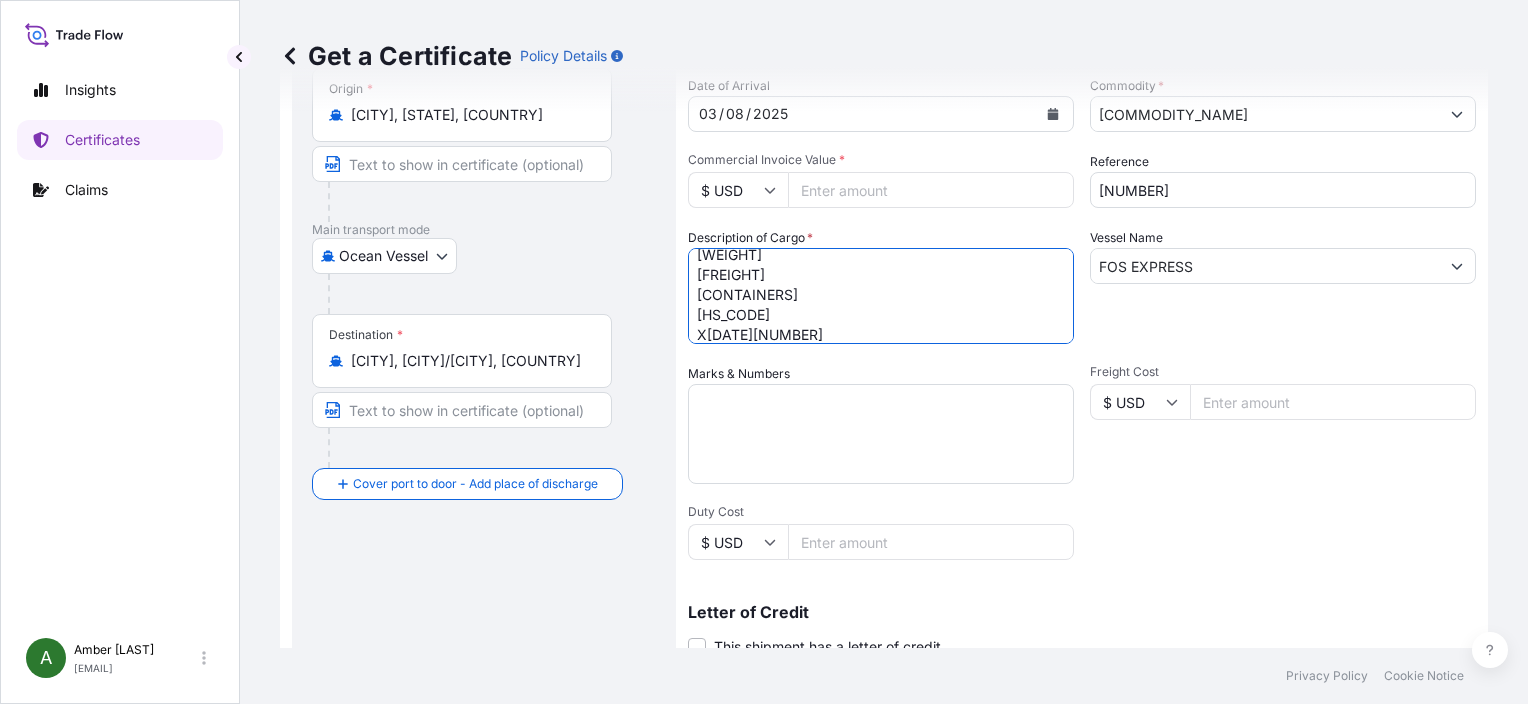 scroll, scrollTop: 52, scrollLeft: 0, axis: vertical 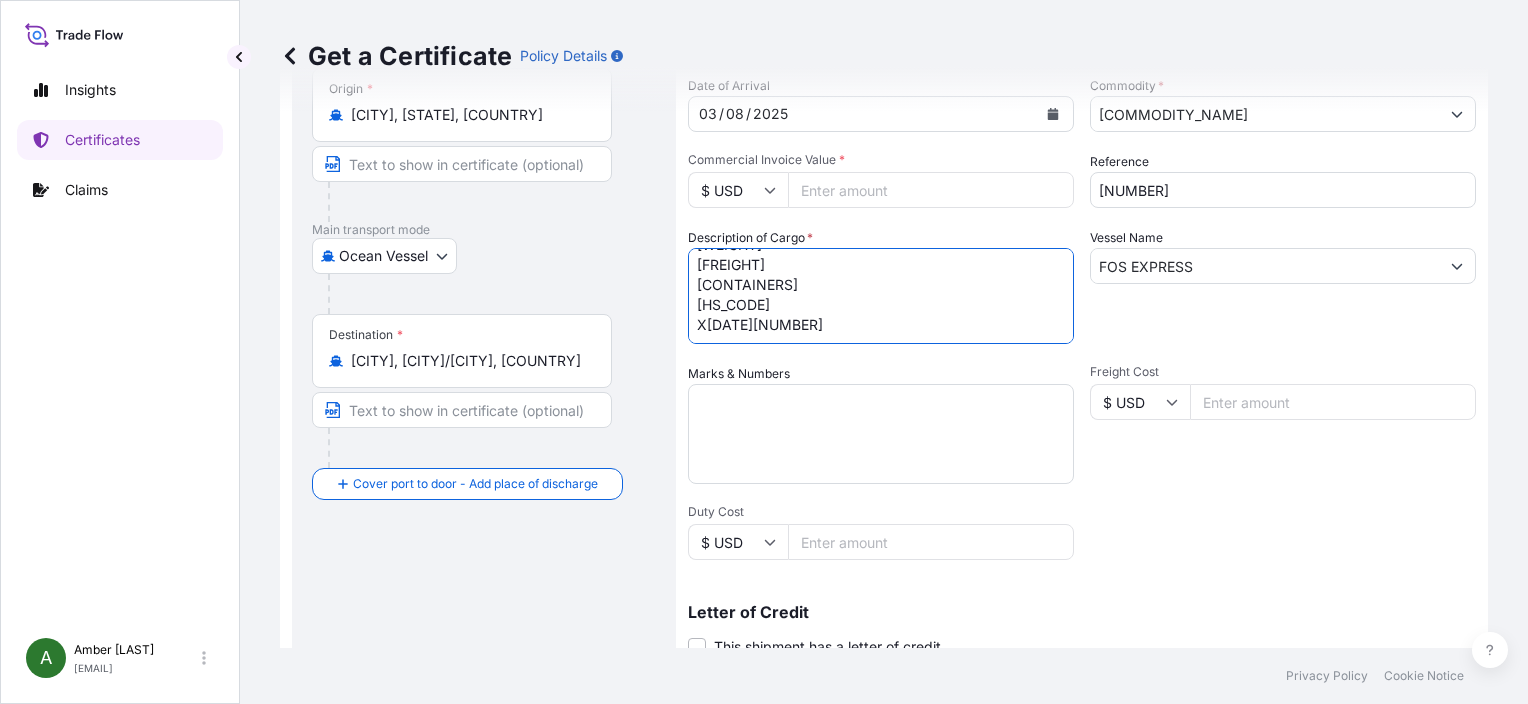type on "[COMMODITY]
[WEIGHT]
[FREIGHT]
[CONTAINERS]
[HS_CODE]
X[DATE][NUMBER]" 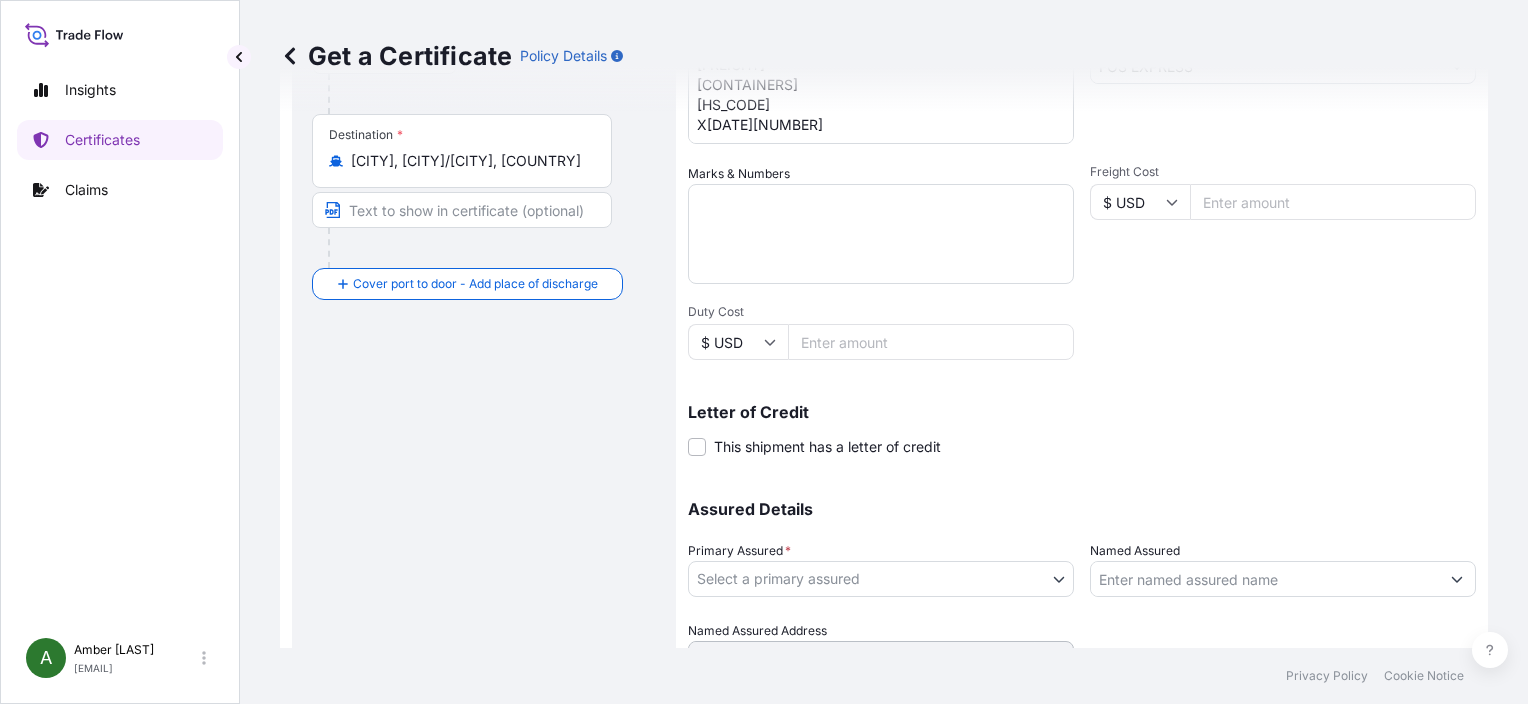 scroll, scrollTop: 496, scrollLeft: 0, axis: vertical 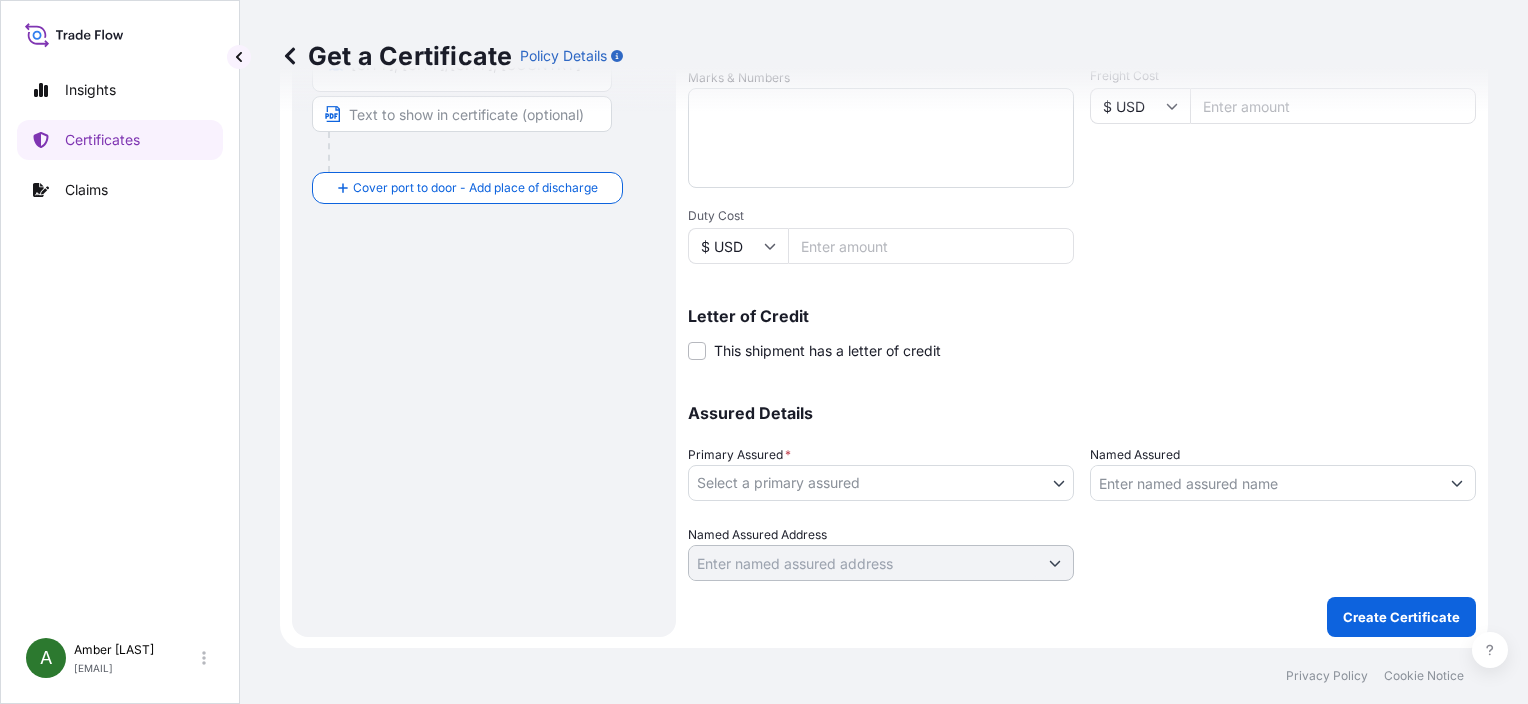 click on "Insights Certificates Claims A [LAST] [LAST] [EMAIL] Get a Certificate Policy Details Route Details Reset Route Details   Cover door to port - Add loading place Place of loading Road / Inland Road / Inland Origin * [CITY], [STATE], [COUNTRY] Main transport mode Ocean Vessel Air Road Ocean Vessel Ocean Vessel - On Deck Rail Destination * [CITY], [CITY]/[CITY], [COUNTRY] Cover port to door - Add place of discharge Road / Inland Road / Inland Place of Discharge Shipment Details Issue date * [DATE] Date of Departure * [DATE] Date of Arrival [DATE] Commodity * Distillers Dry Grain with Solubles (DDGS) Packing Category Commercial Invoice Value    * $ [CURRENCY] [NUMBER] Reference [NUMBER] Description of Cargo * Vessel Name [BRAND] Marks & Numbers Freight Cost   $ [CURRENCY] Duty Cost   $ [CURRENCY] Letter of Credit This shipment has a letter of credit" at bounding box center (764, 352) 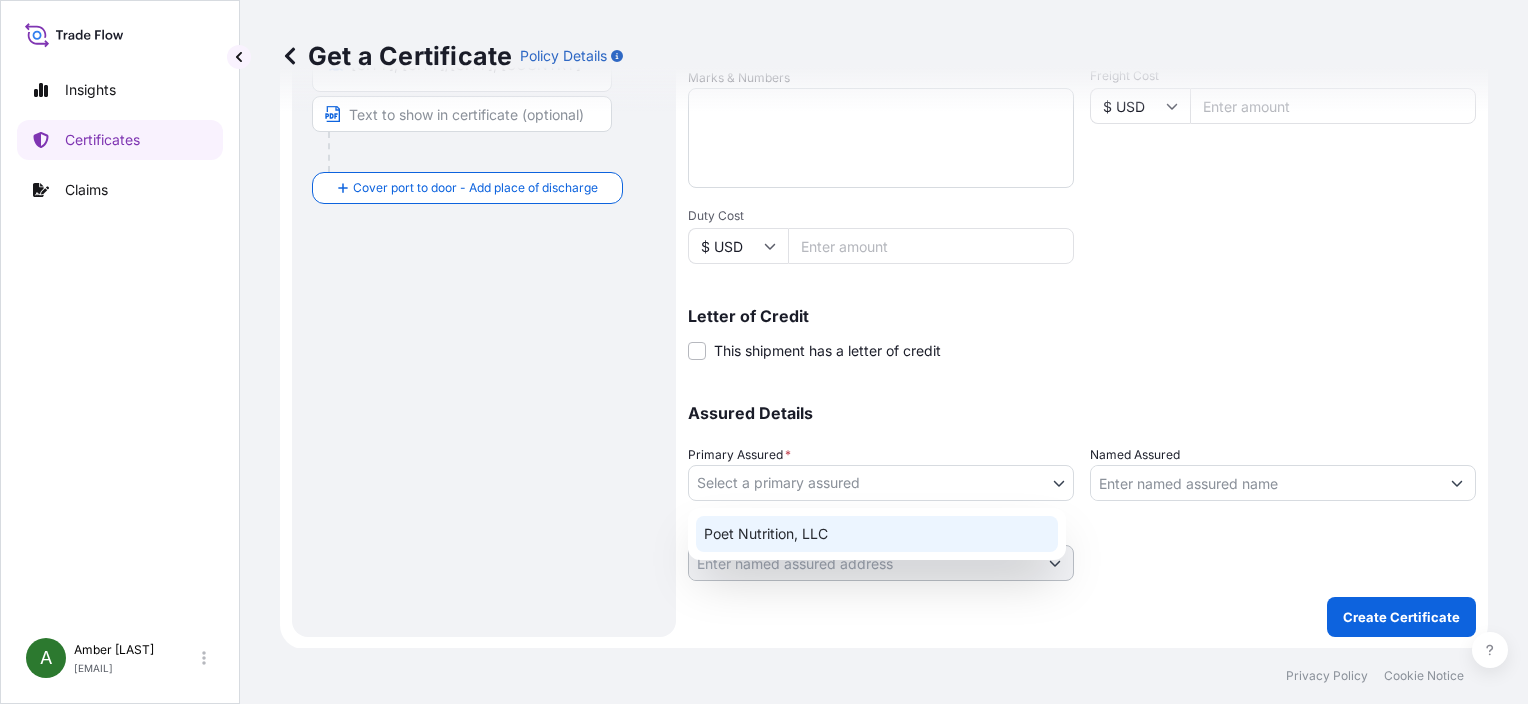 click on "Poet Nutrition, LLC" at bounding box center [877, 534] 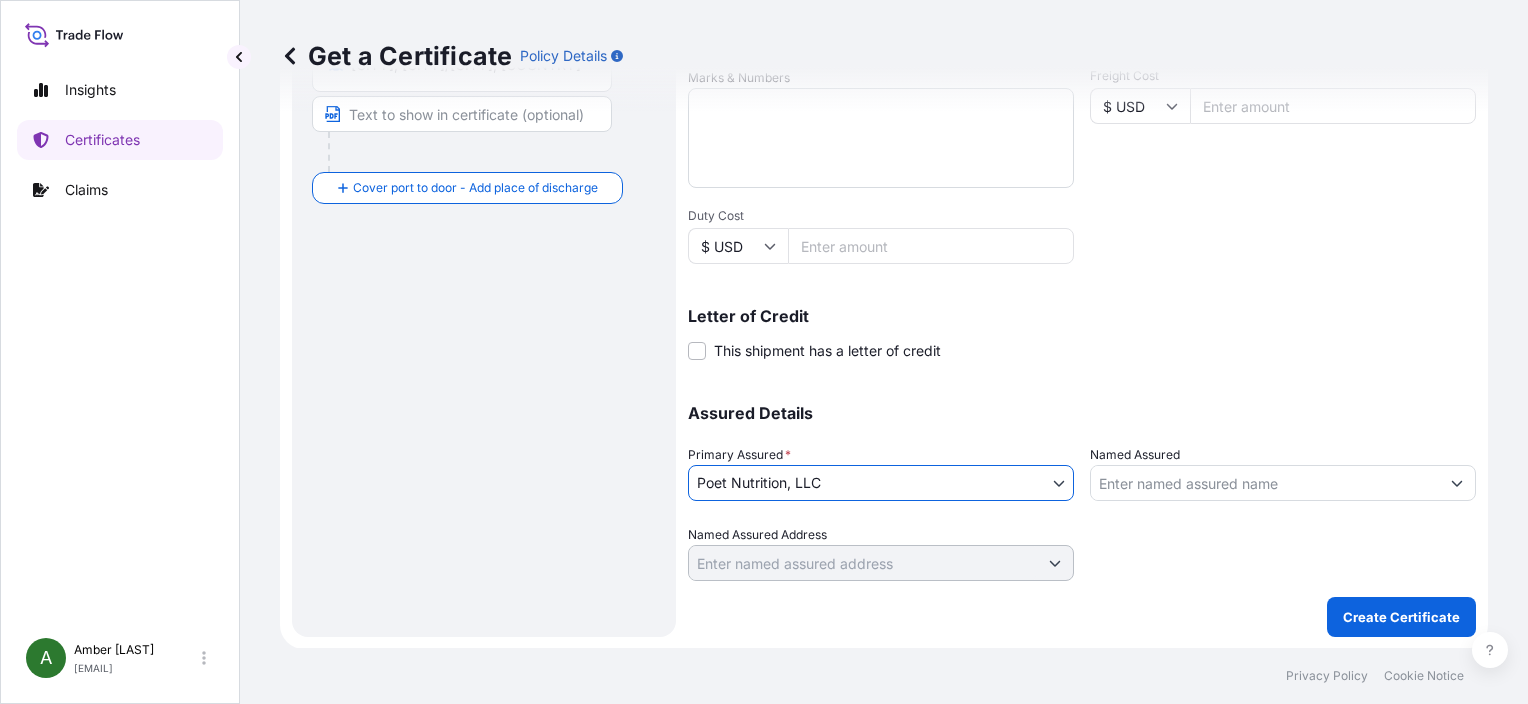 click on "Named Assured" at bounding box center [1265, 483] 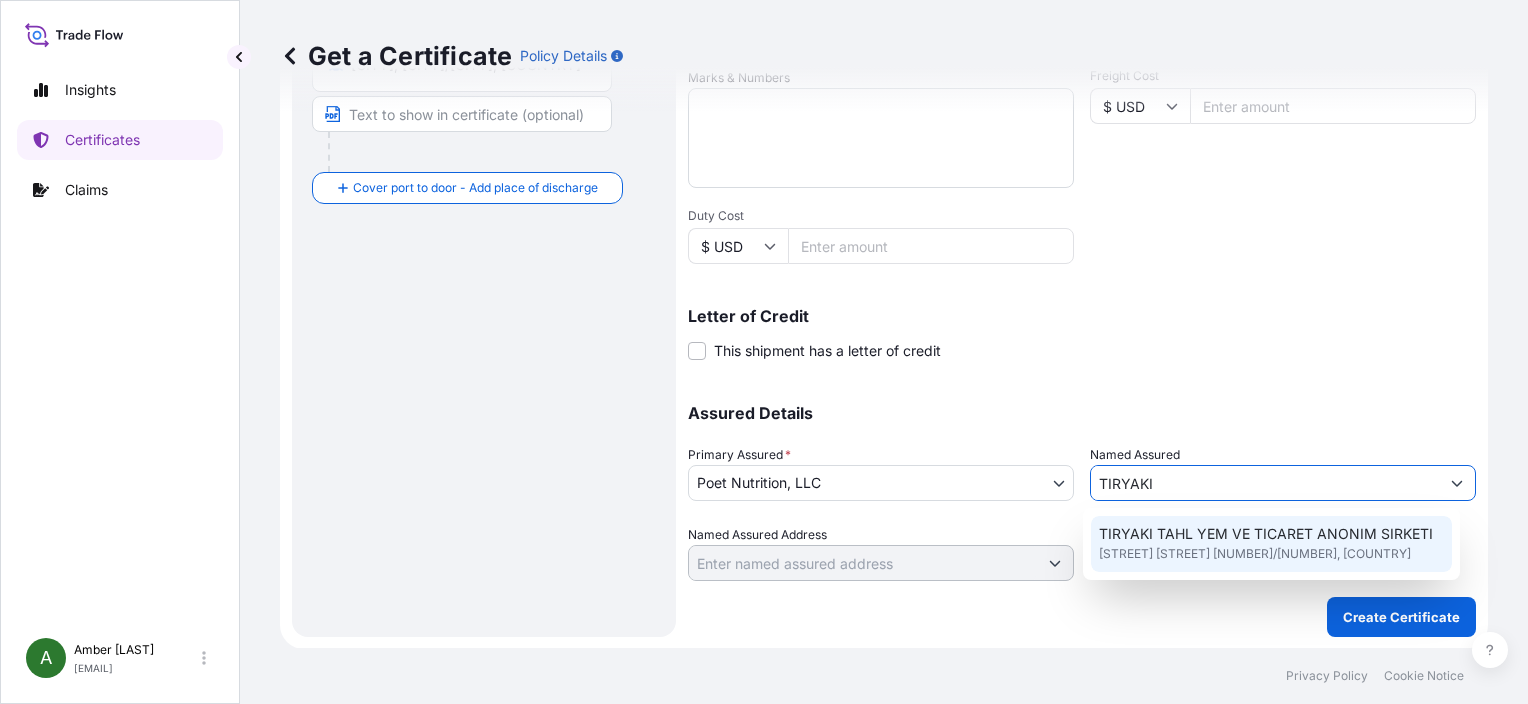 click on "[STREET] [STREET] [NUMBER]/[NUMBER], [COUNTRY]" at bounding box center [1255, 554] 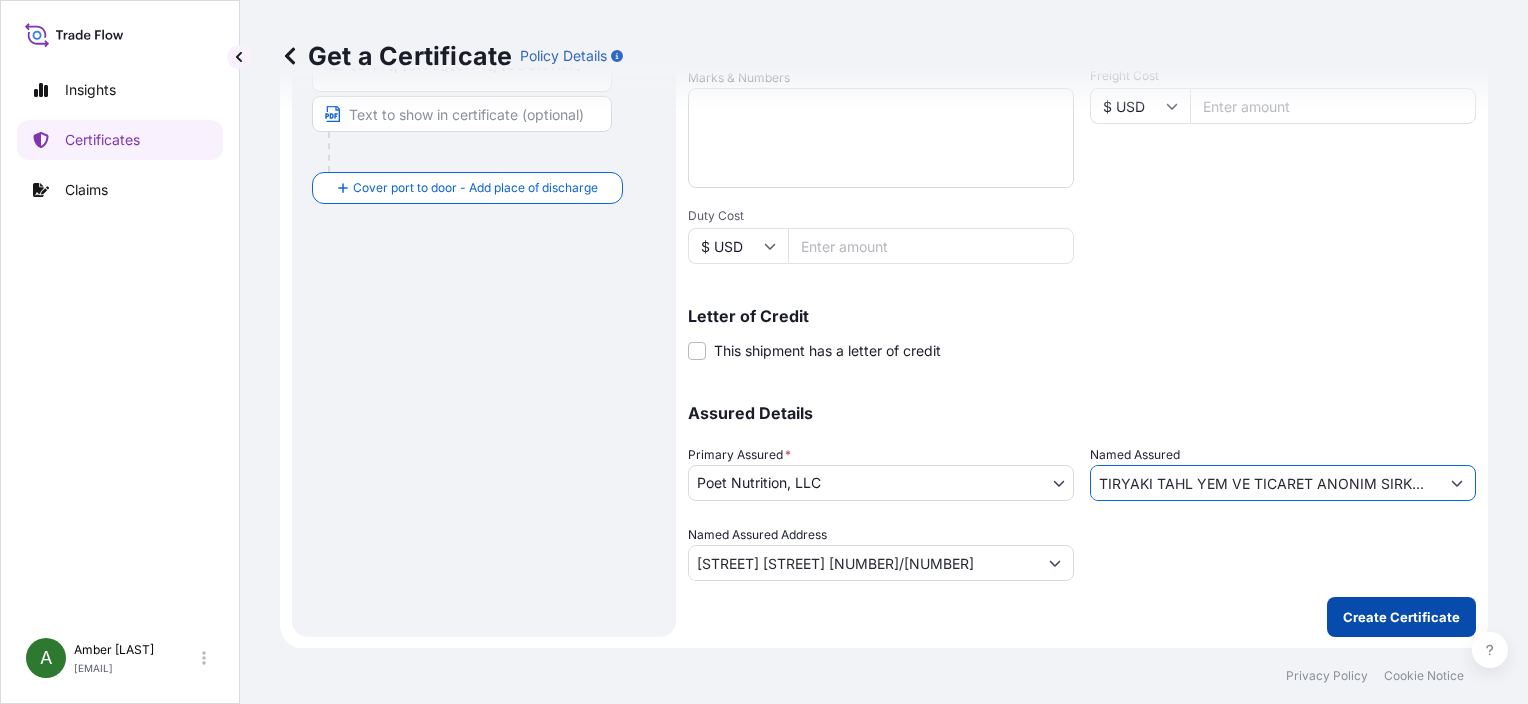 type on "TIRYAKI TAHL YEM VE TICARET ANONIM SIRKETI" 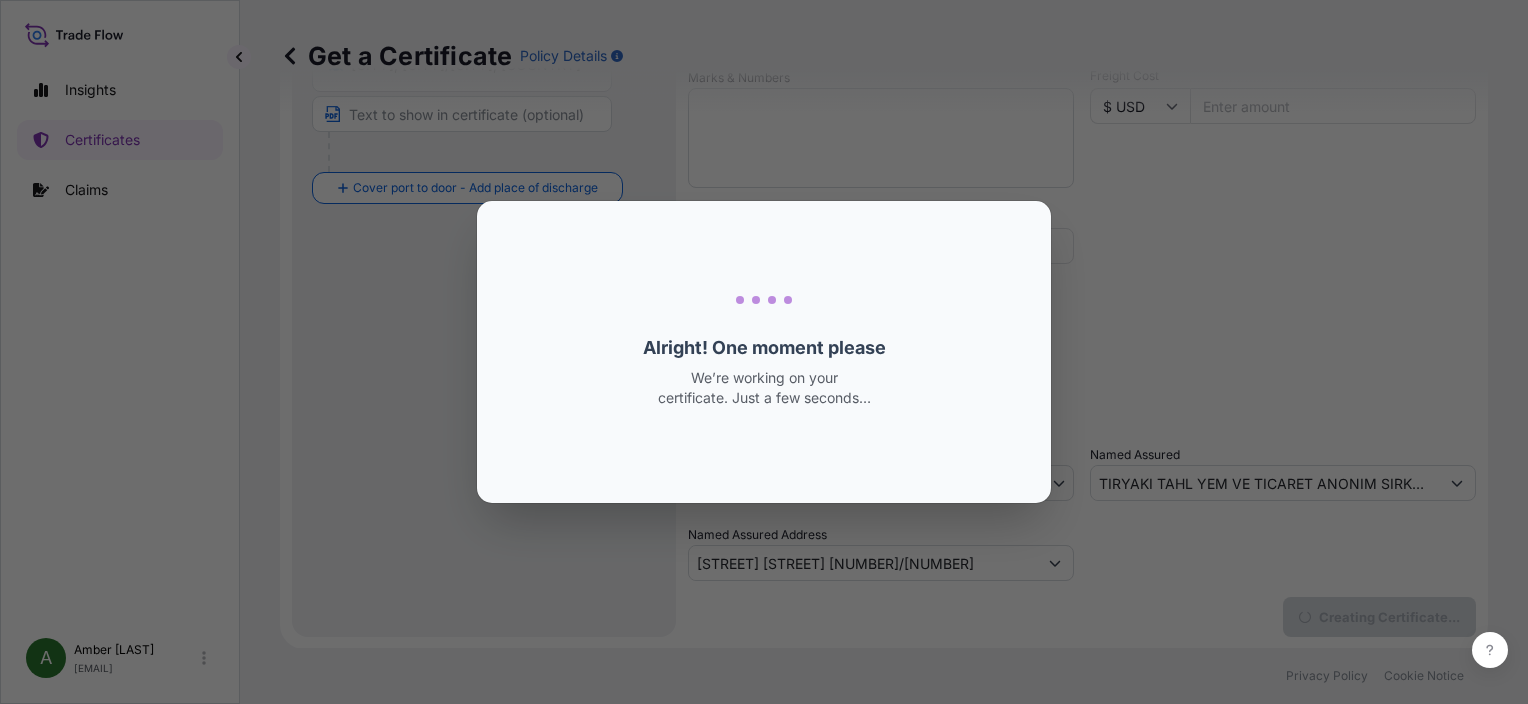 scroll, scrollTop: 0, scrollLeft: 0, axis: both 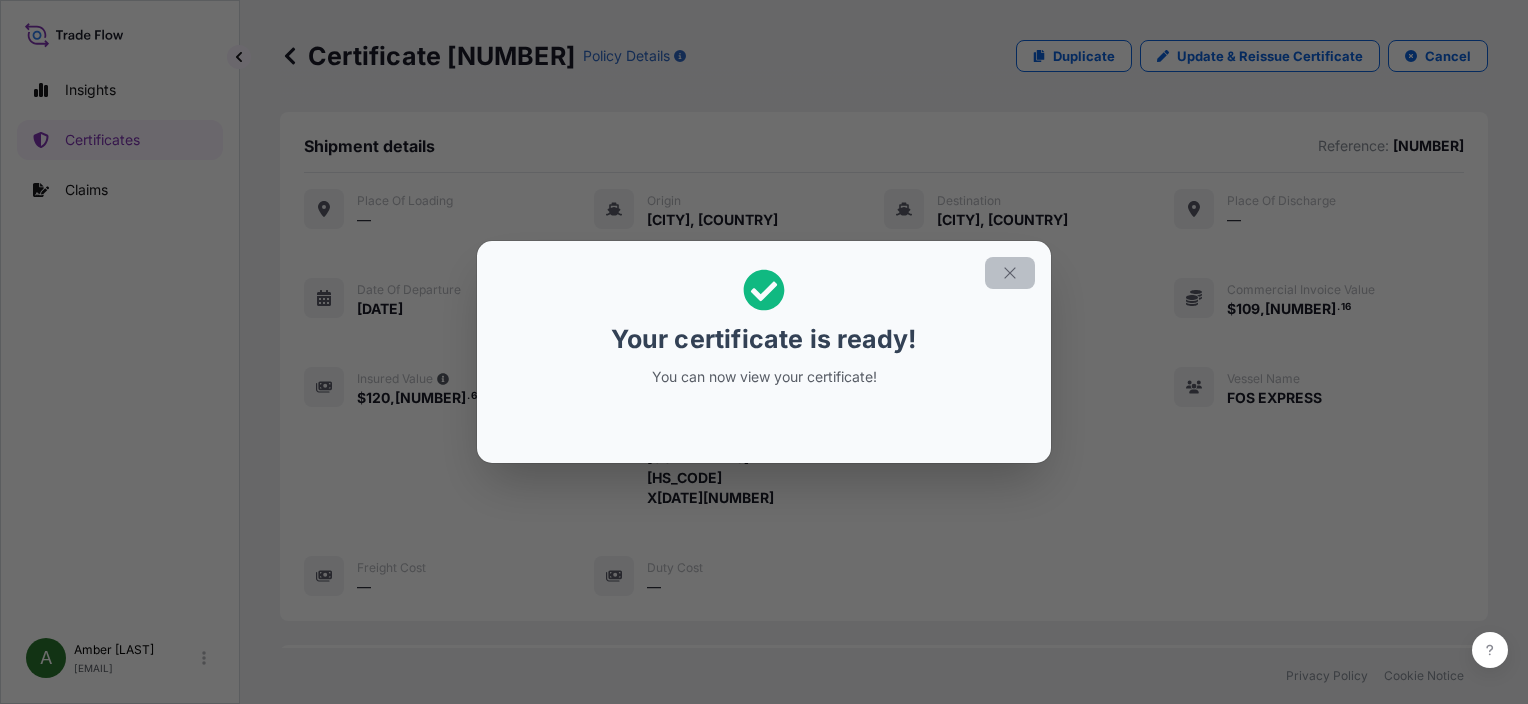 click 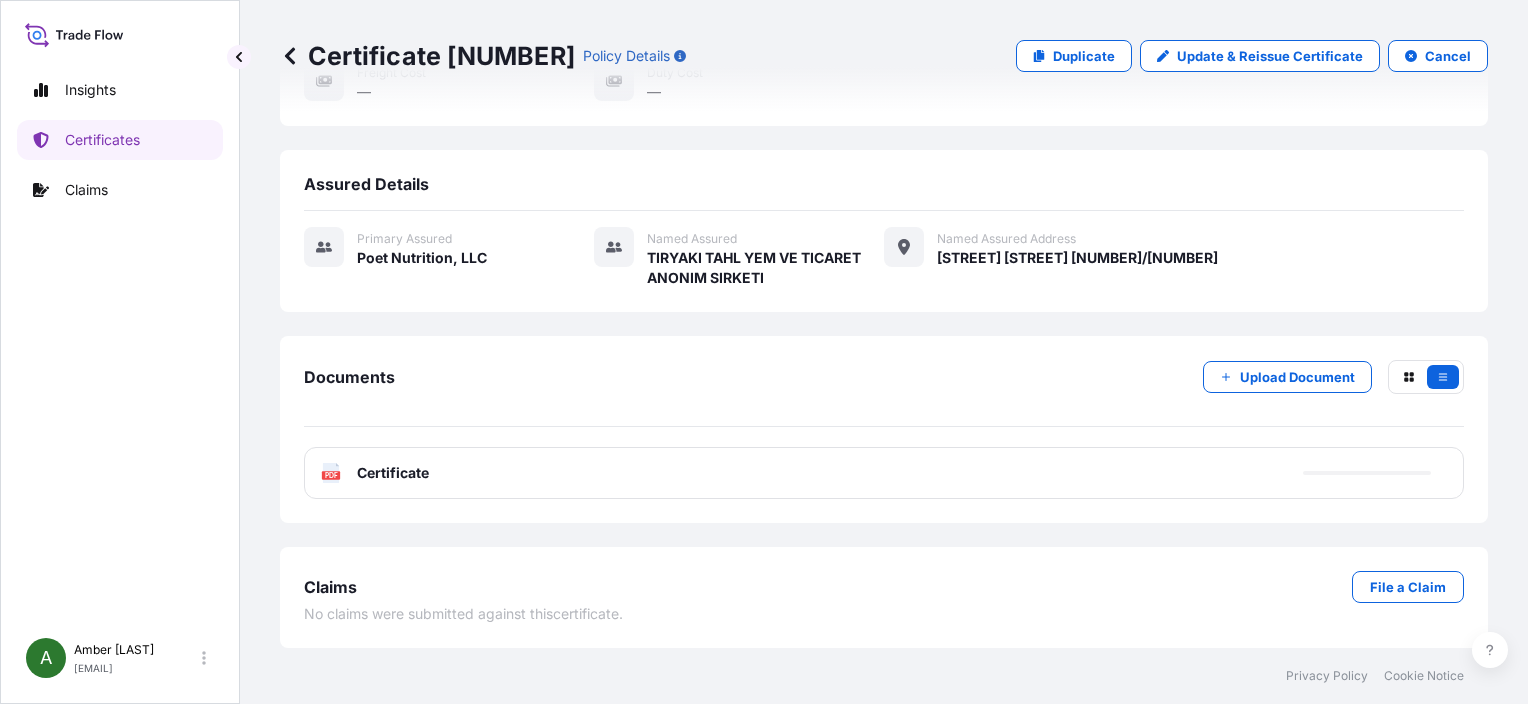 scroll, scrollTop: 508, scrollLeft: 0, axis: vertical 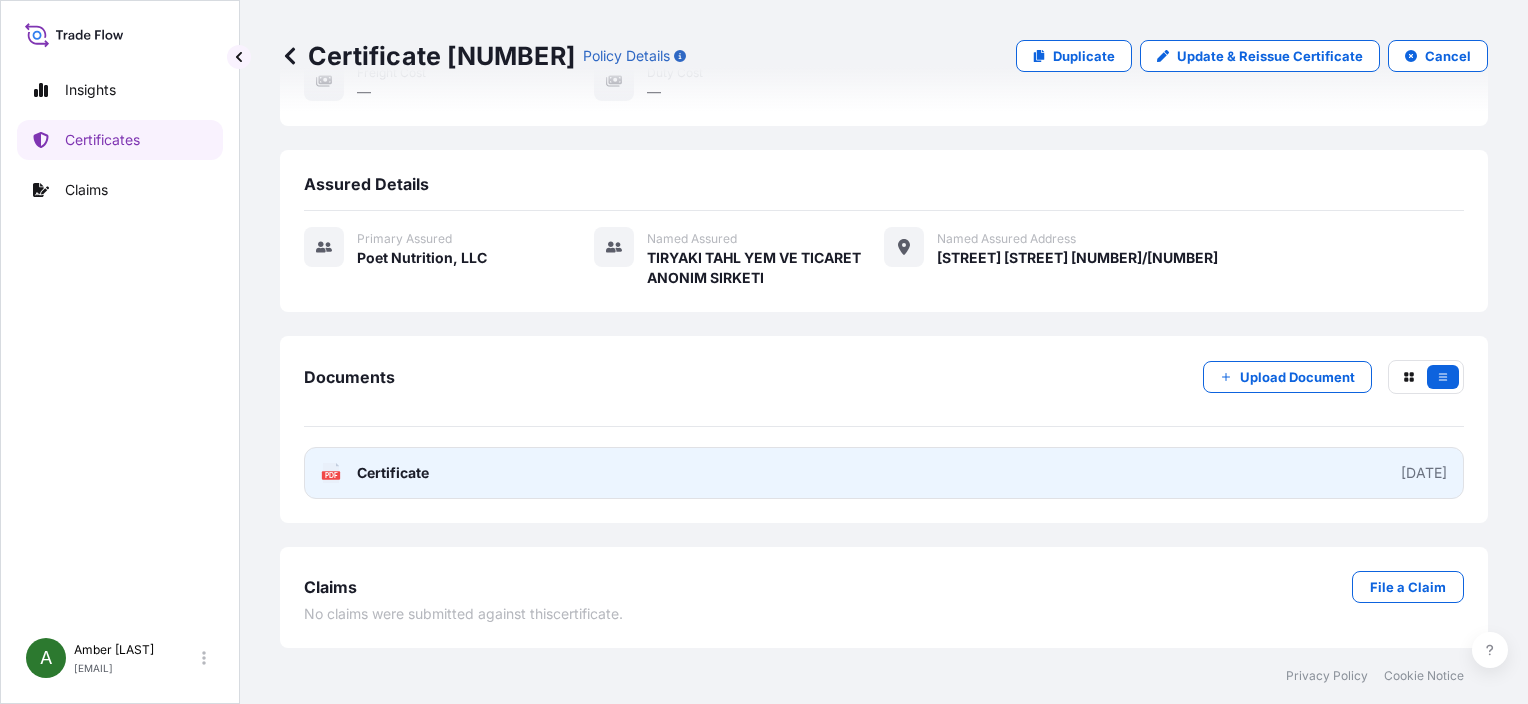 click on "Certificate" at bounding box center (393, 473) 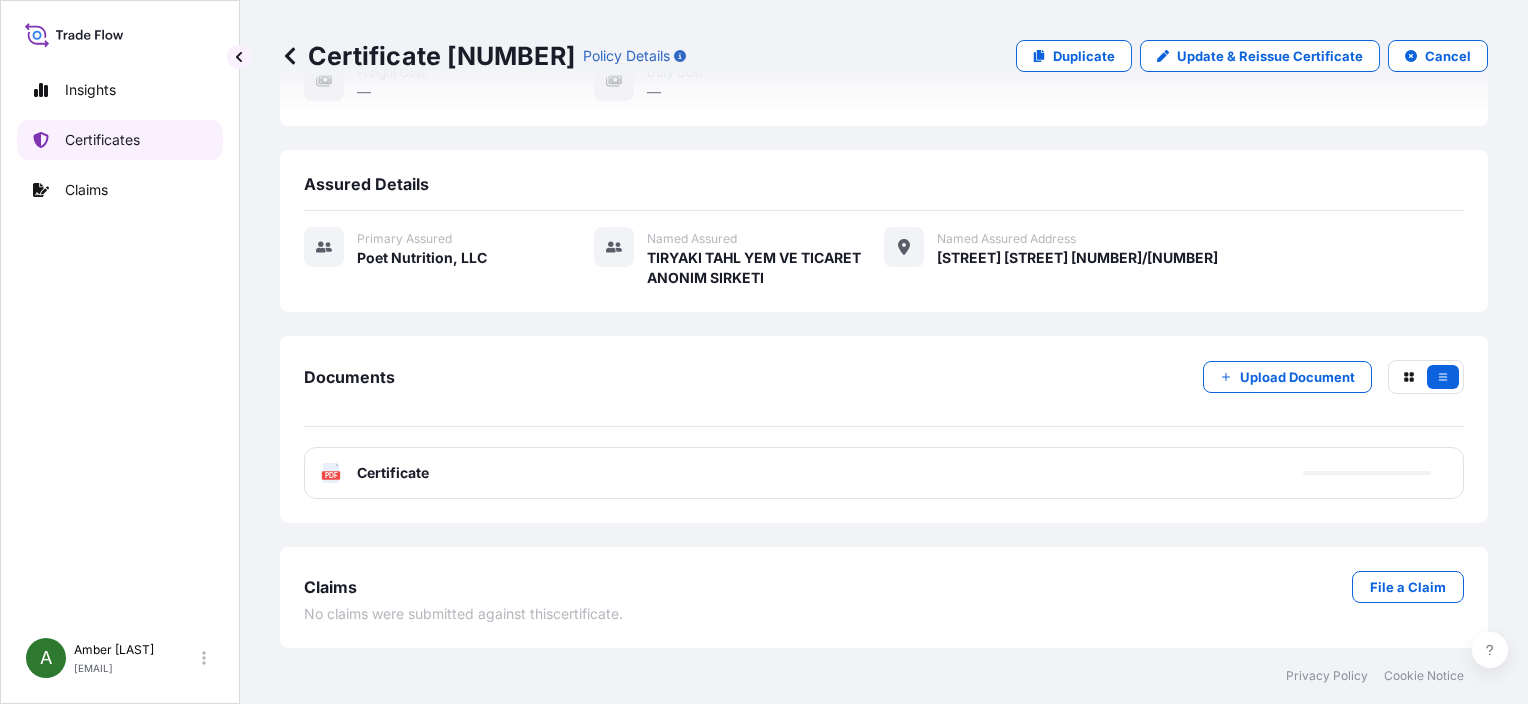click on "Certificates" at bounding box center (102, 140) 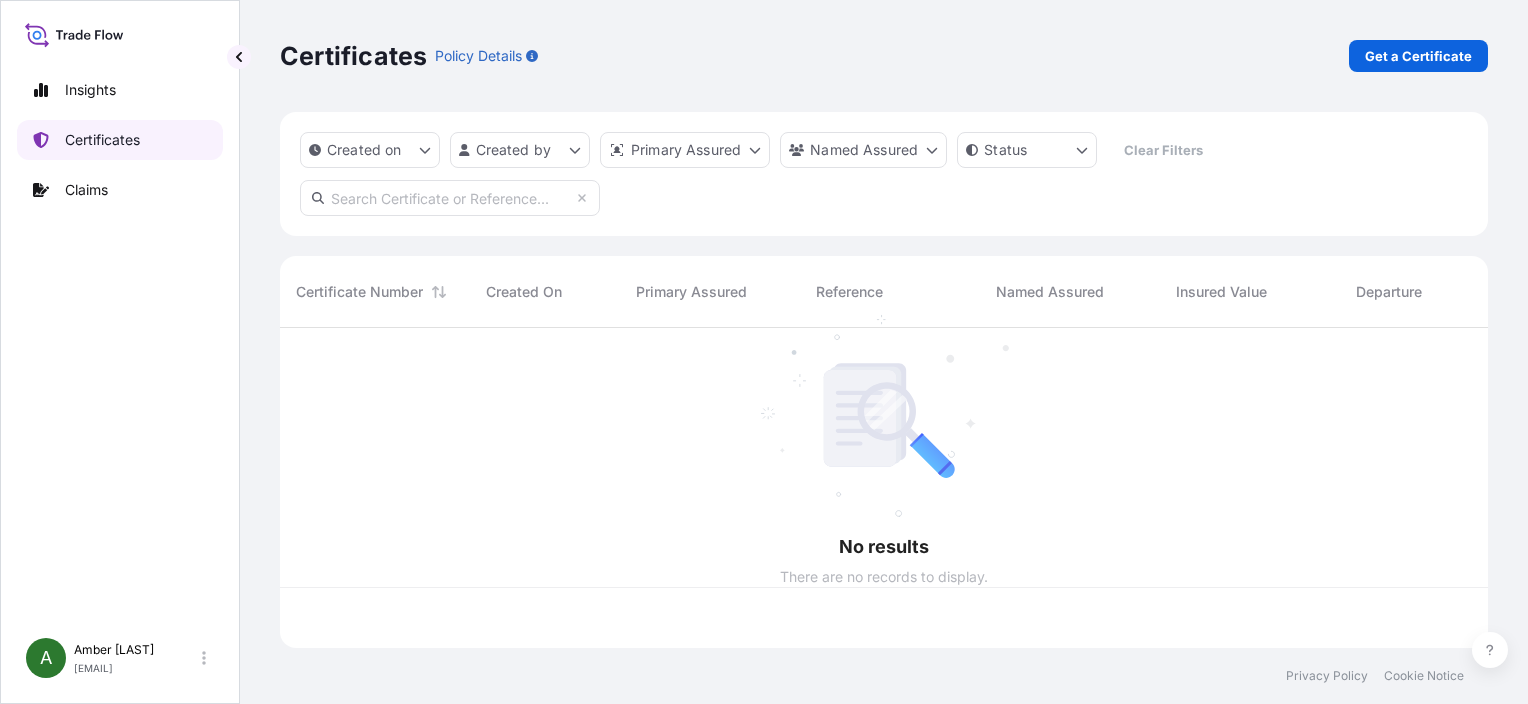 scroll, scrollTop: 0, scrollLeft: 0, axis: both 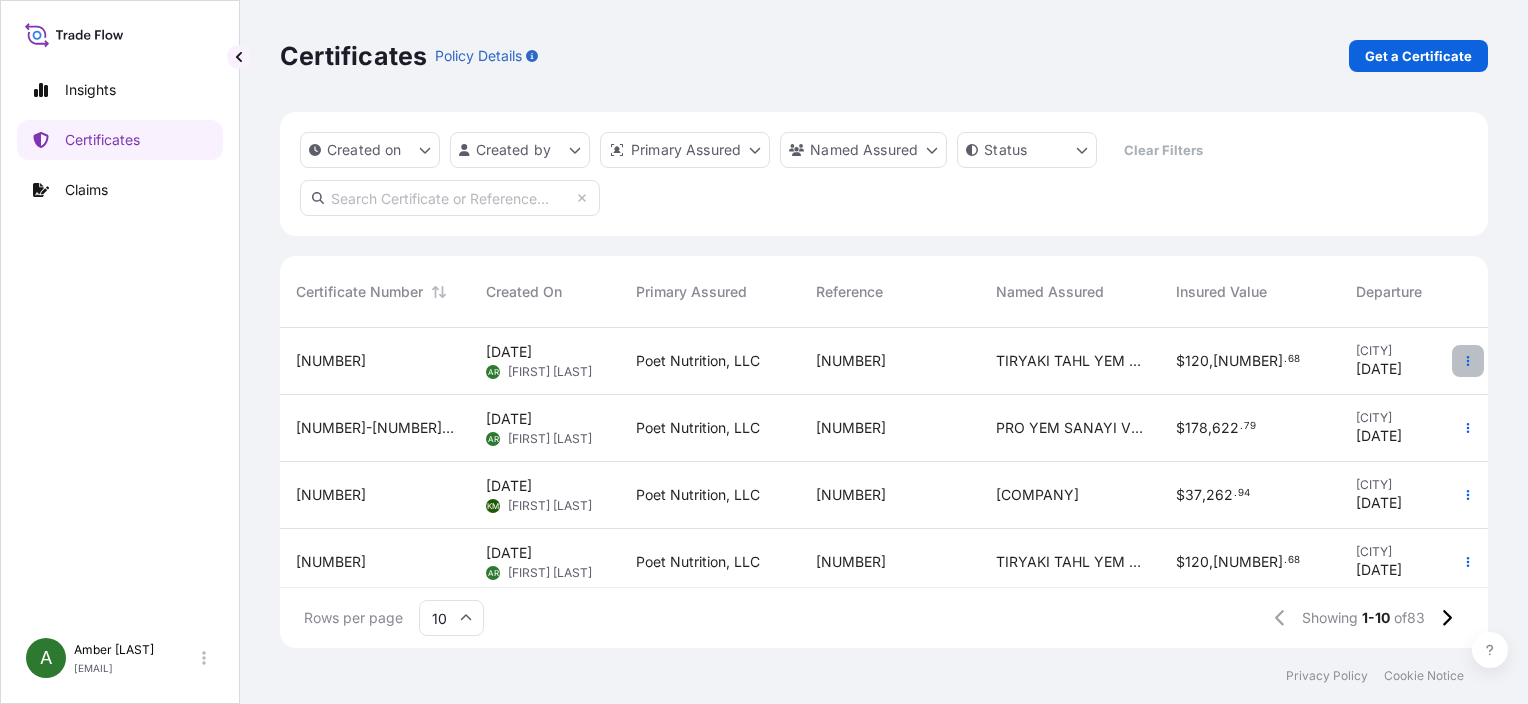 click 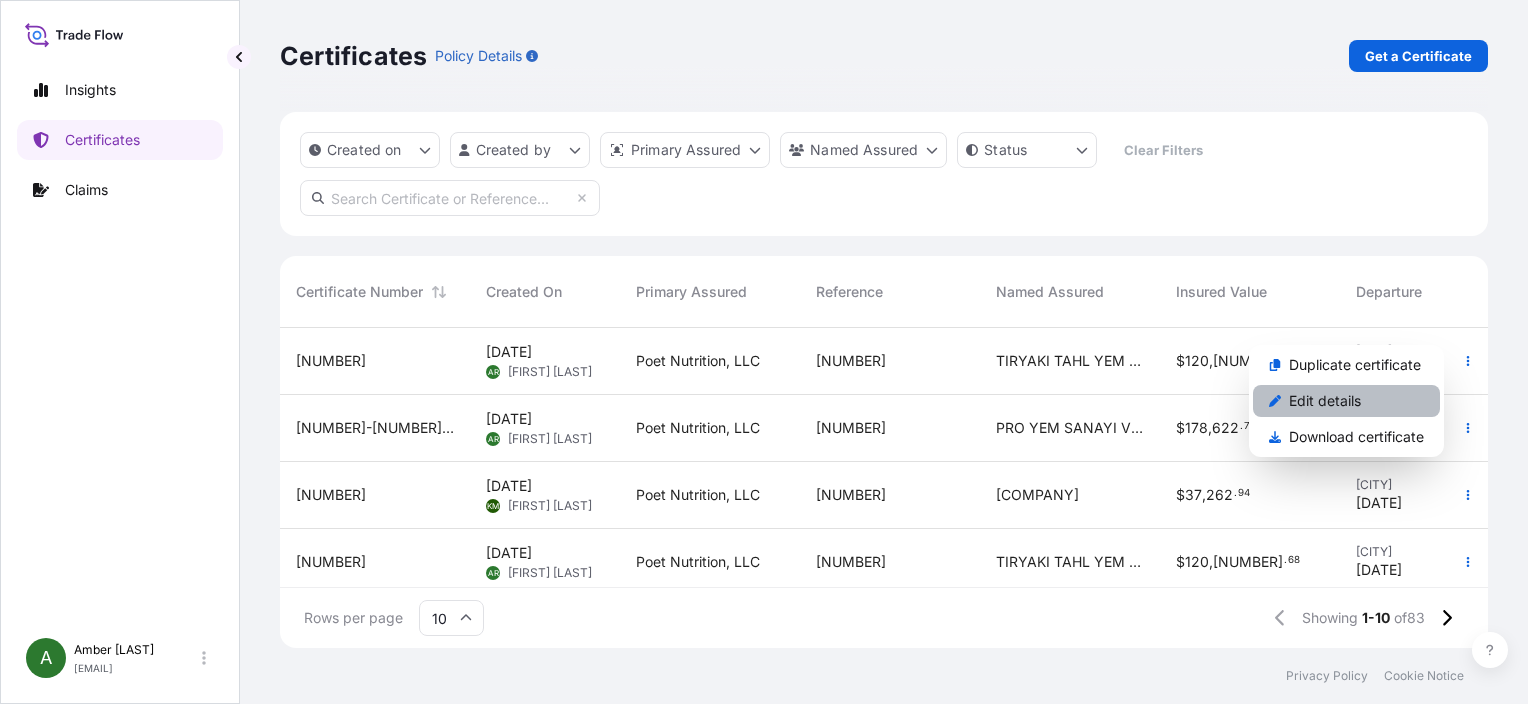 click on "Edit details" at bounding box center (1325, 401) 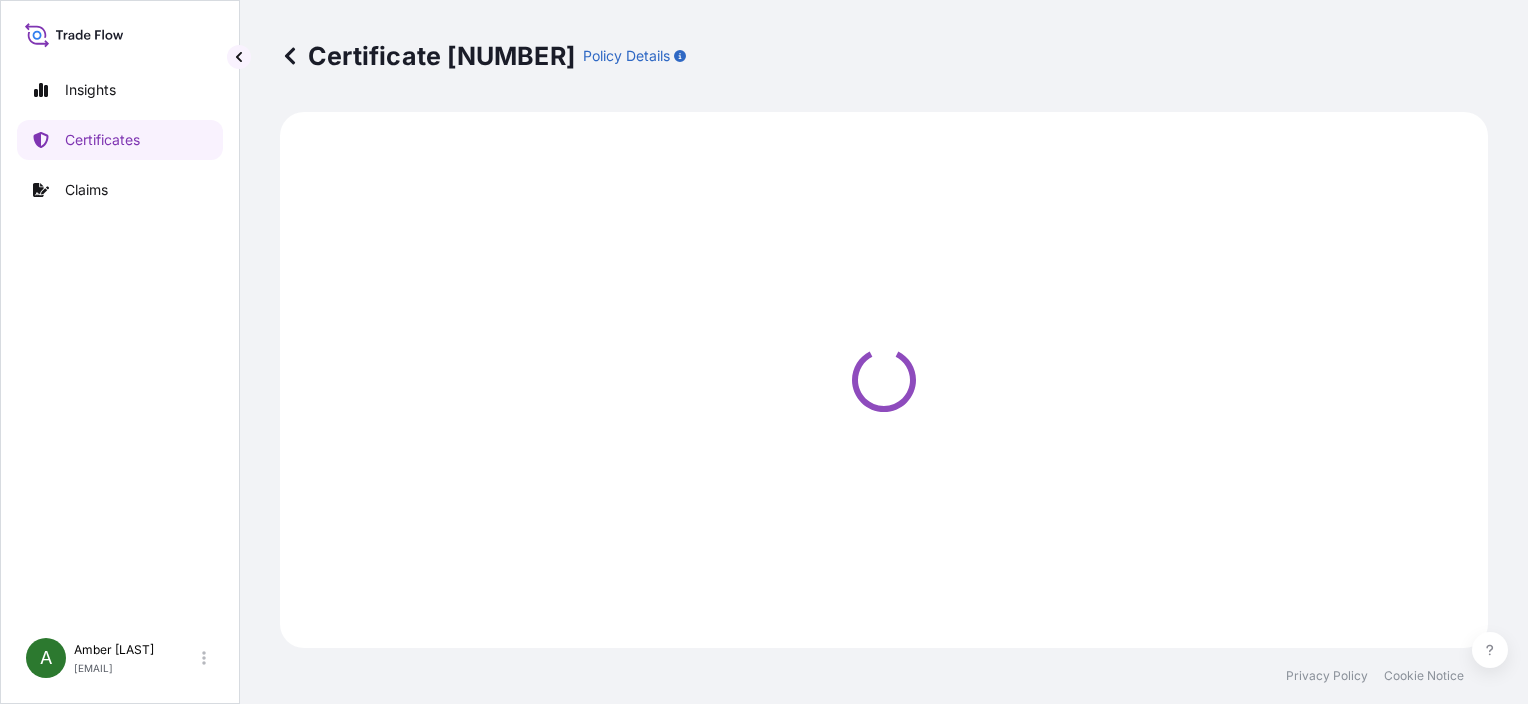 select on "Ocean Vessel" 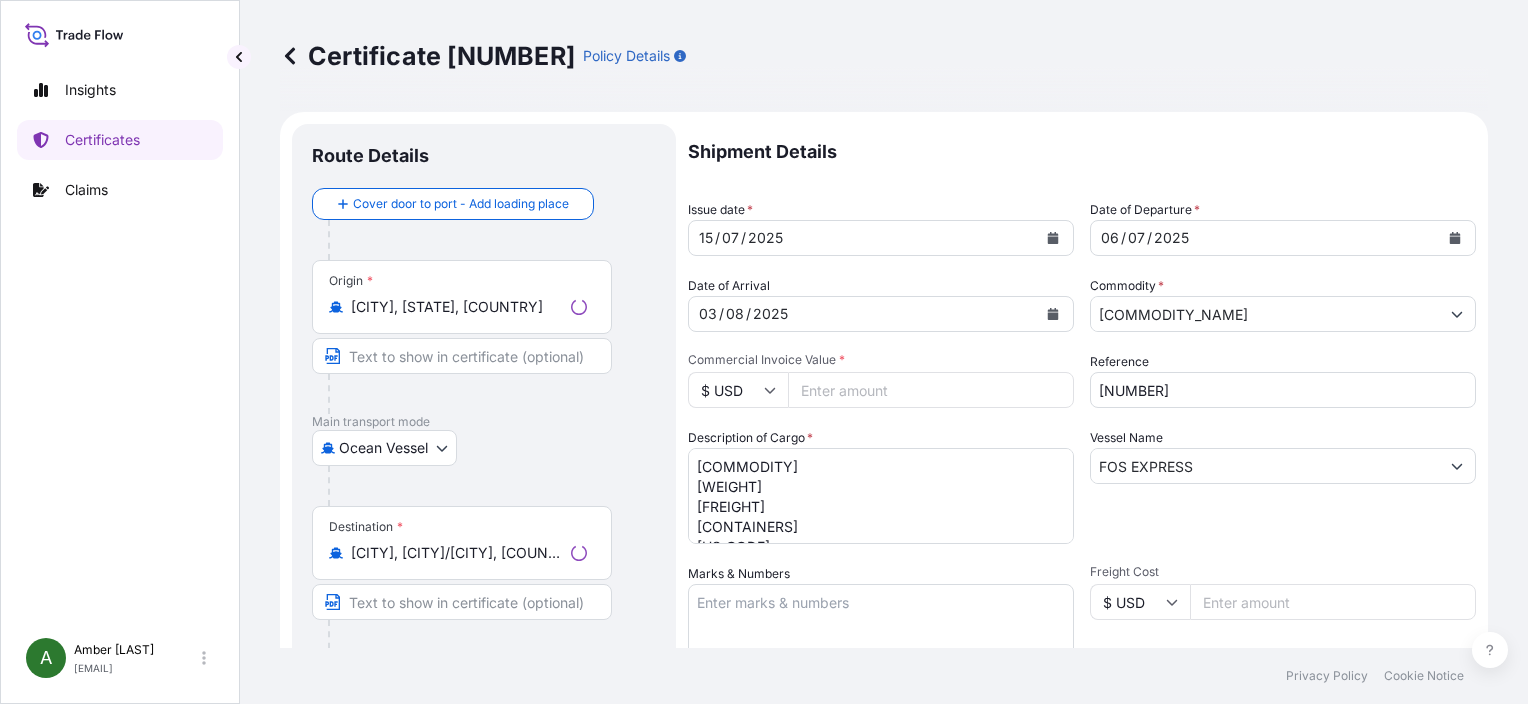 select on "[NUMBER]" 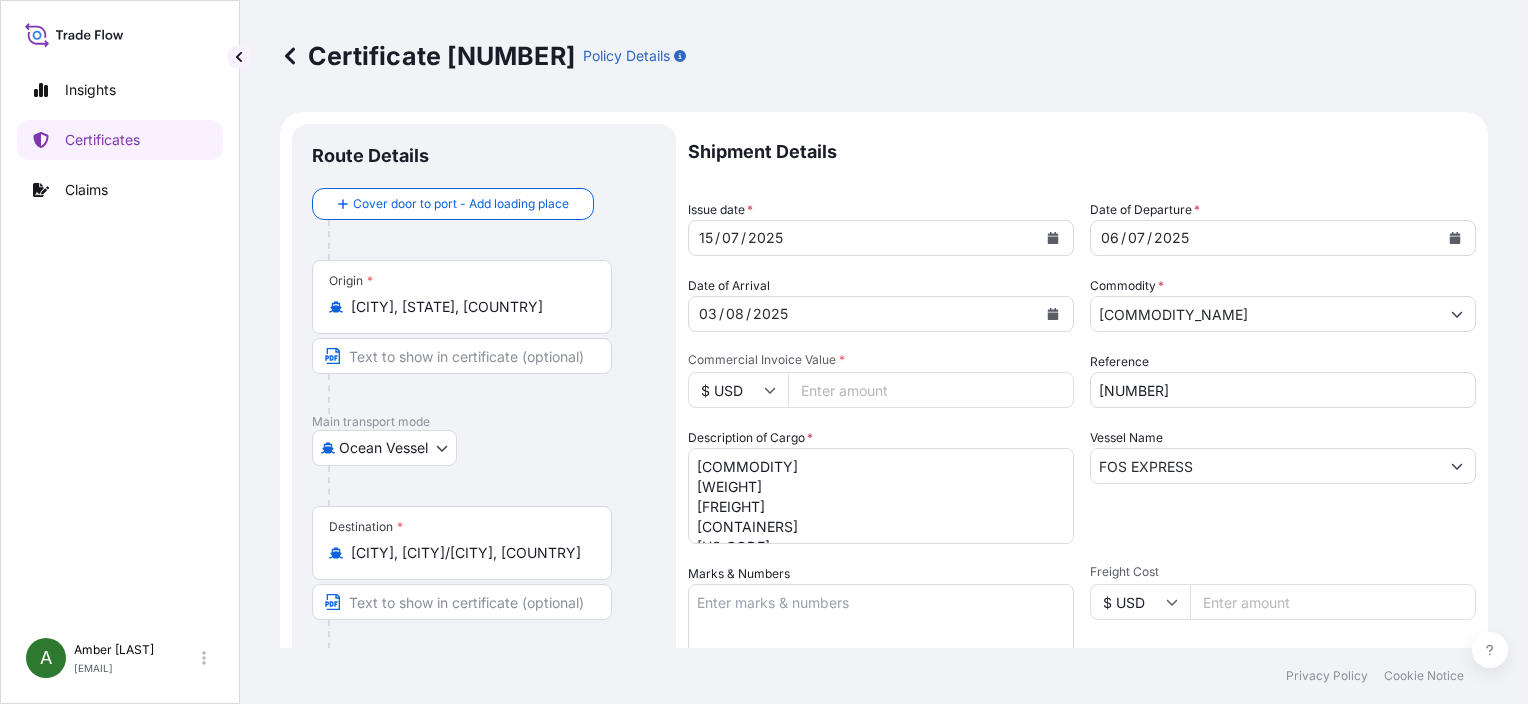 click on "[NUMBER]" at bounding box center [1283, 390] 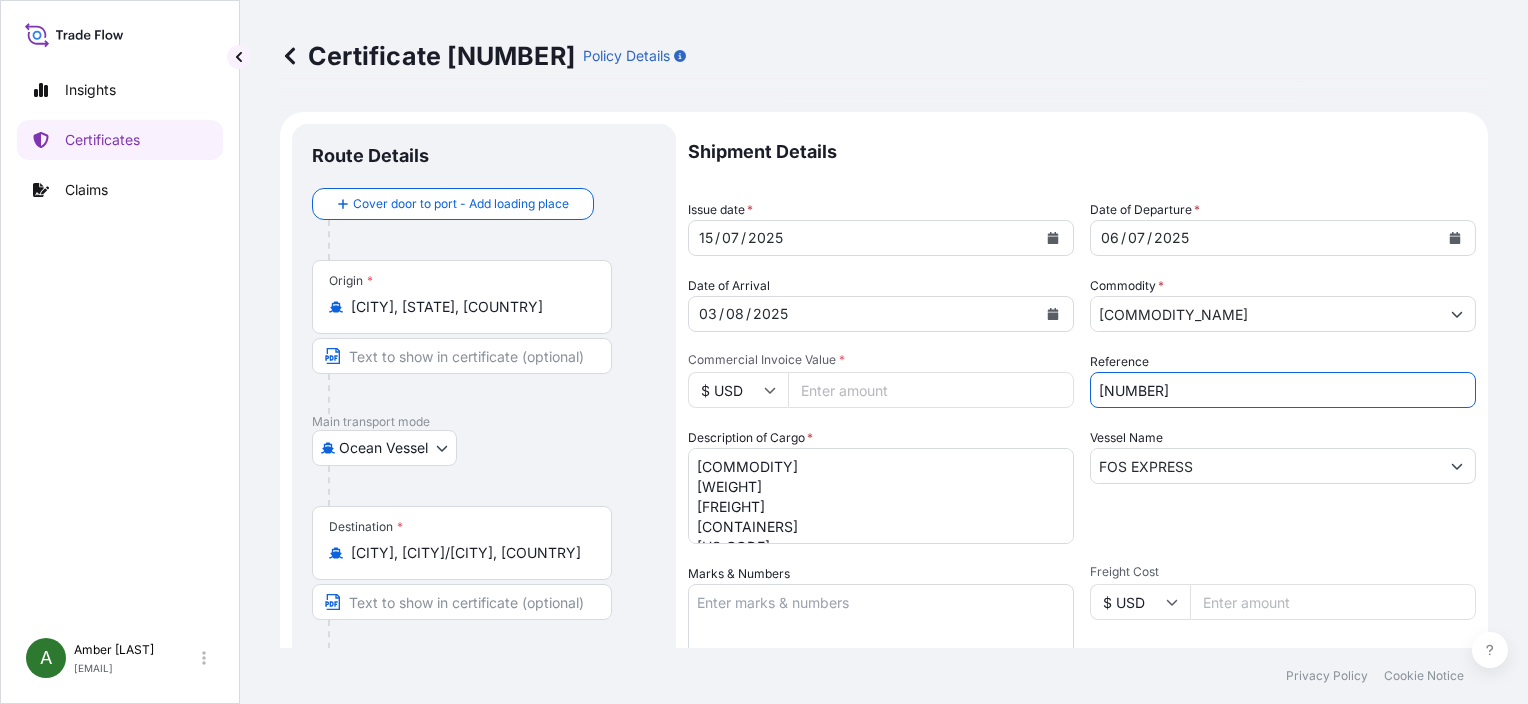 click on "[NUMBER]" at bounding box center (1283, 390) 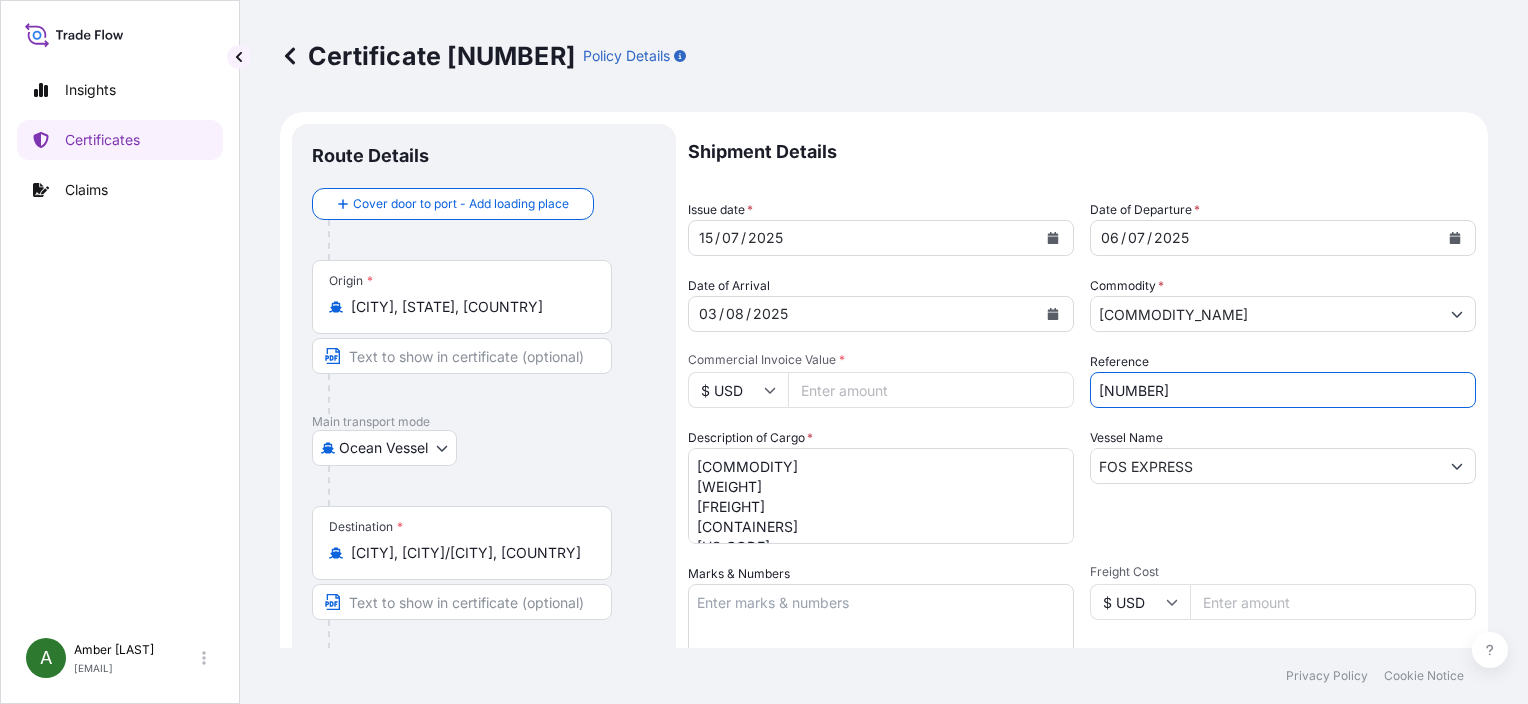 type on "[NUMBER]" 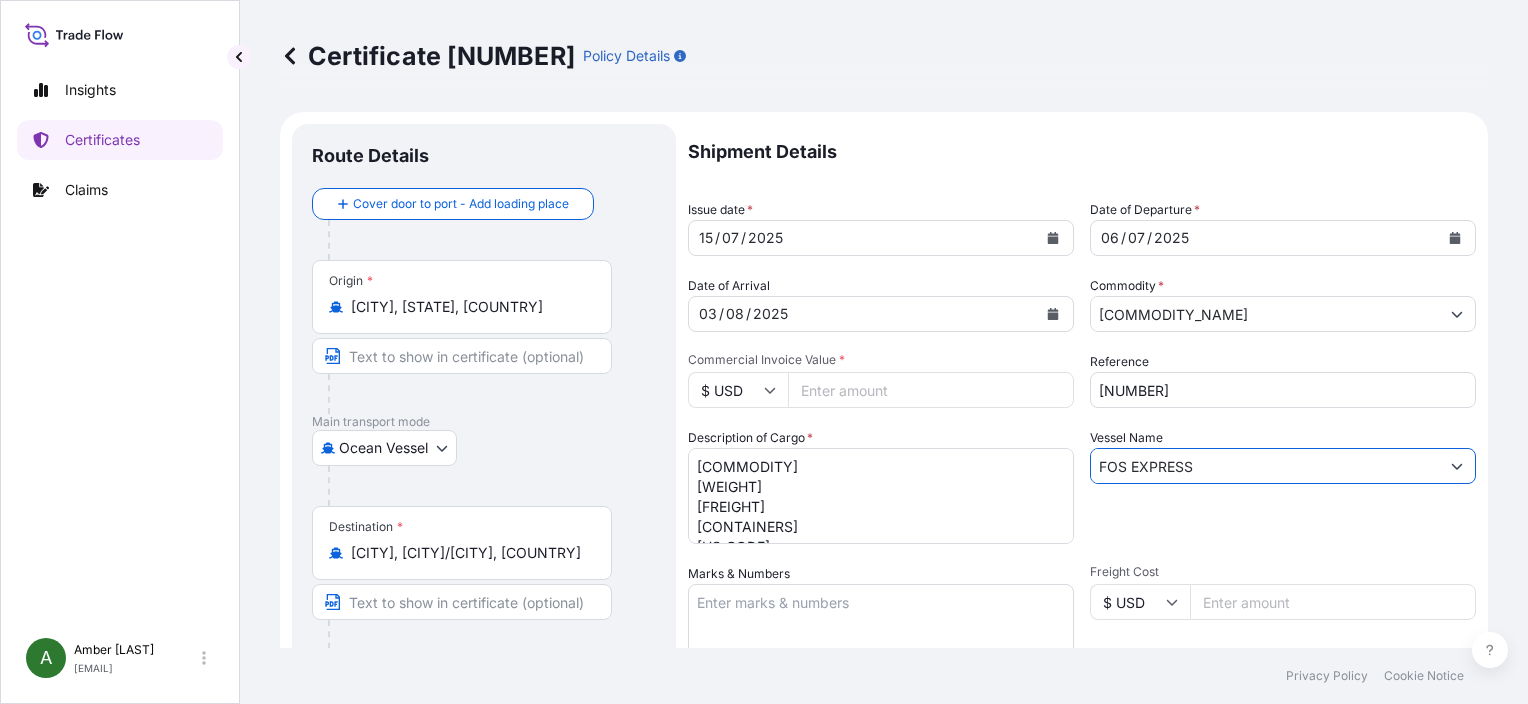 click on "FOS EXPRESS" at bounding box center (1265, 466) 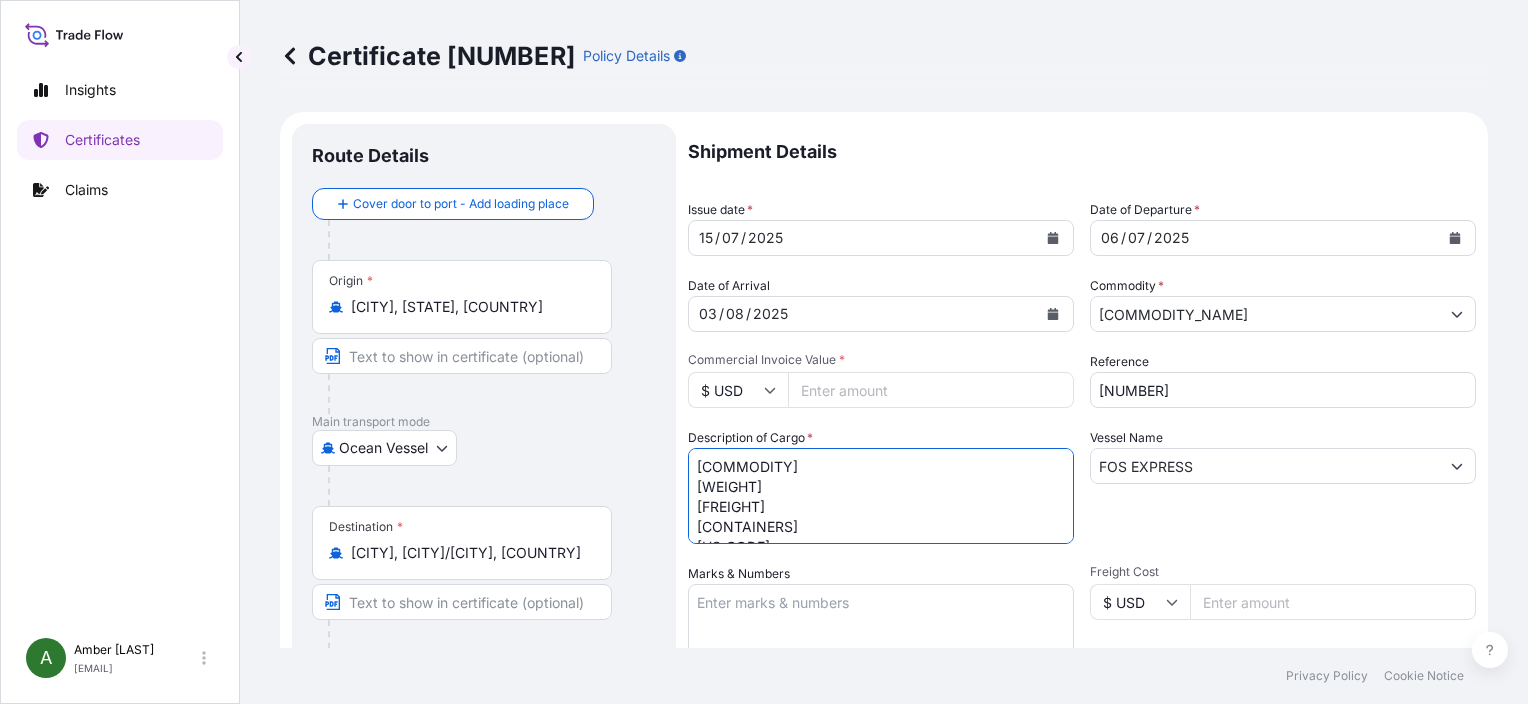 drag, startPoint x: 908, startPoint y: 483, endPoint x: 856, endPoint y: 484, distance: 52.009613 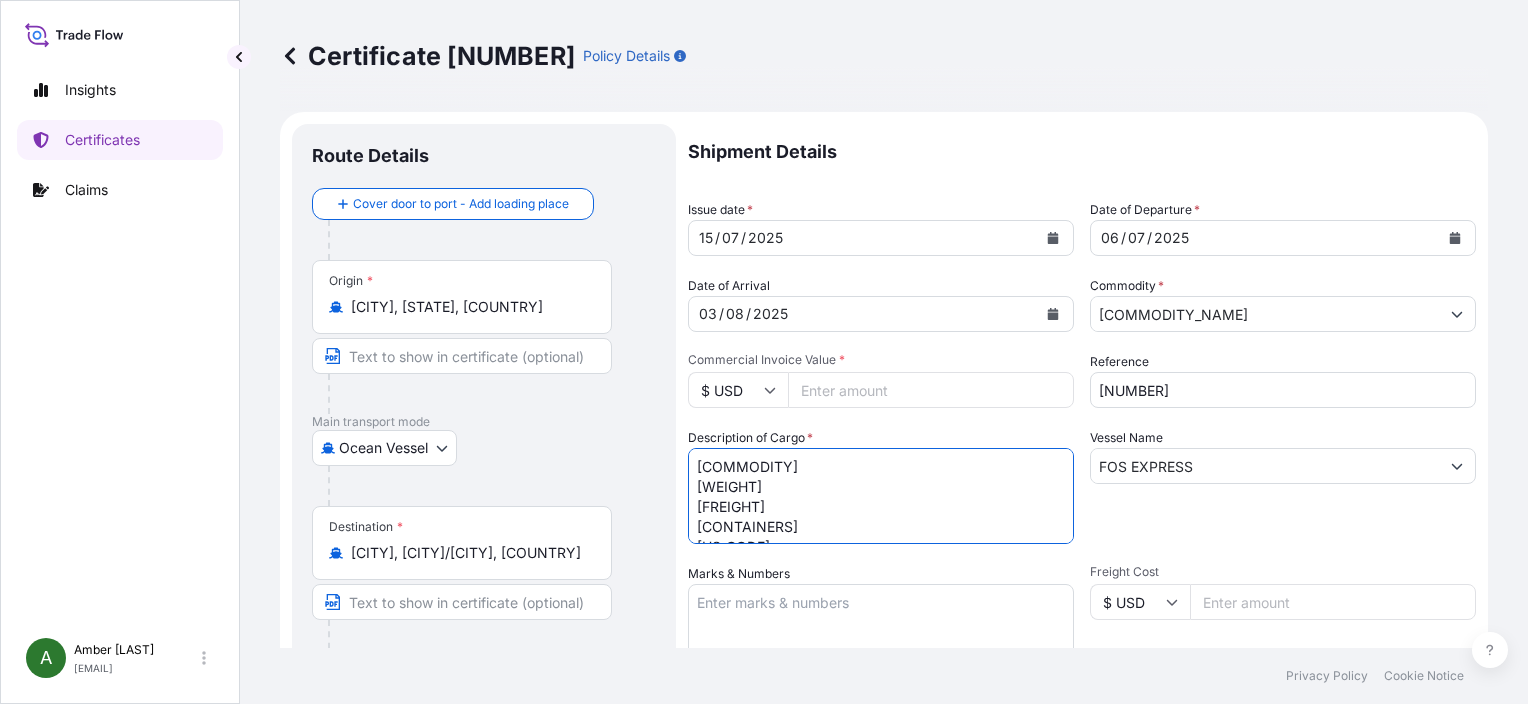 click on "[COMMODITY]
[WEIGHT]
[FREIGHT]
[CONTAINERS]
[HS_CODE]
X[DATE][NUMBER]" at bounding box center [881, 496] 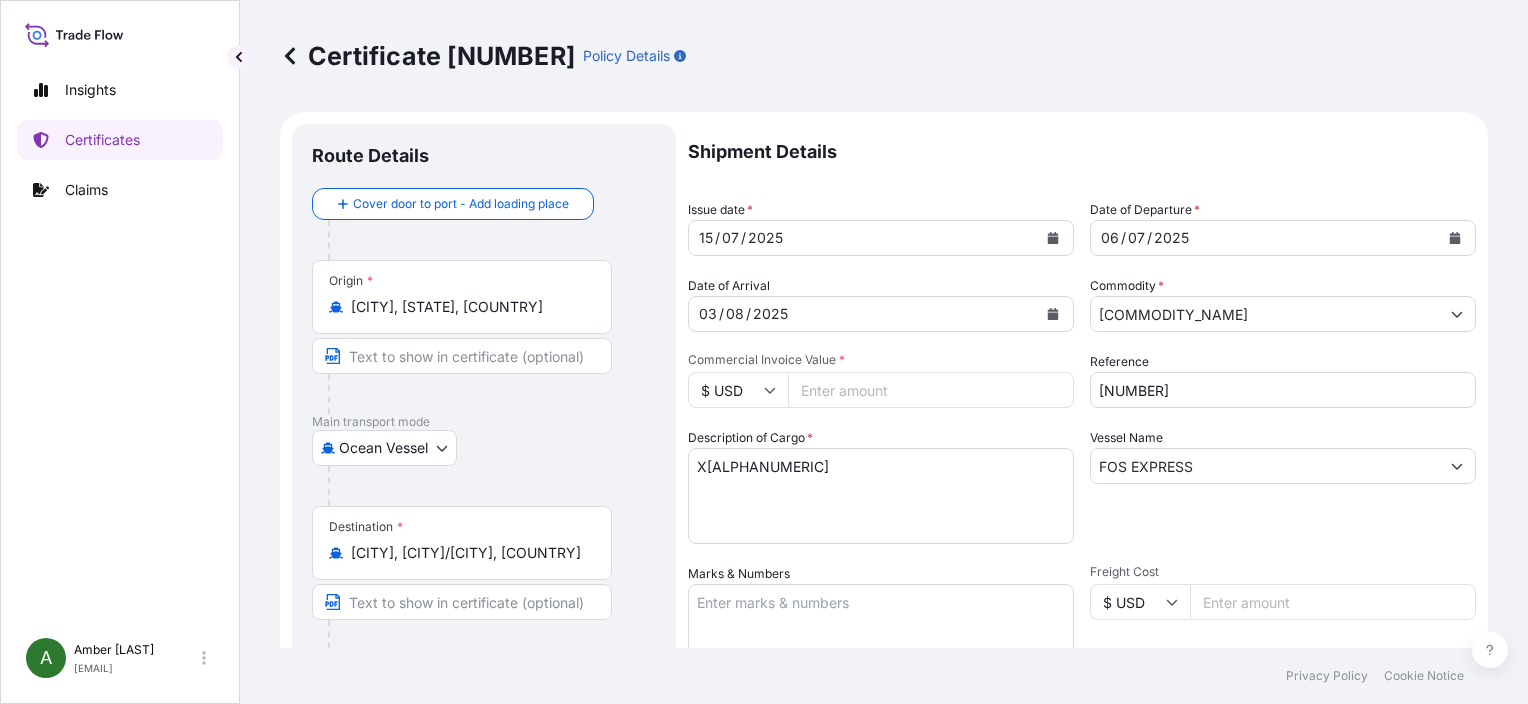 scroll, scrollTop: 41, scrollLeft: 0, axis: vertical 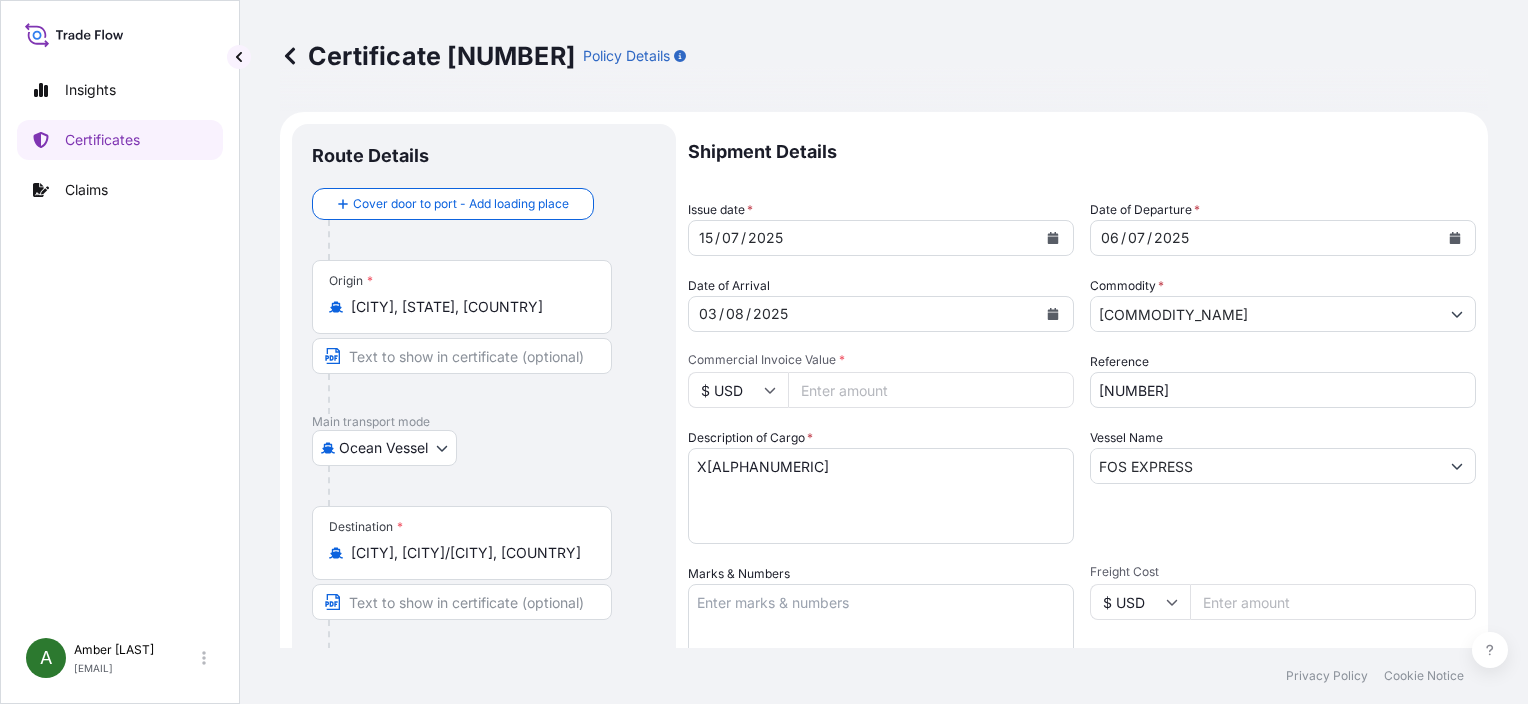 click on "[COMMODITY]
[WEIGHT]
[FREIGHT]
[CONTAINERS]
[HS_CODE]
X[DATE][NUMBER]" at bounding box center [881, 496] 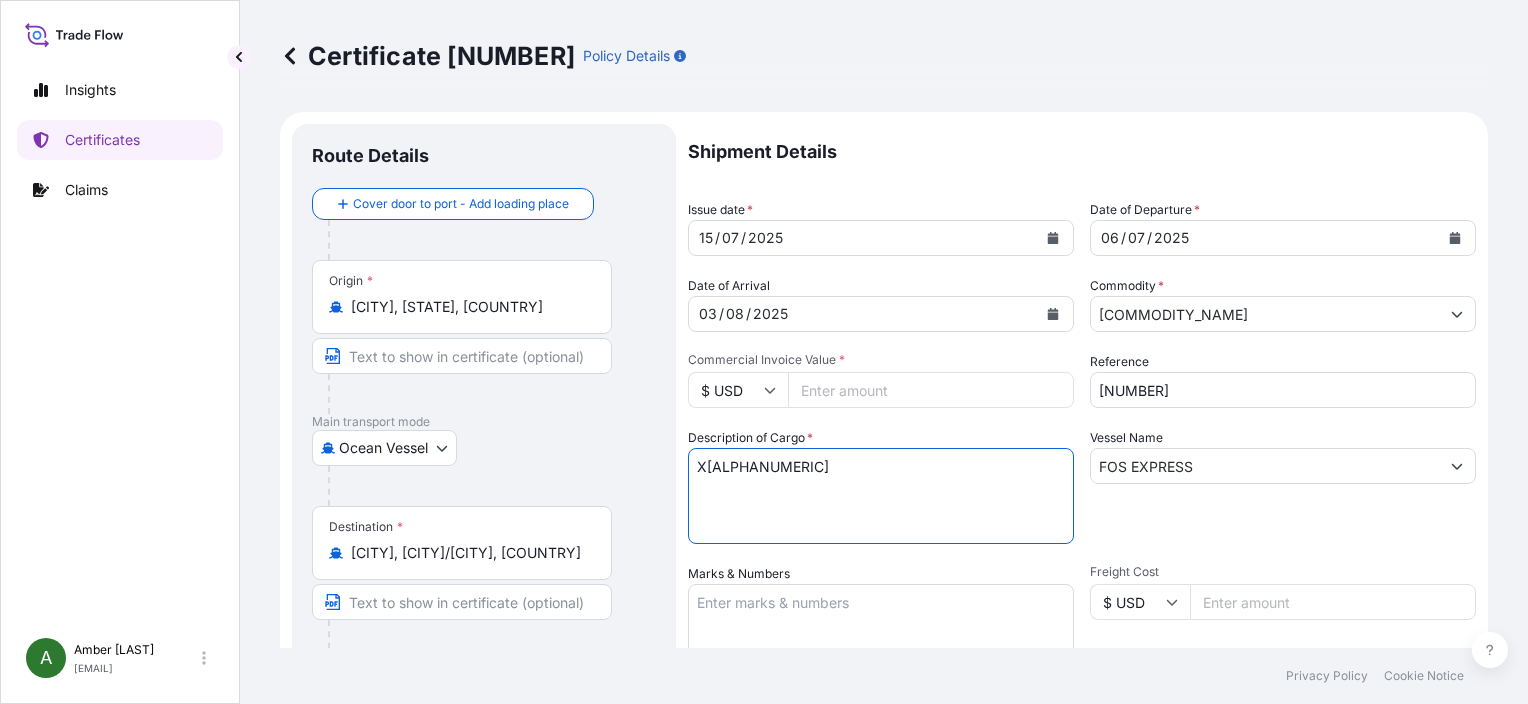 click on "[COMMODITY]
[WEIGHT]
[FREIGHT]
[CONTAINERS]
[HS_CODE]
X[DATE][NUMBER]" at bounding box center (881, 496) 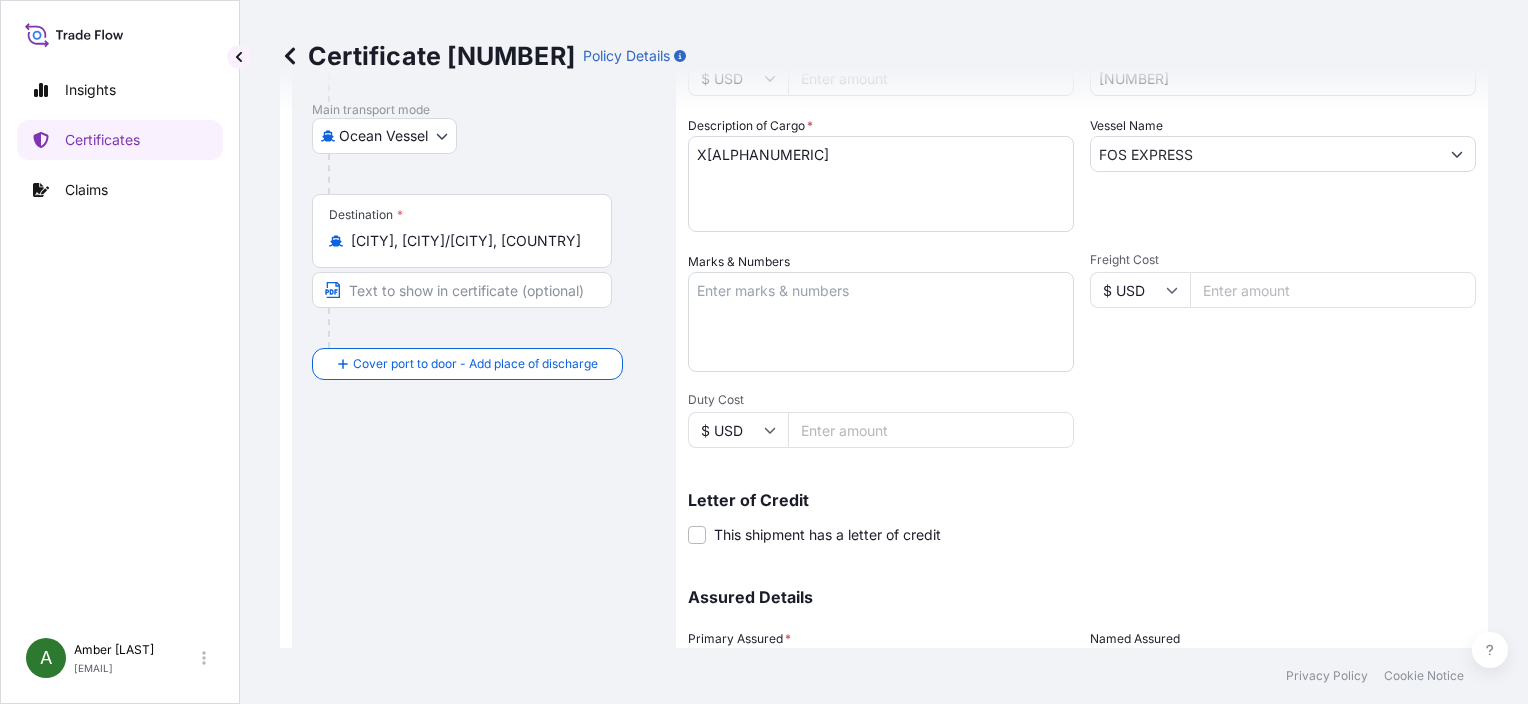 scroll, scrollTop: 0, scrollLeft: 0, axis: both 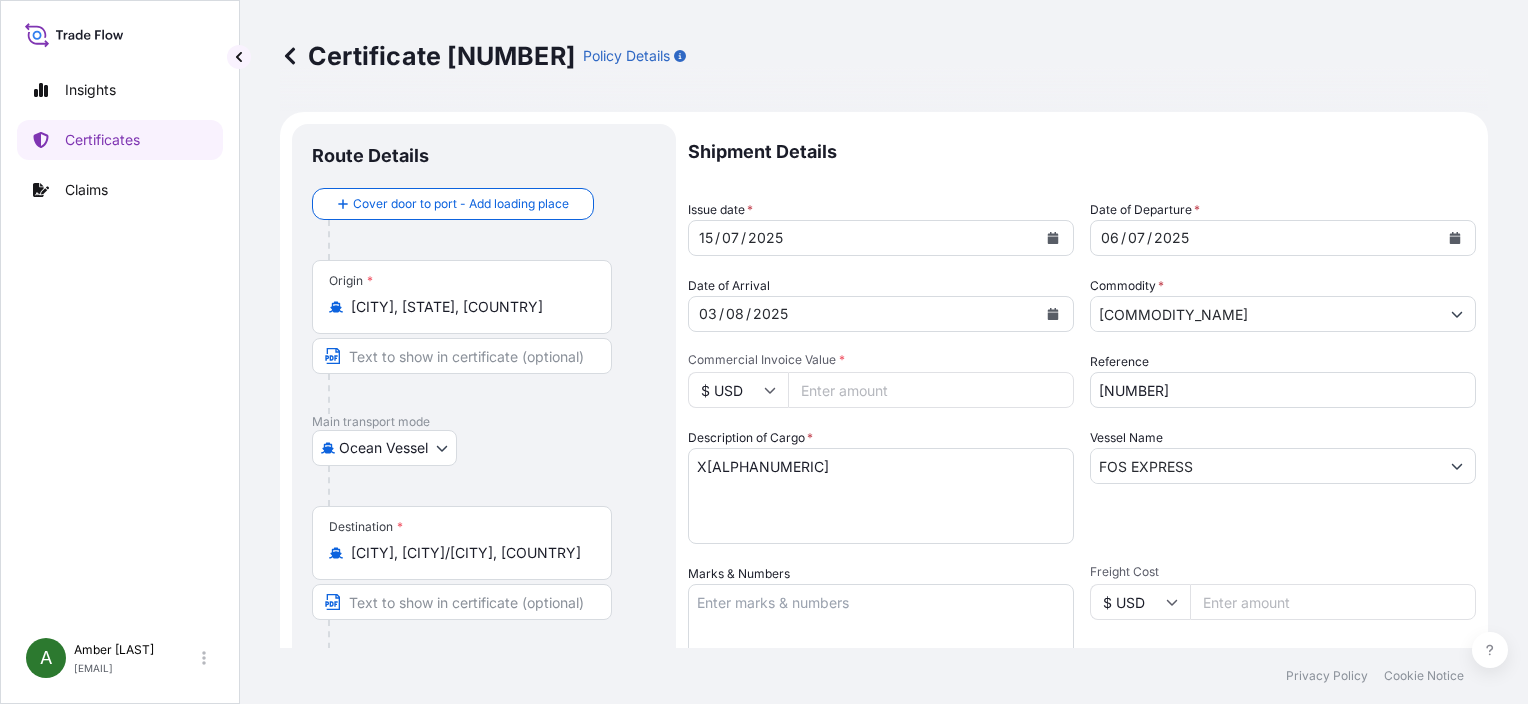 click on "[NUMBER]" at bounding box center (931, 390) 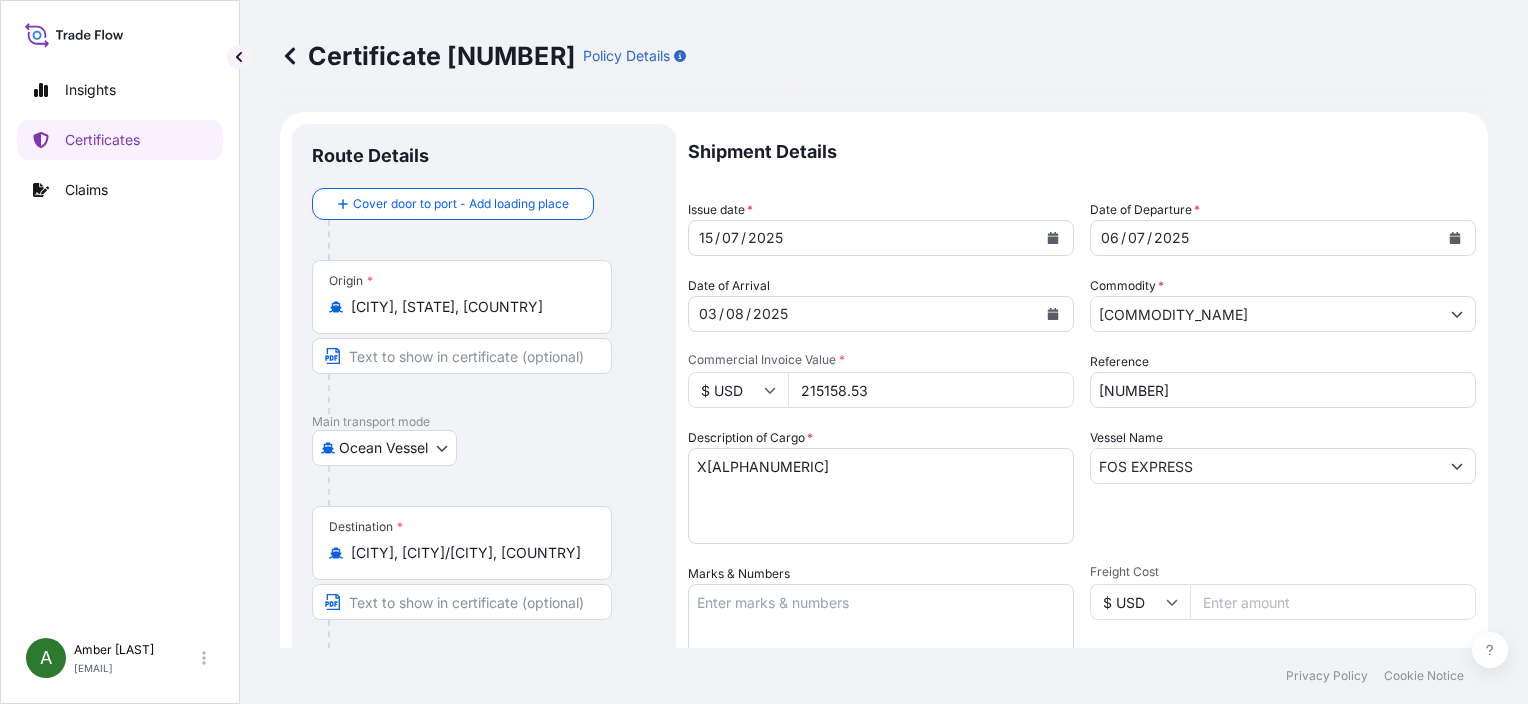 type on "215158.53" 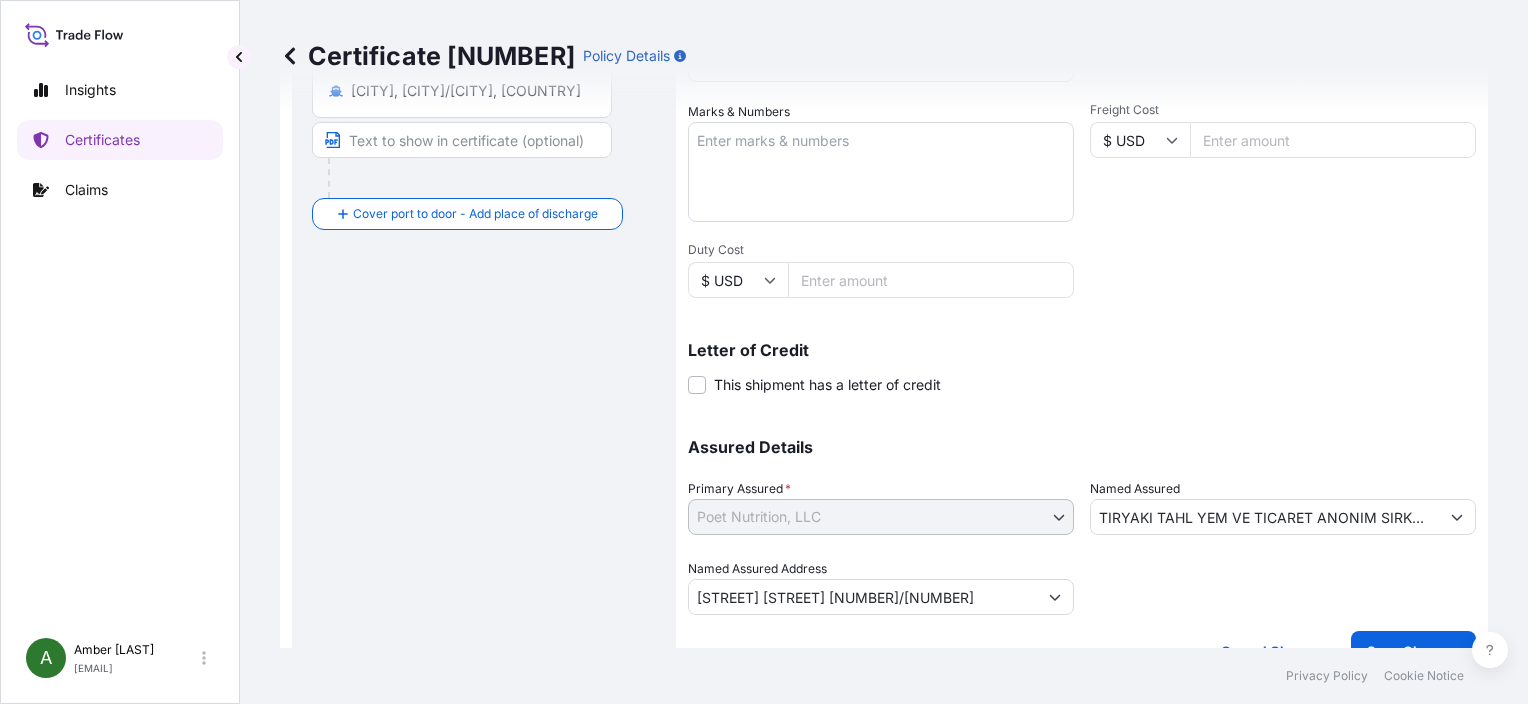 scroll, scrollTop: 496, scrollLeft: 0, axis: vertical 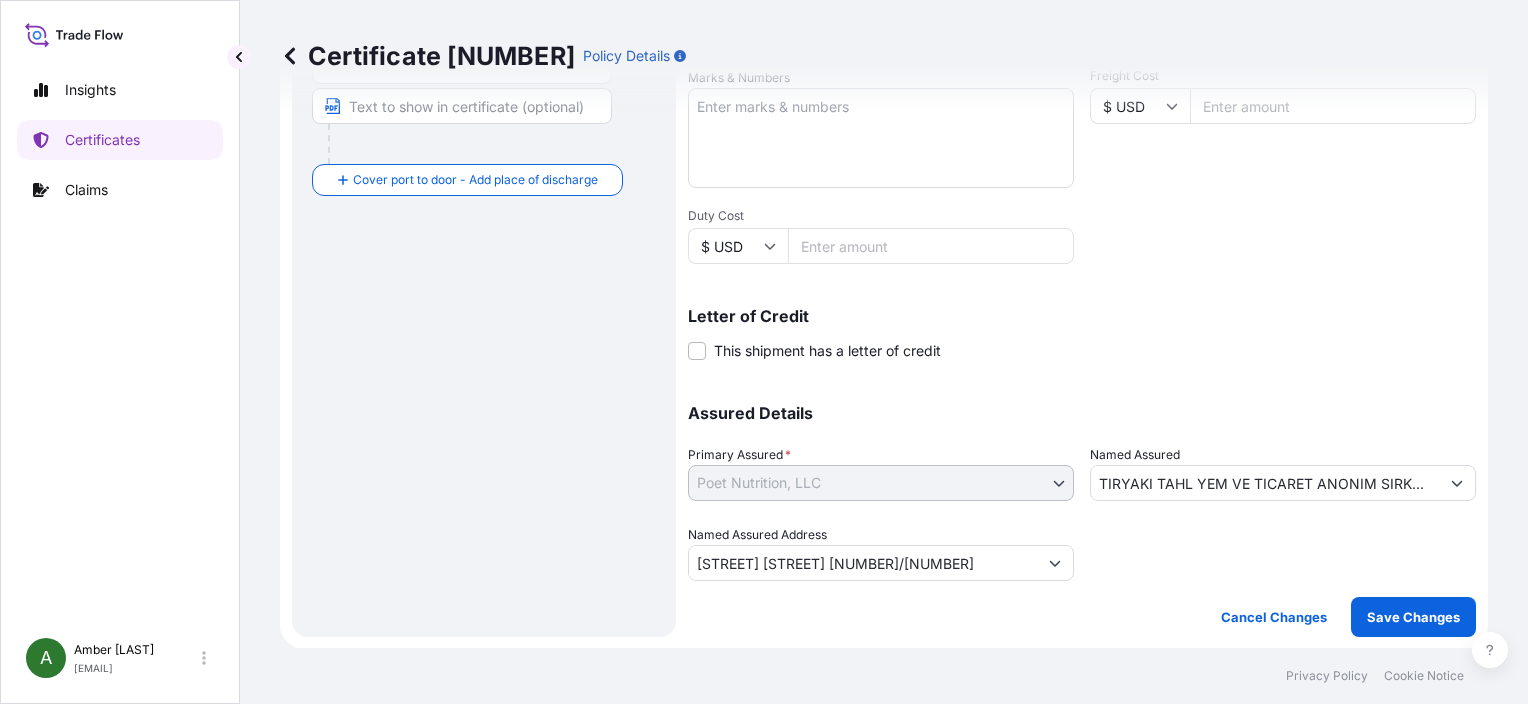 click on "TIRYAKI TAHL YEM VE TICARET ANONIM SIRKETI" at bounding box center [1265, 483] 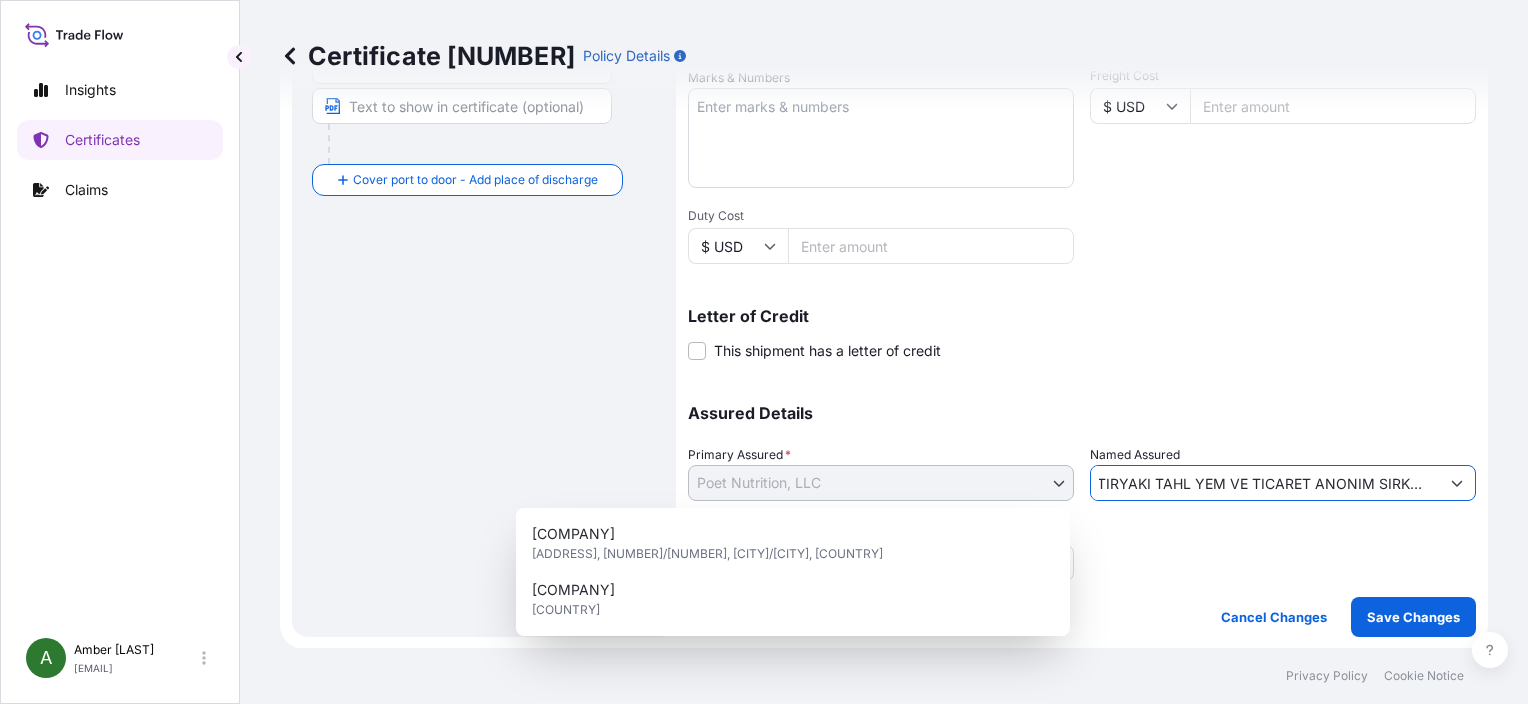 scroll, scrollTop: 0, scrollLeft: 0, axis: both 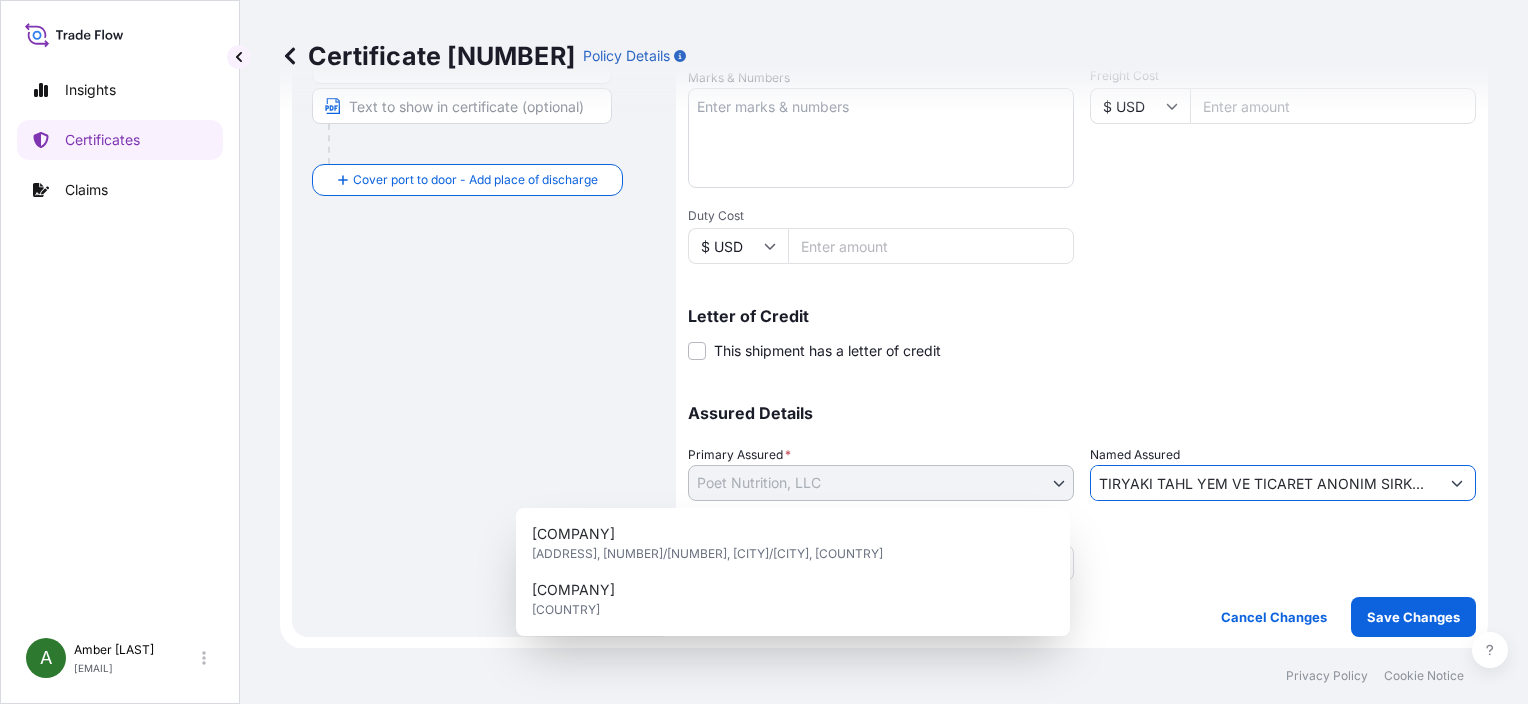 drag, startPoint x: 1416, startPoint y: 481, endPoint x: 1086, endPoint y: 484, distance: 330.01364 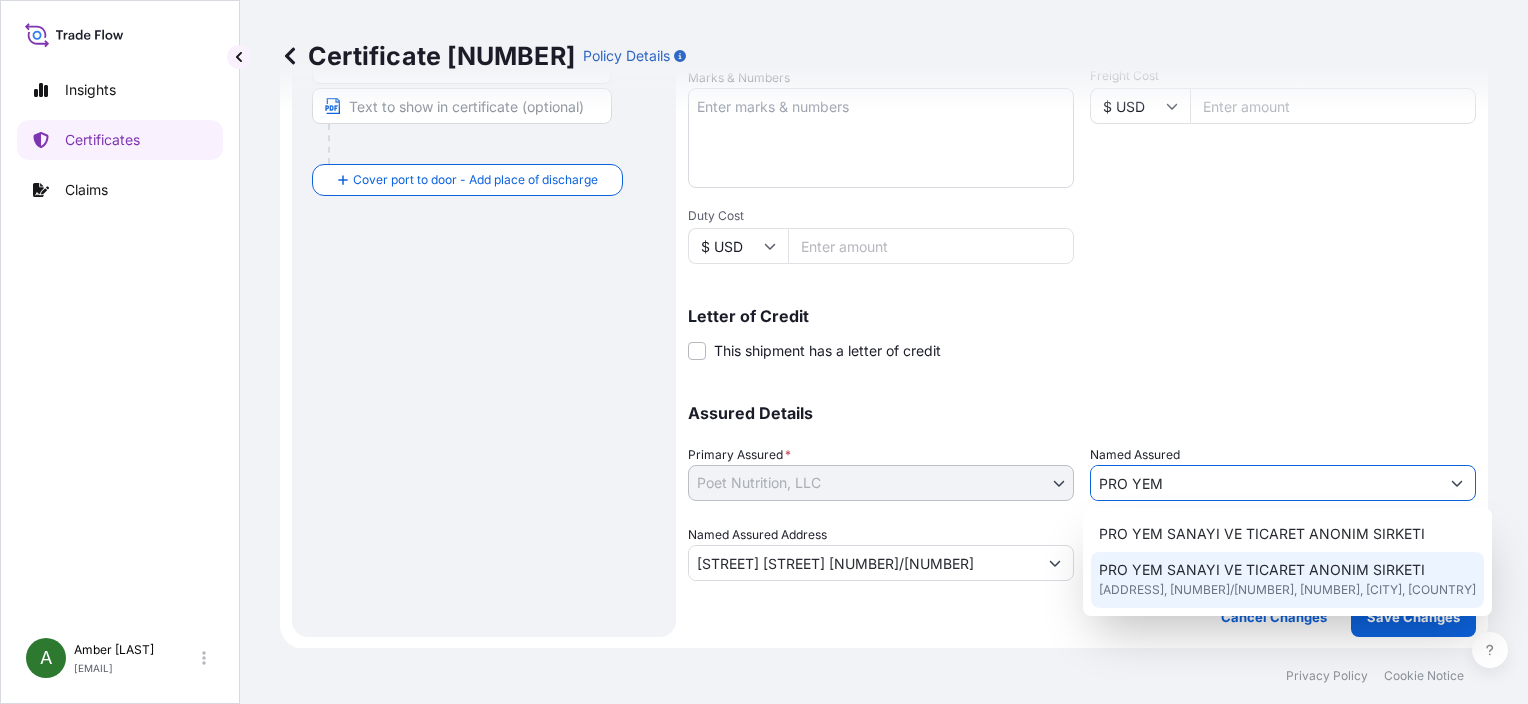 click on "[ADDRESS], [NUMBER]/[NUMBER], [NUMBER], [CITY], [COUNTRY]" at bounding box center (1287, 590) 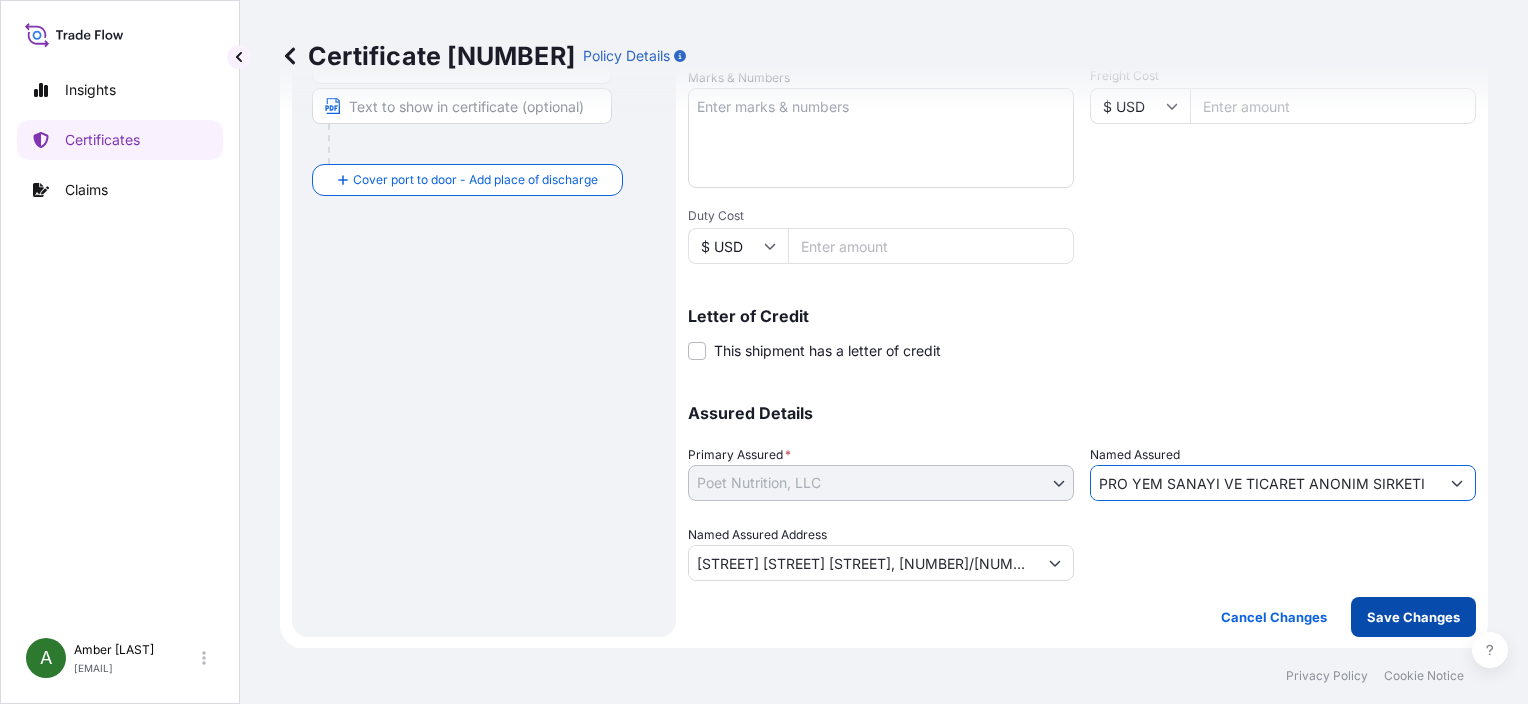 type on "PRO YEM SANAYI VE TICARET ANONIM SIRKETI" 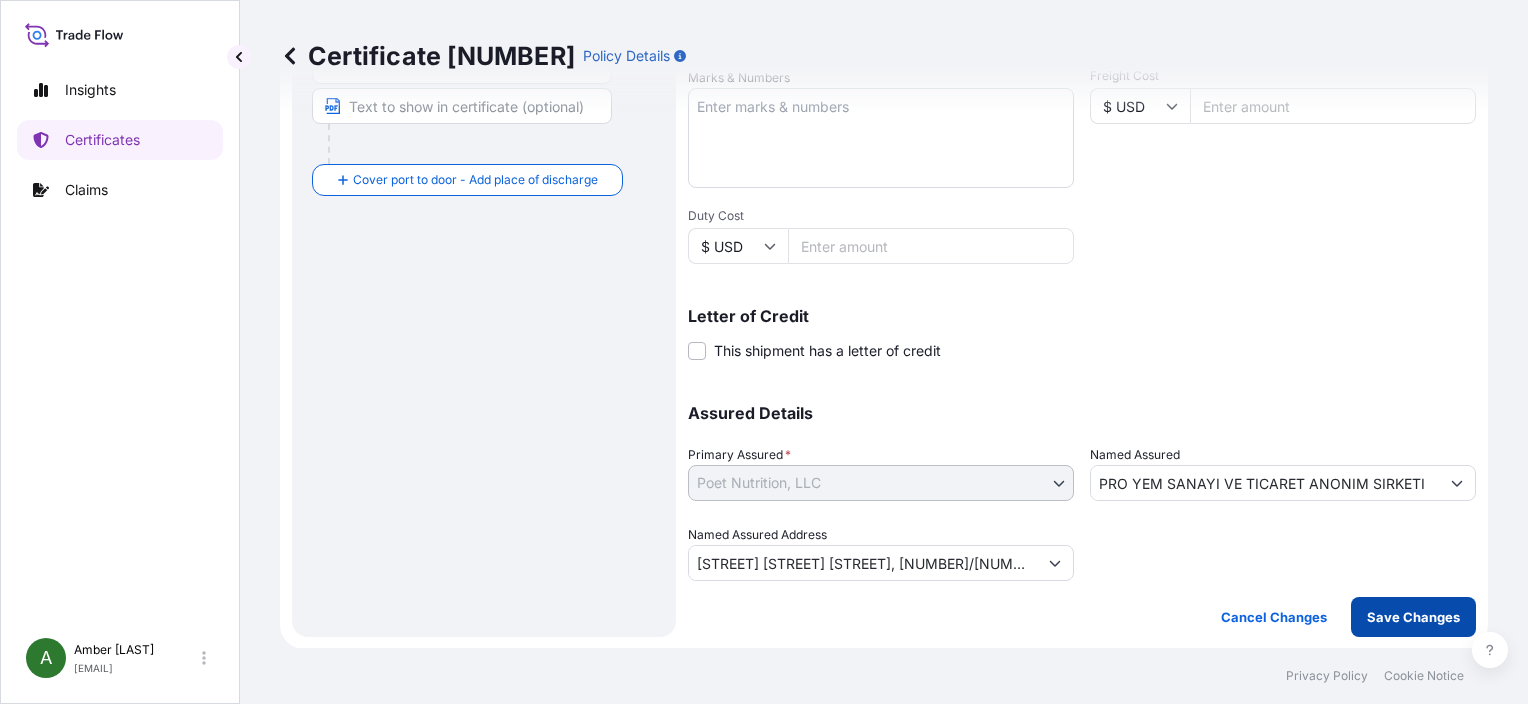 click on "Save Changes" at bounding box center [1413, 617] 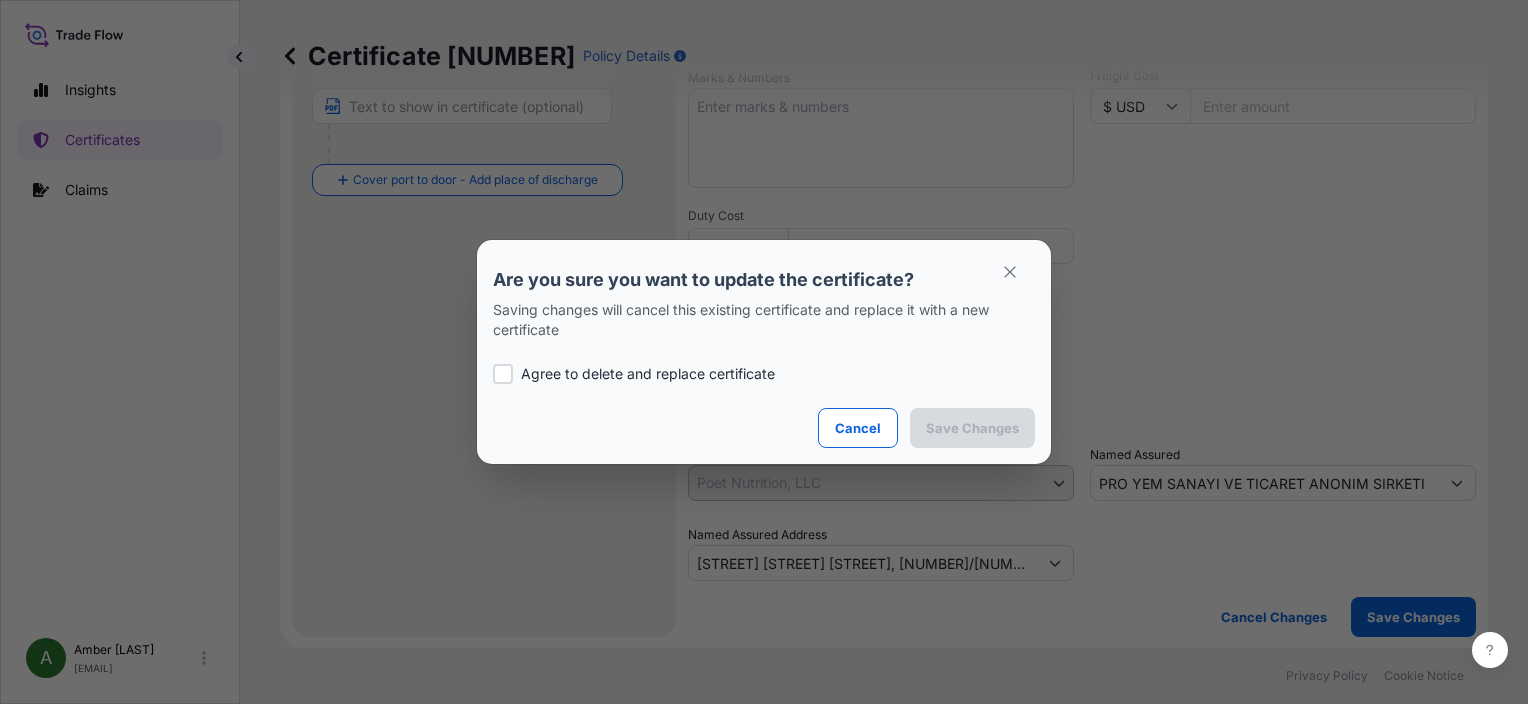 click on "Agree to delete and replace certificate" at bounding box center (648, 374) 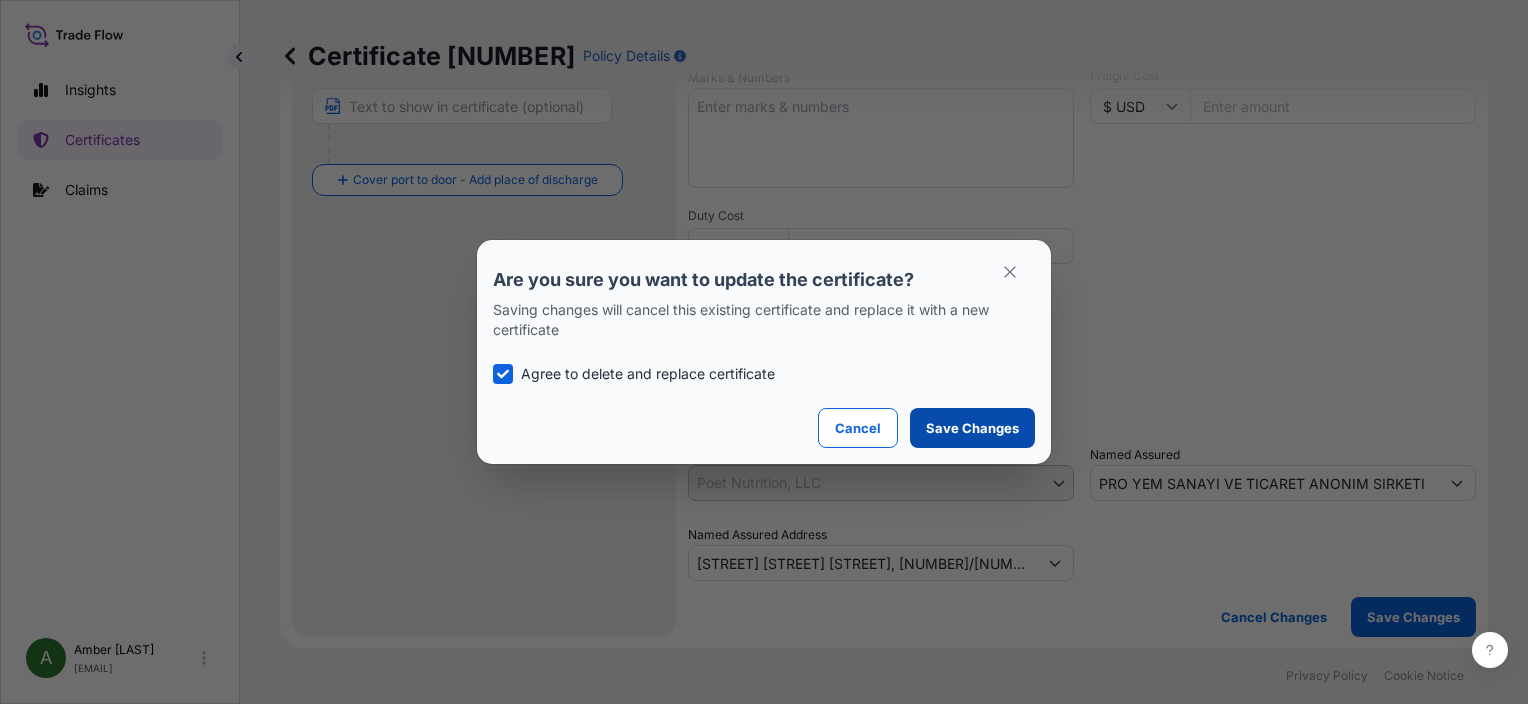 click on "Save Changes" at bounding box center (972, 428) 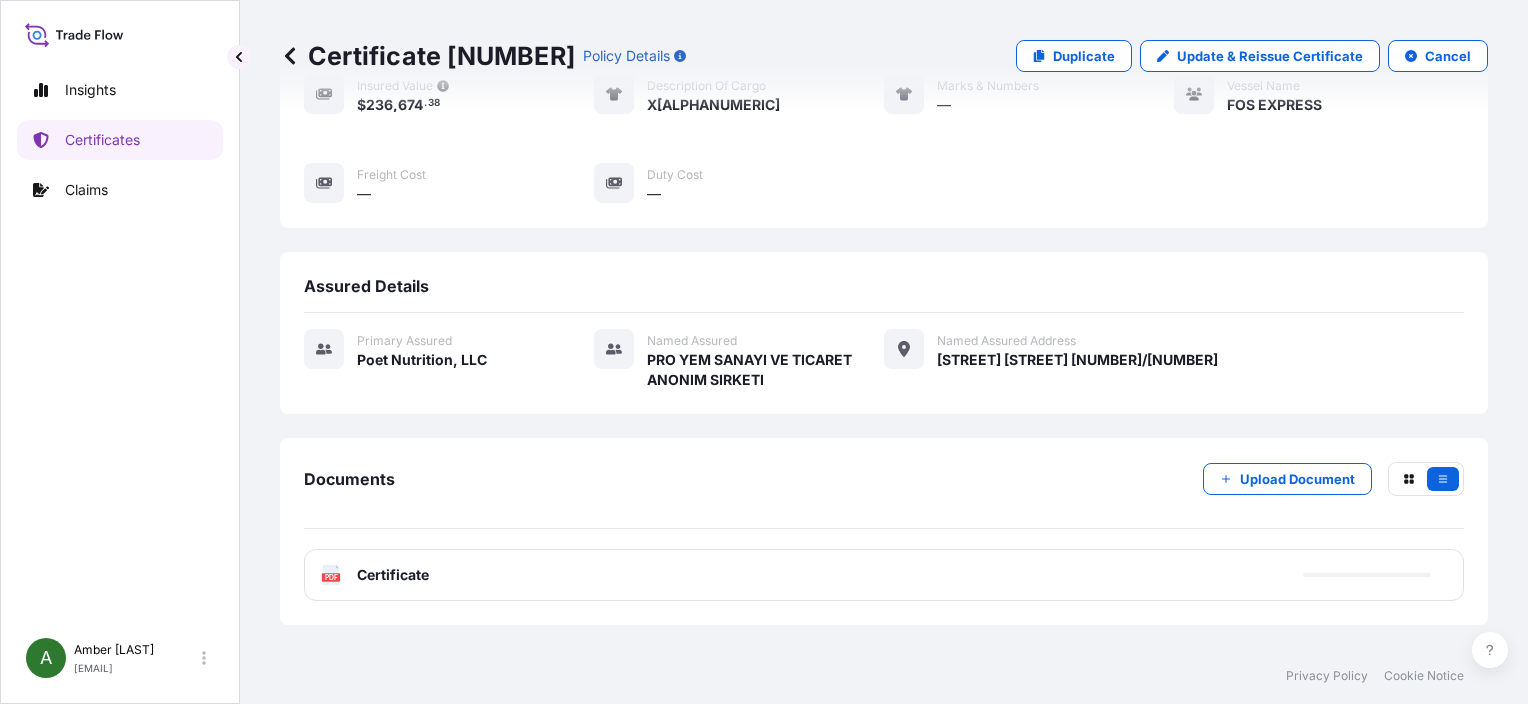 scroll, scrollTop: 500, scrollLeft: 0, axis: vertical 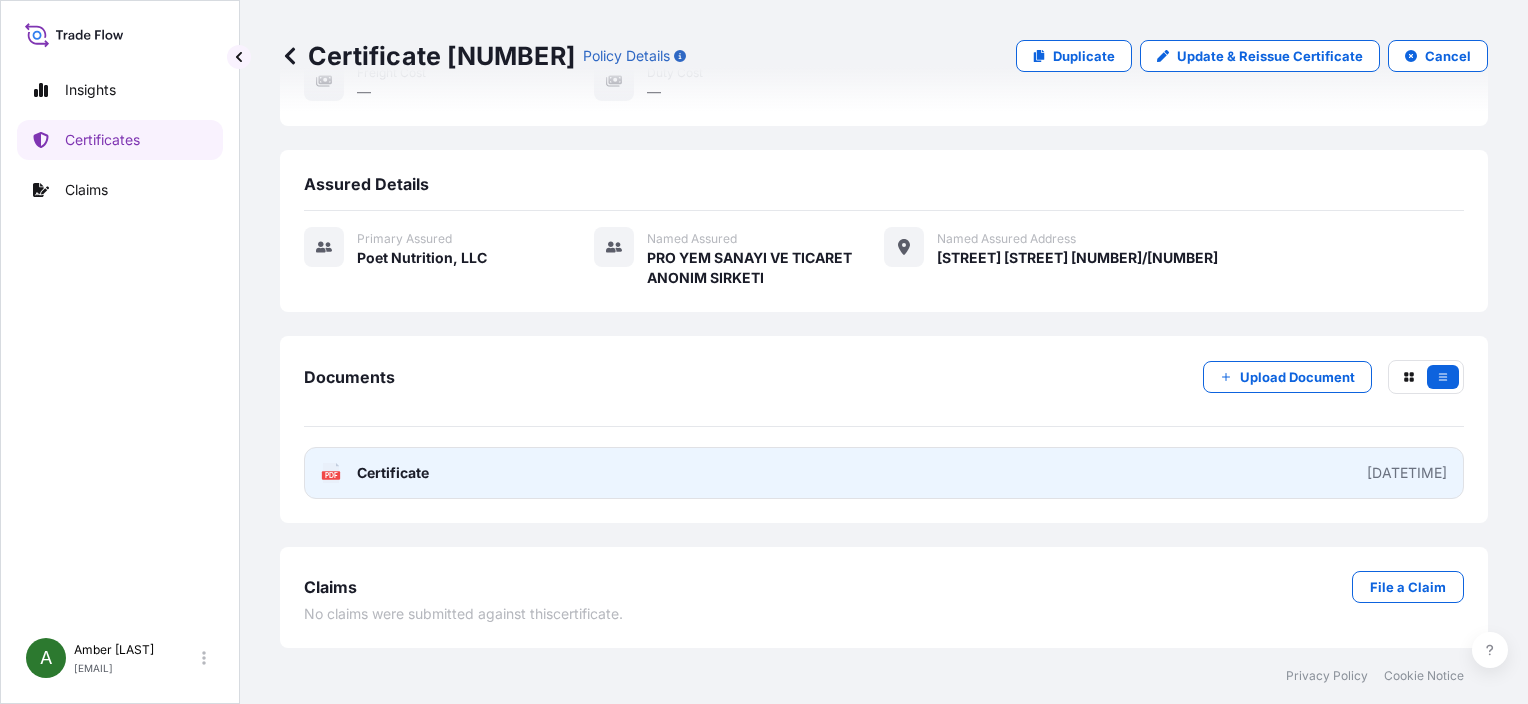 click on "Certificate" at bounding box center [393, 473] 